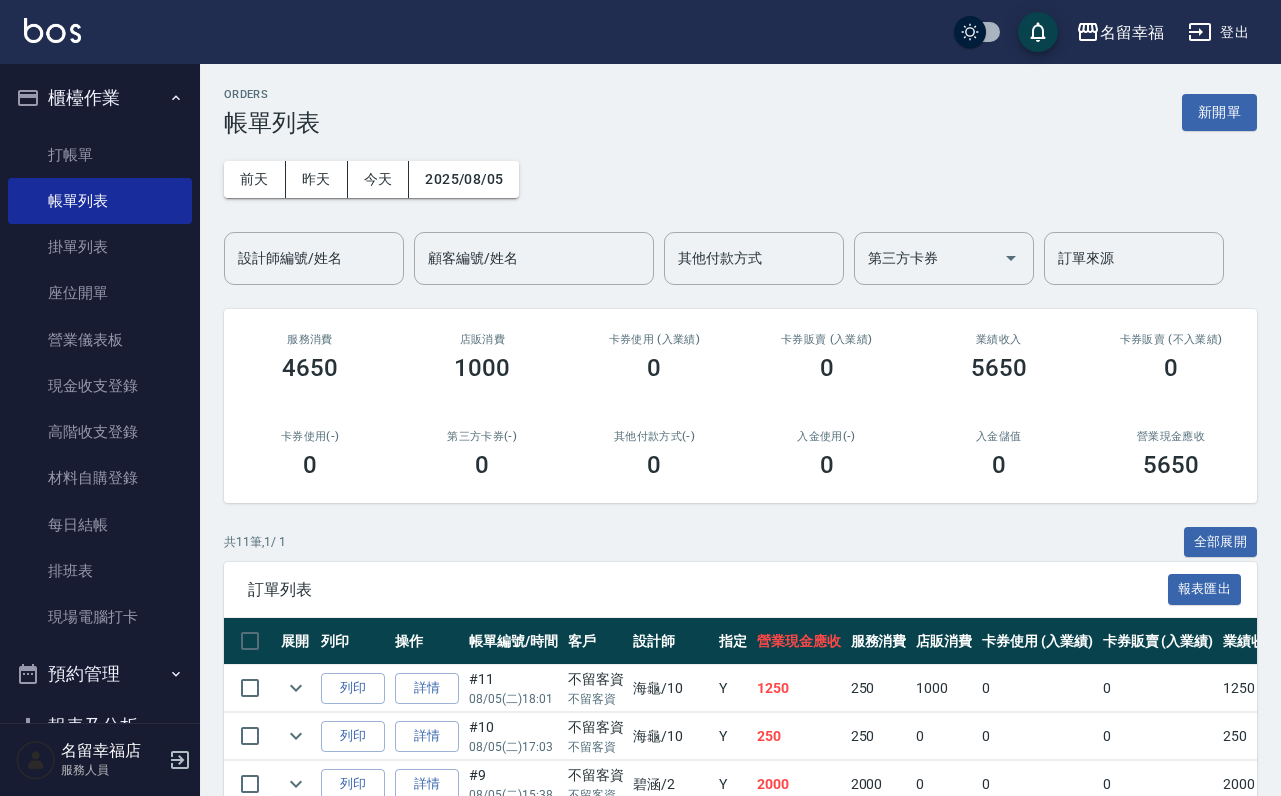 scroll, scrollTop: 0, scrollLeft: 0, axis: both 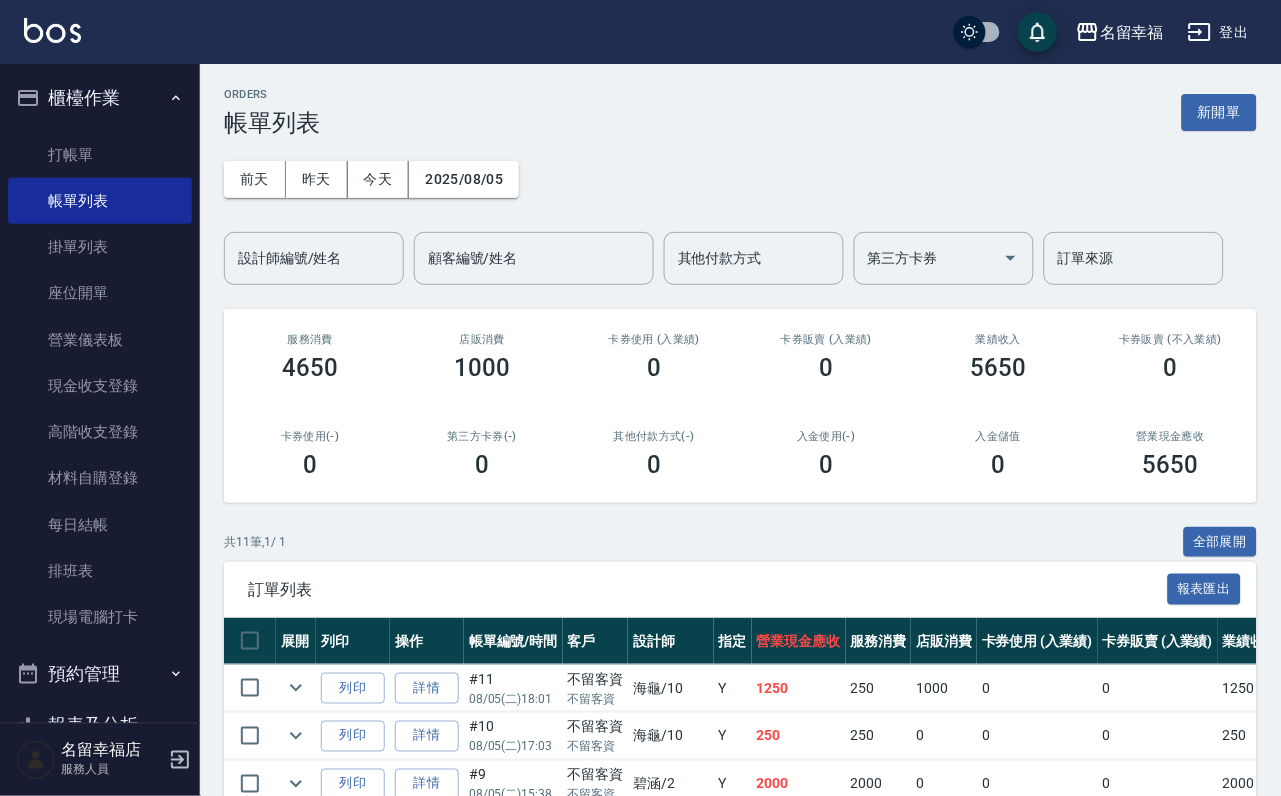 click on "打帳單" at bounding box center [100, 155] 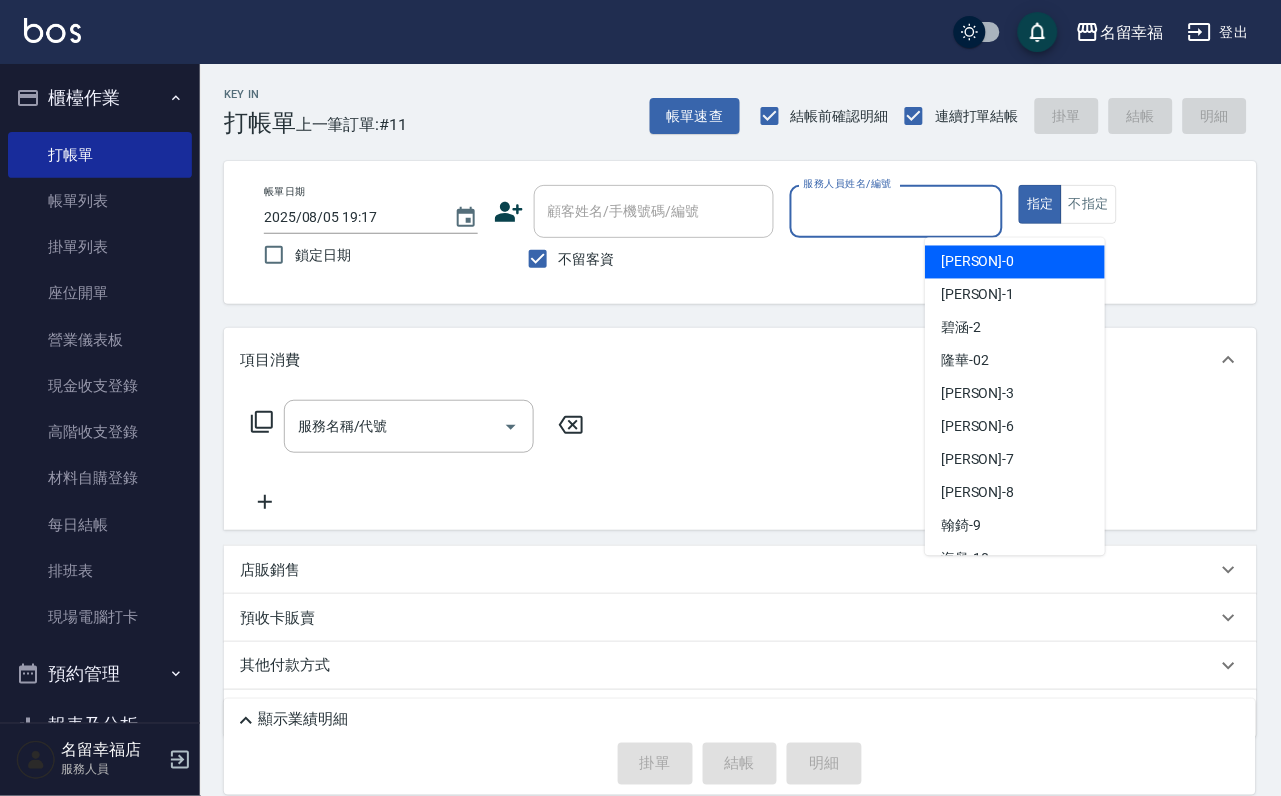click on "服務人員姓名/編號" at bounding box center [897, 211] 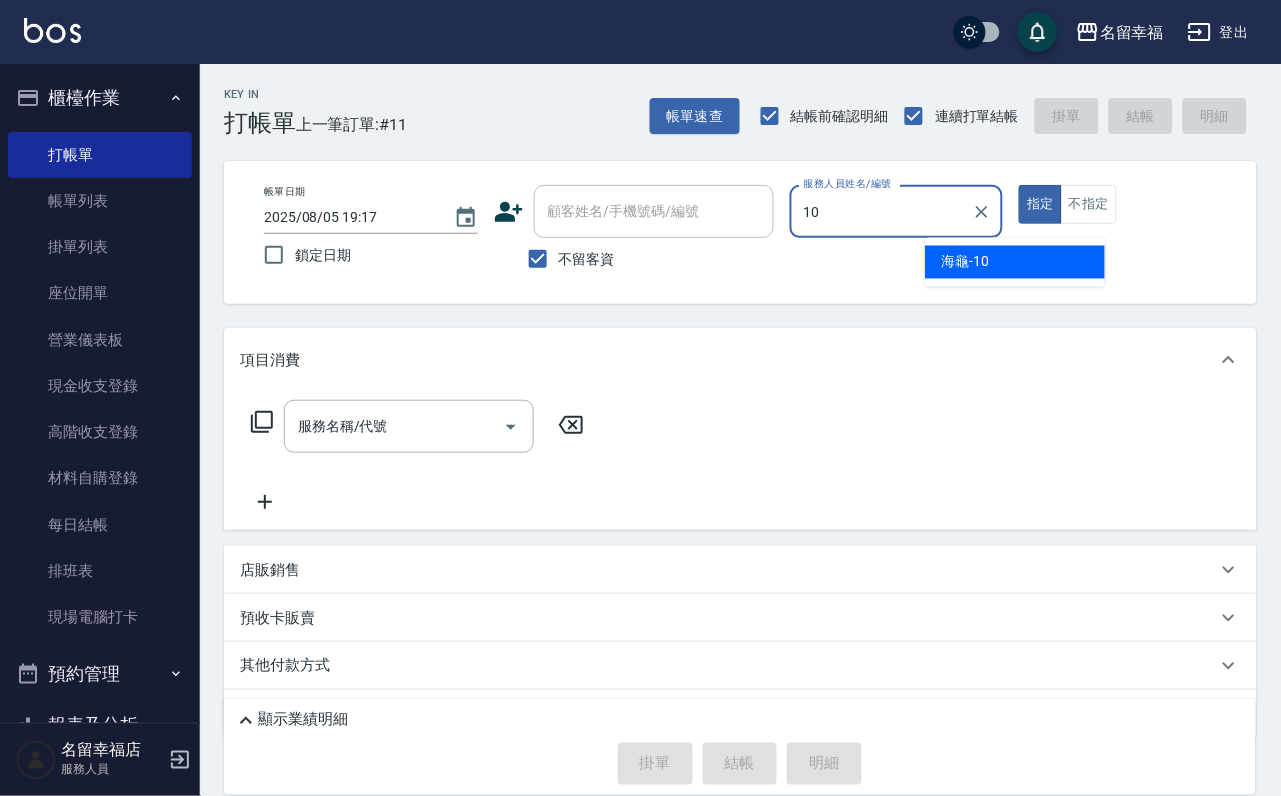 type on "海龜-10" 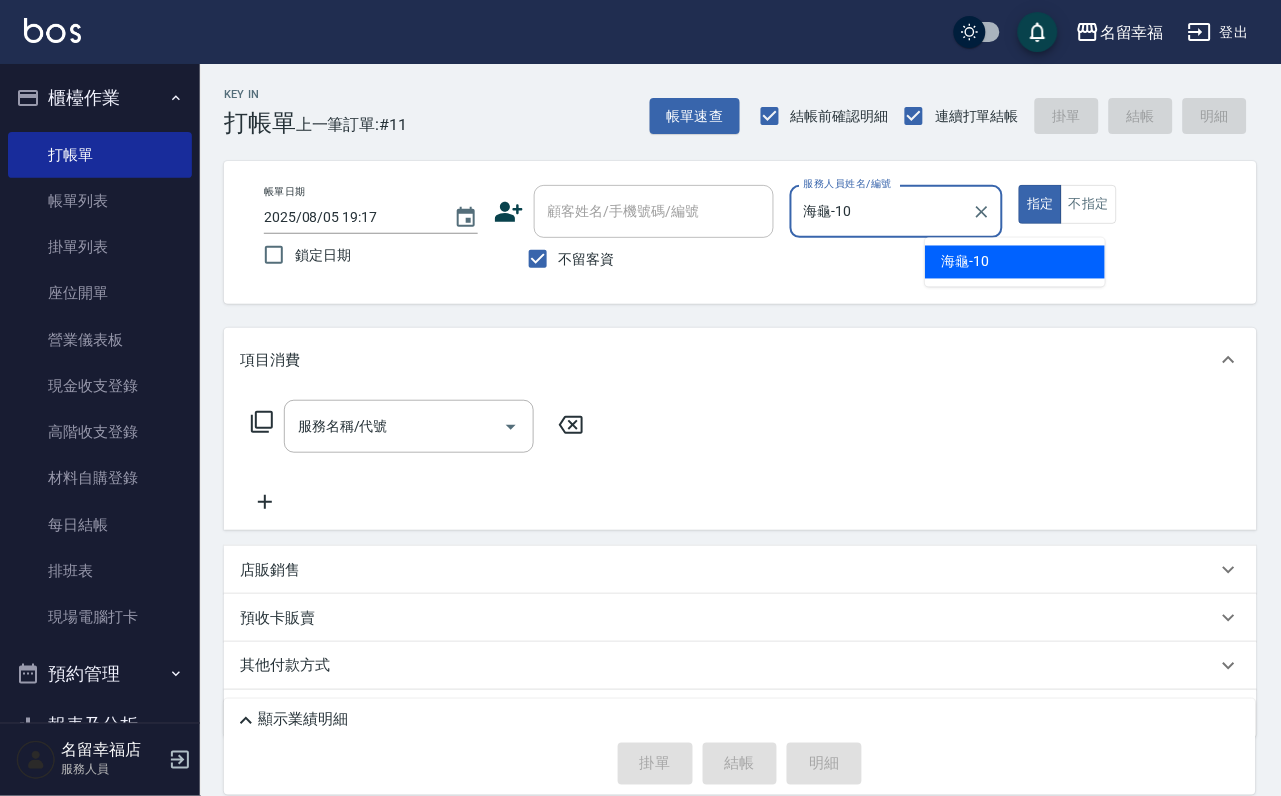type on "true" 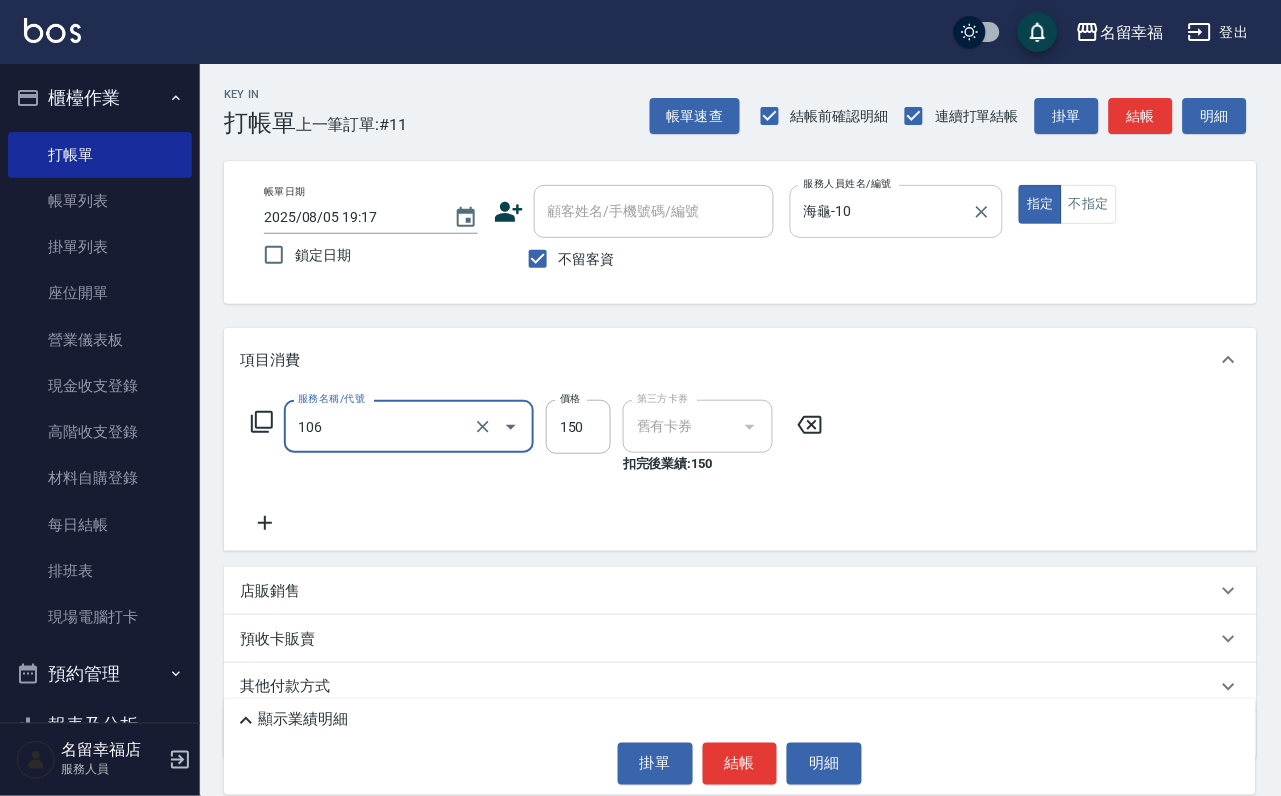 type on "洗髮券抵用(106)" 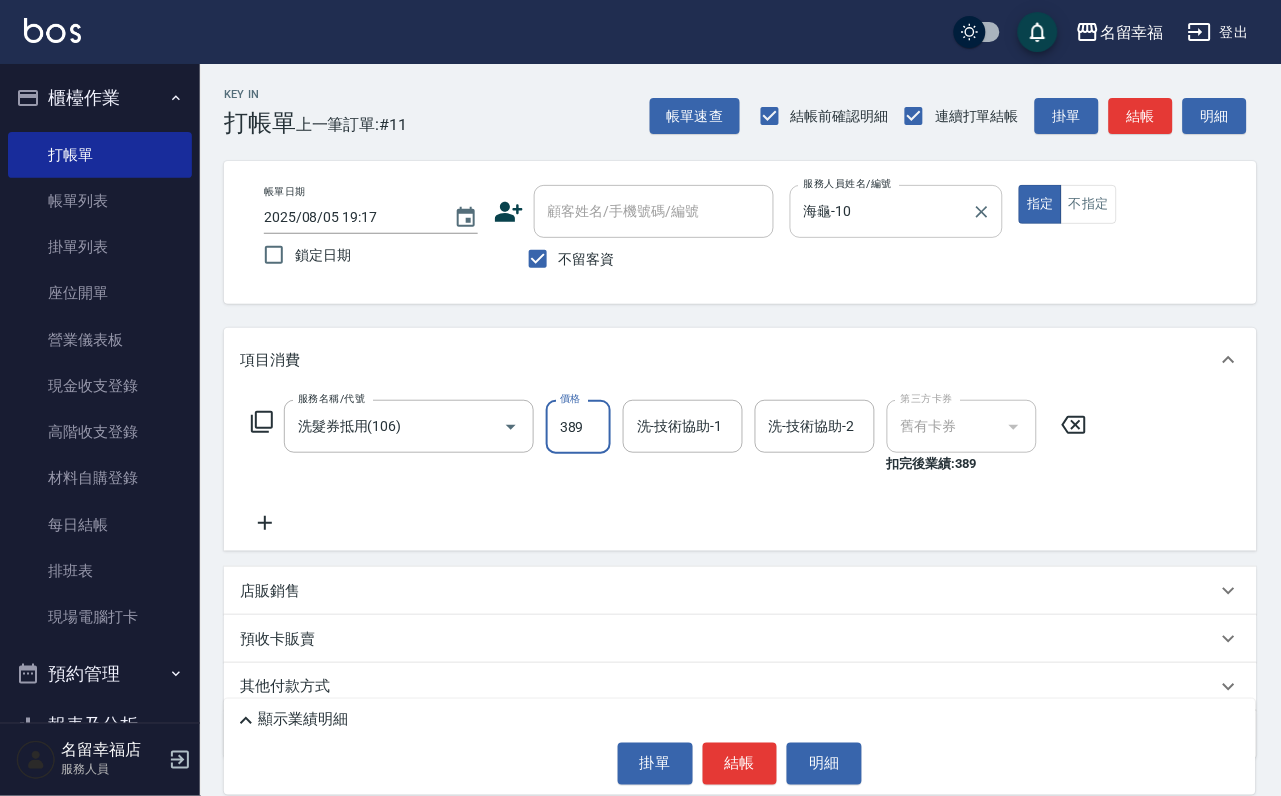 scroll, scrollTop: 0, scrollLeft: 0, axis: both 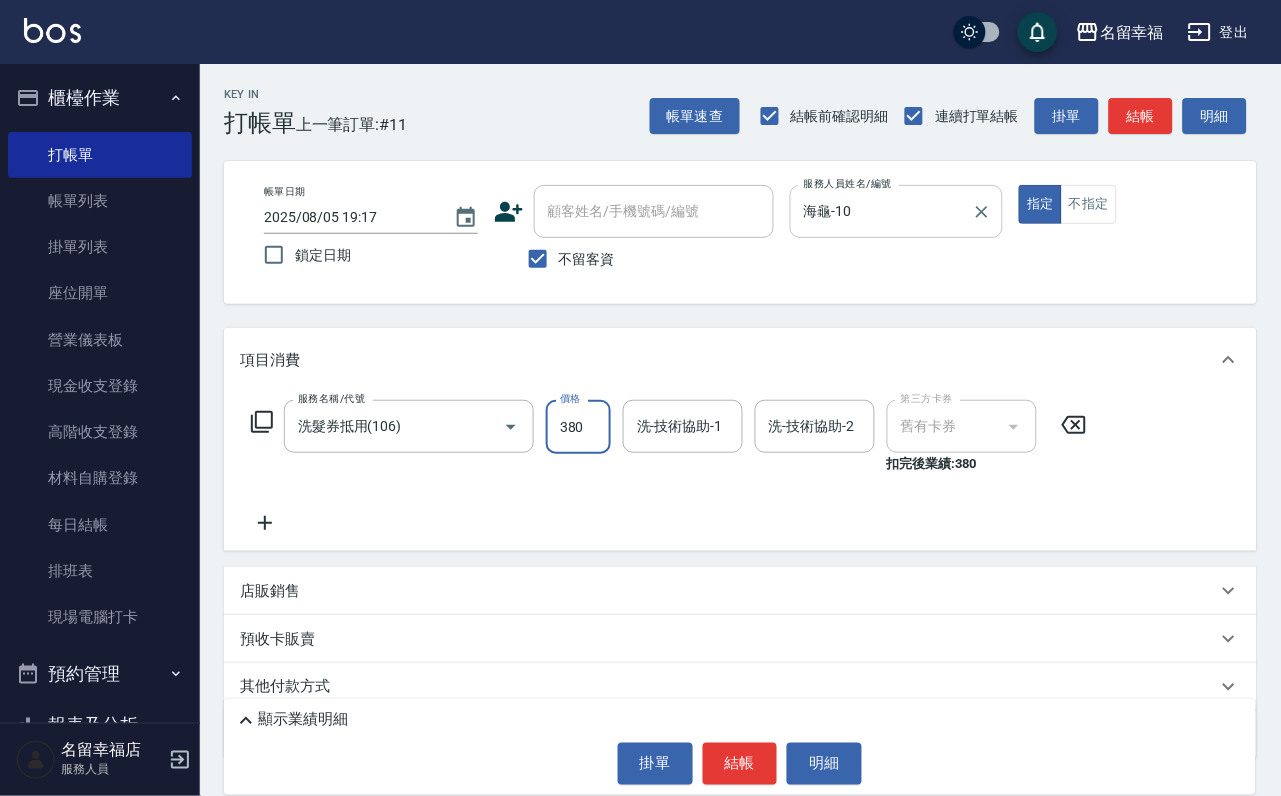 type on "380" 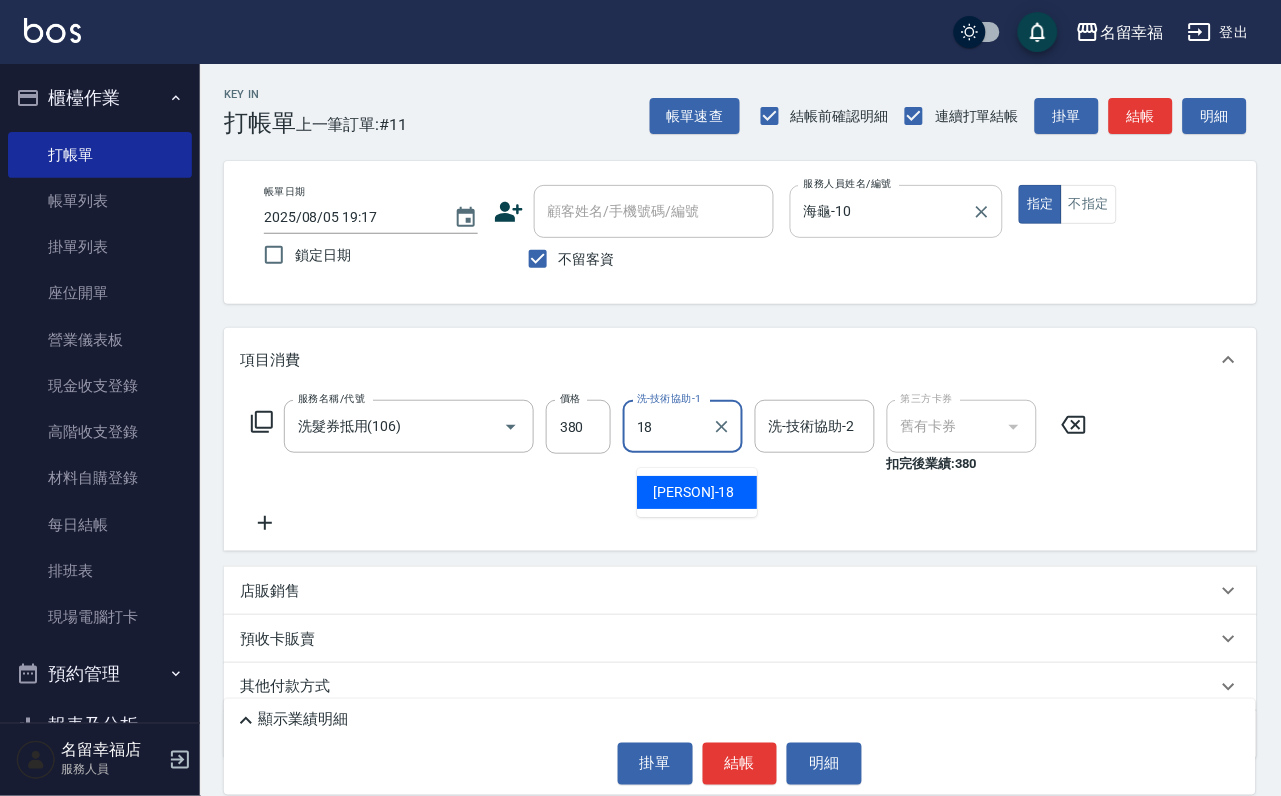 type on "[PERSON]-18" 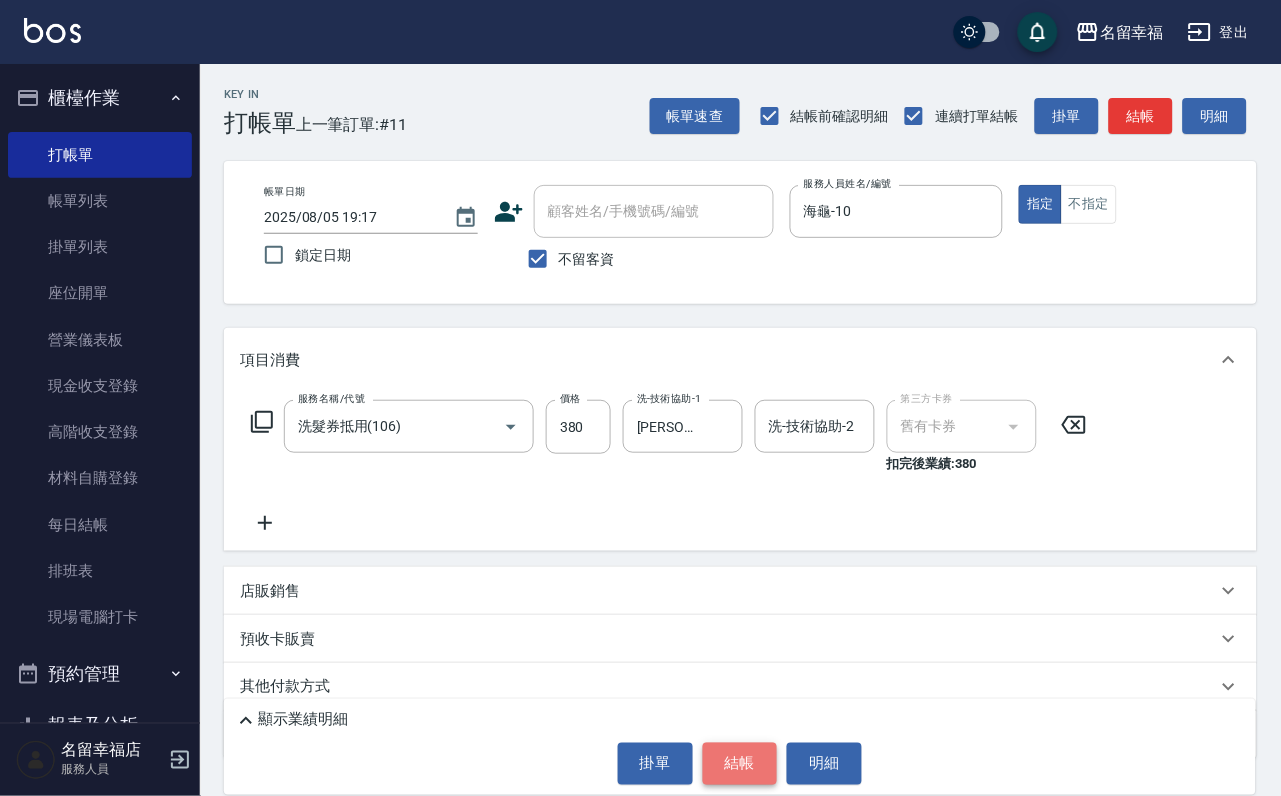 click on "結帳" at bounding box center (740, 764) 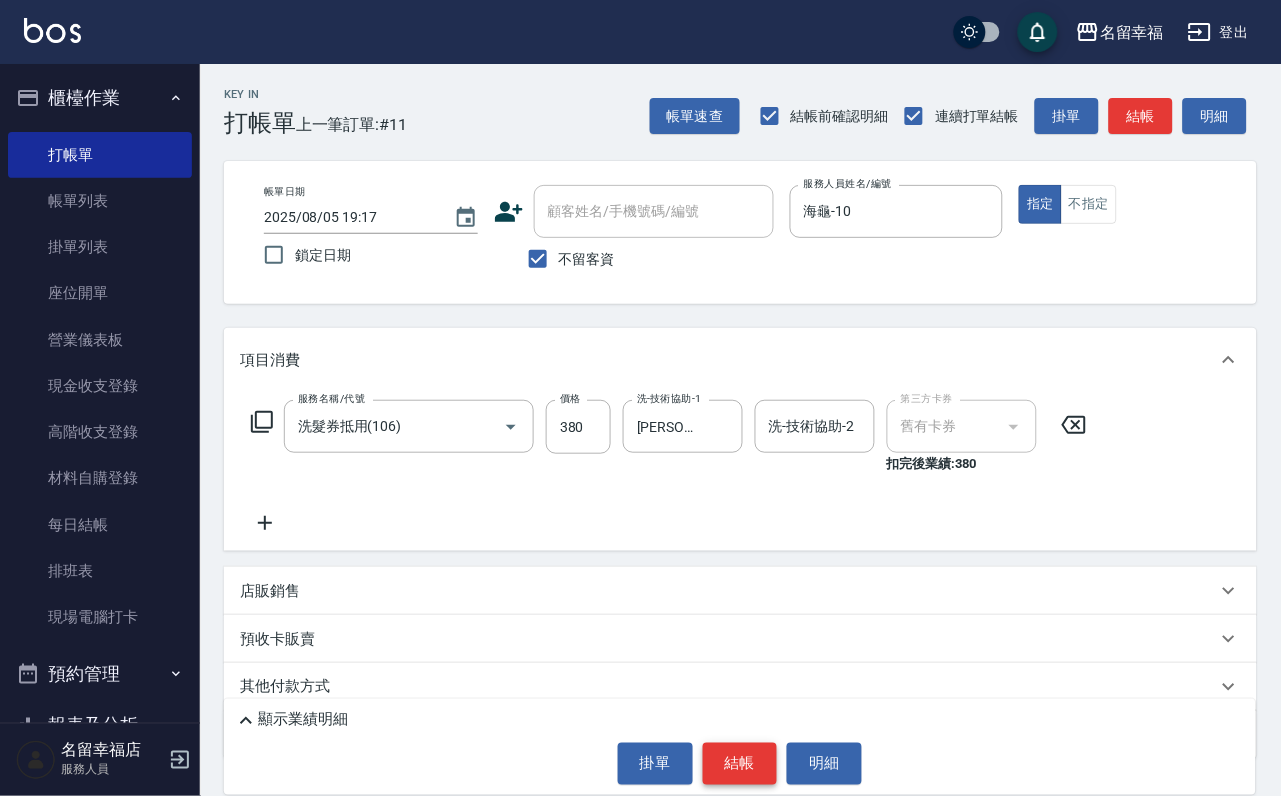 scroll, scrollTop: 134, scrollLeft: 0, axis: vertical 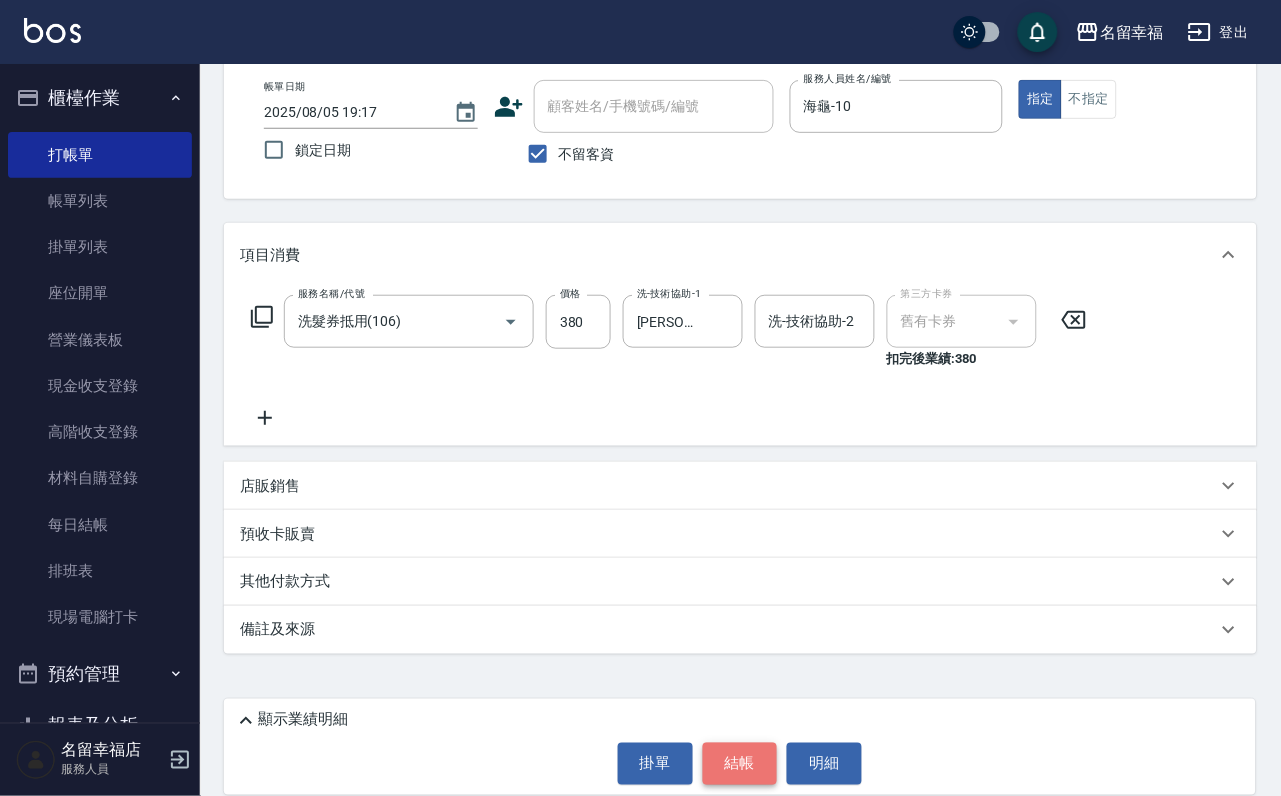 click on "結帳" at bounding box center (740, 764) 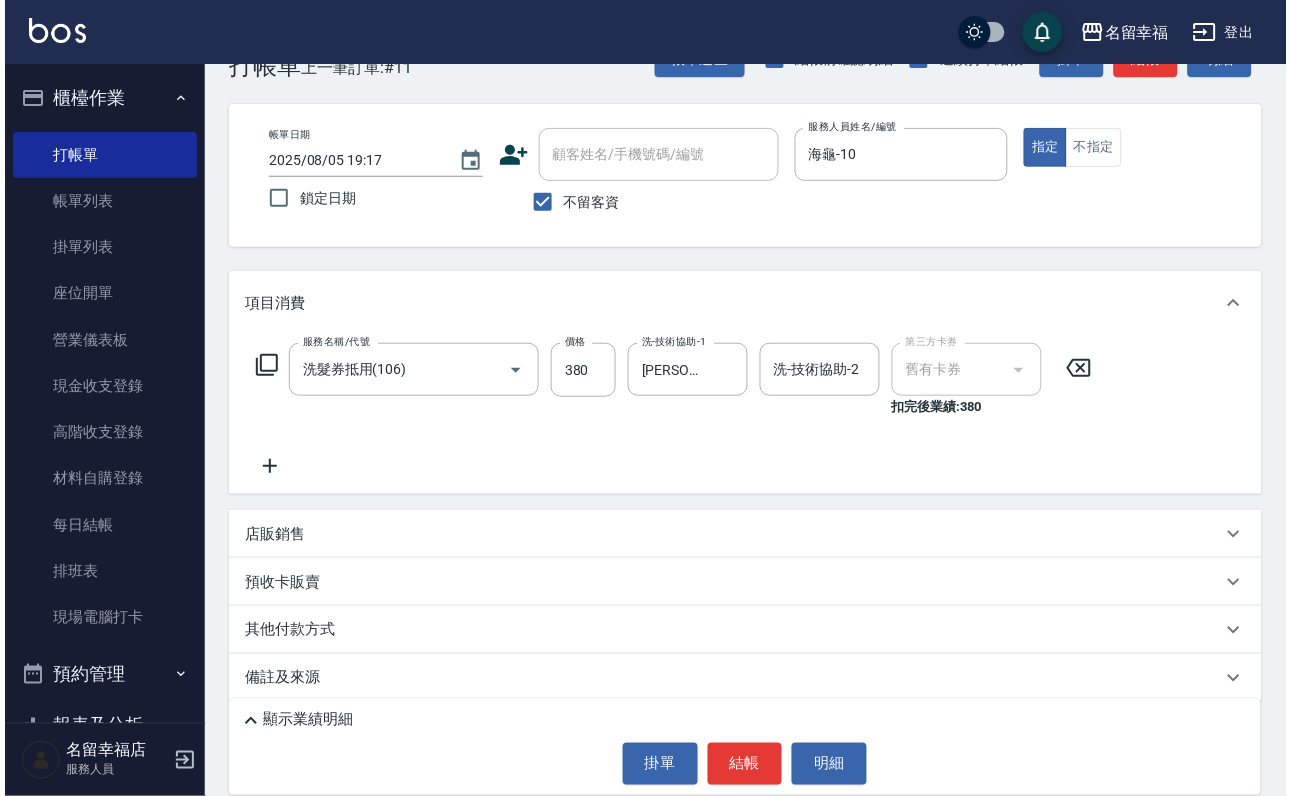 scroll, scrollTop: 0, scrollLeft: 0, axis: both 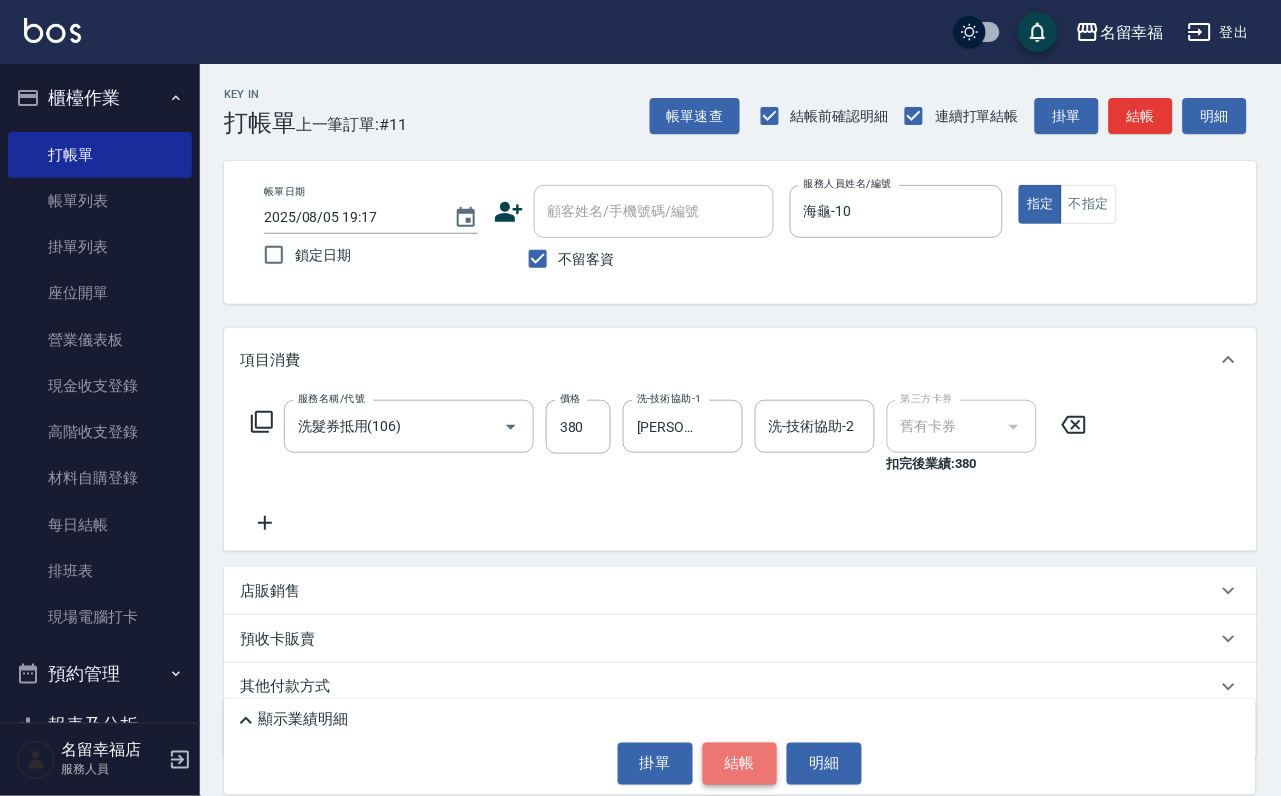 click on "結帳" at bounding box center (740, 764) 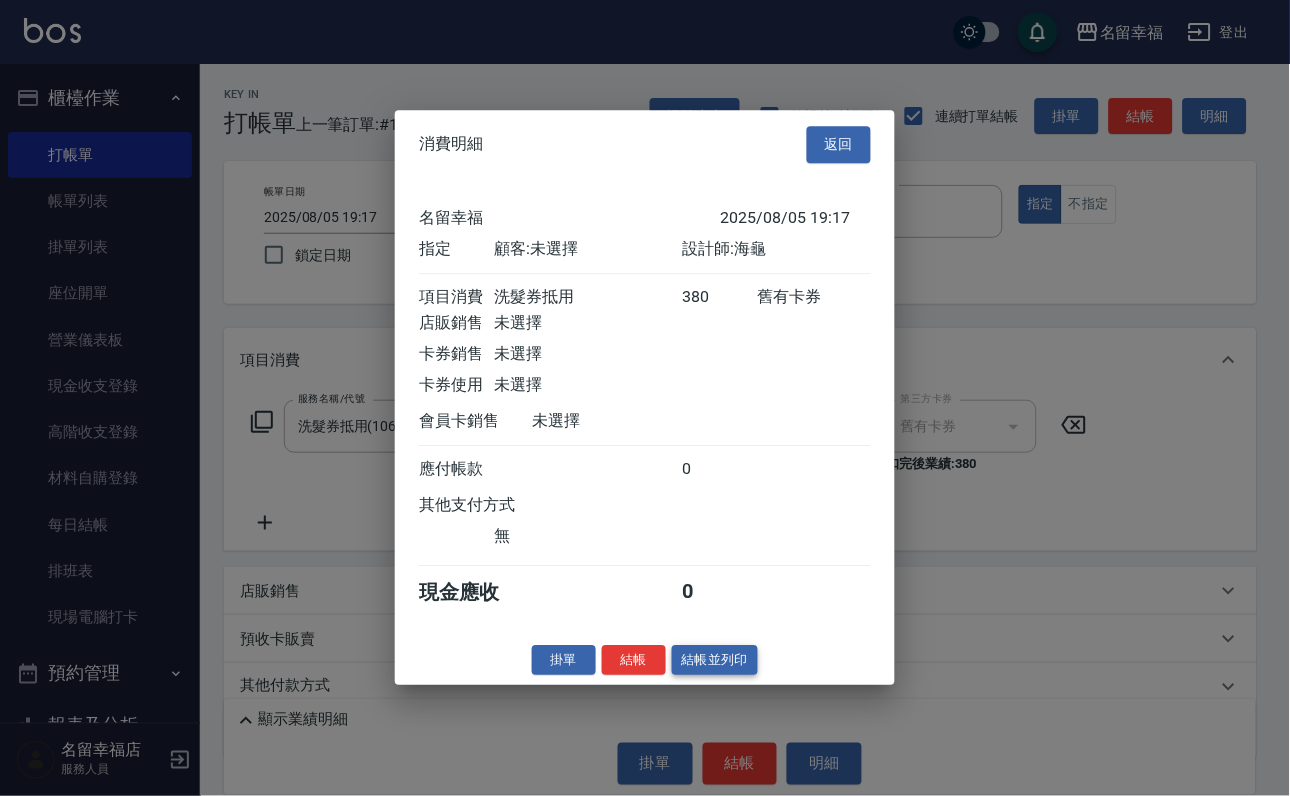 scroll, scrollTop: 247, scrollLeft: 0, axis: vertical 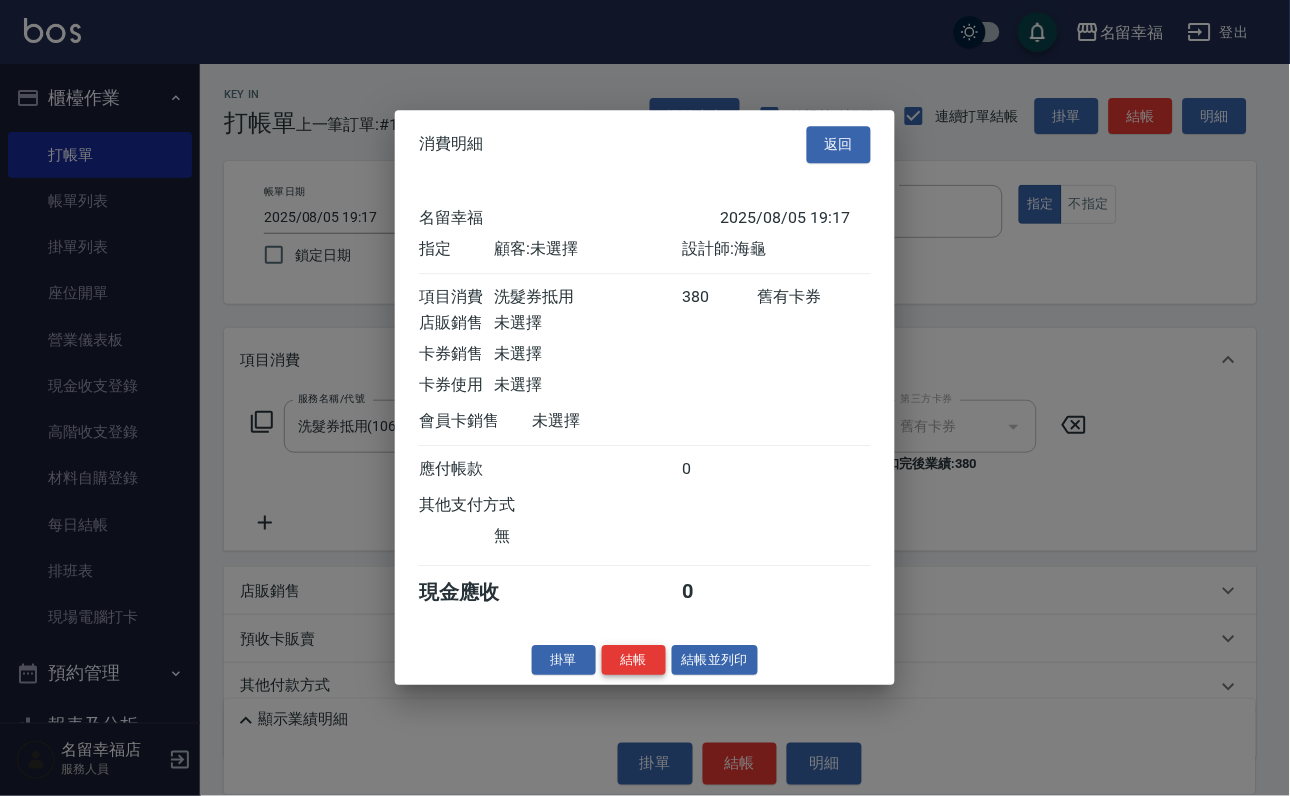click on "結帳" at bounding box center (634, 660) 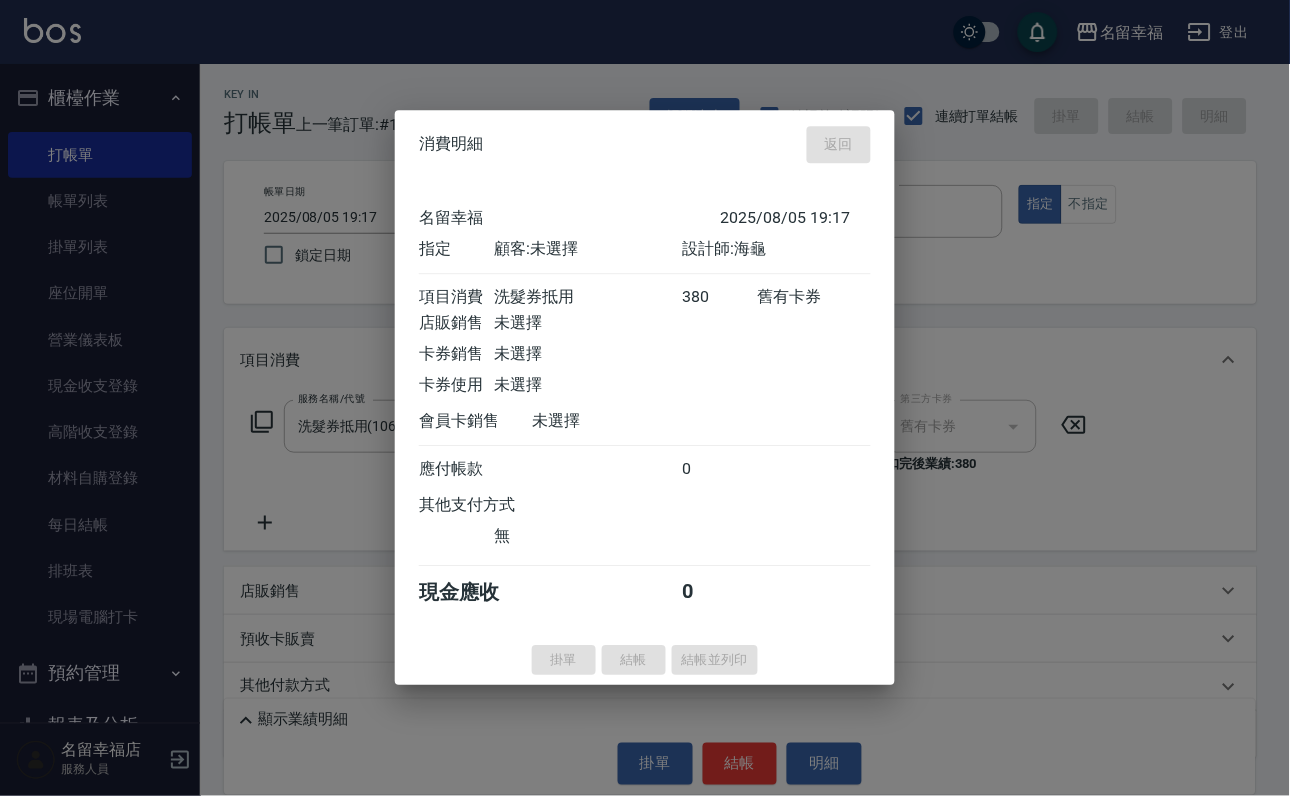 type on "2025/08/05 19:18" 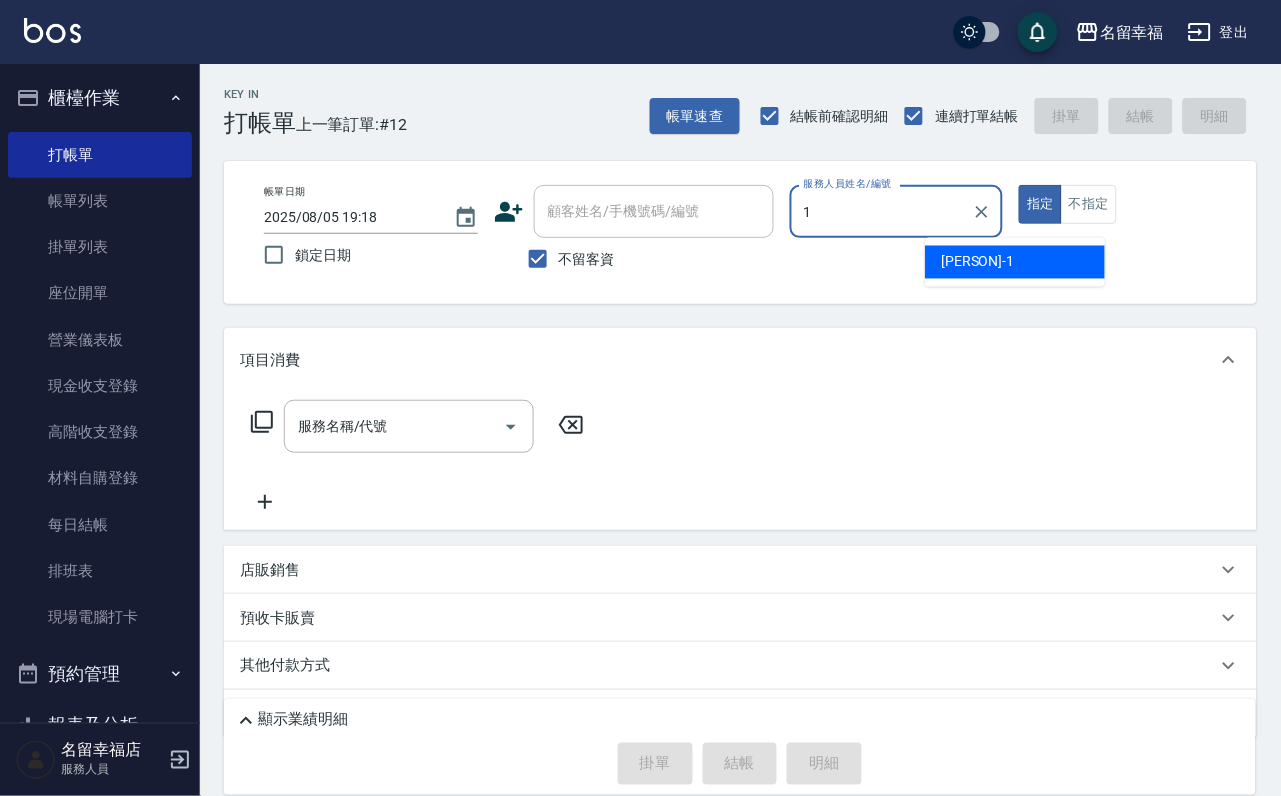 type on "珮瑜-1" 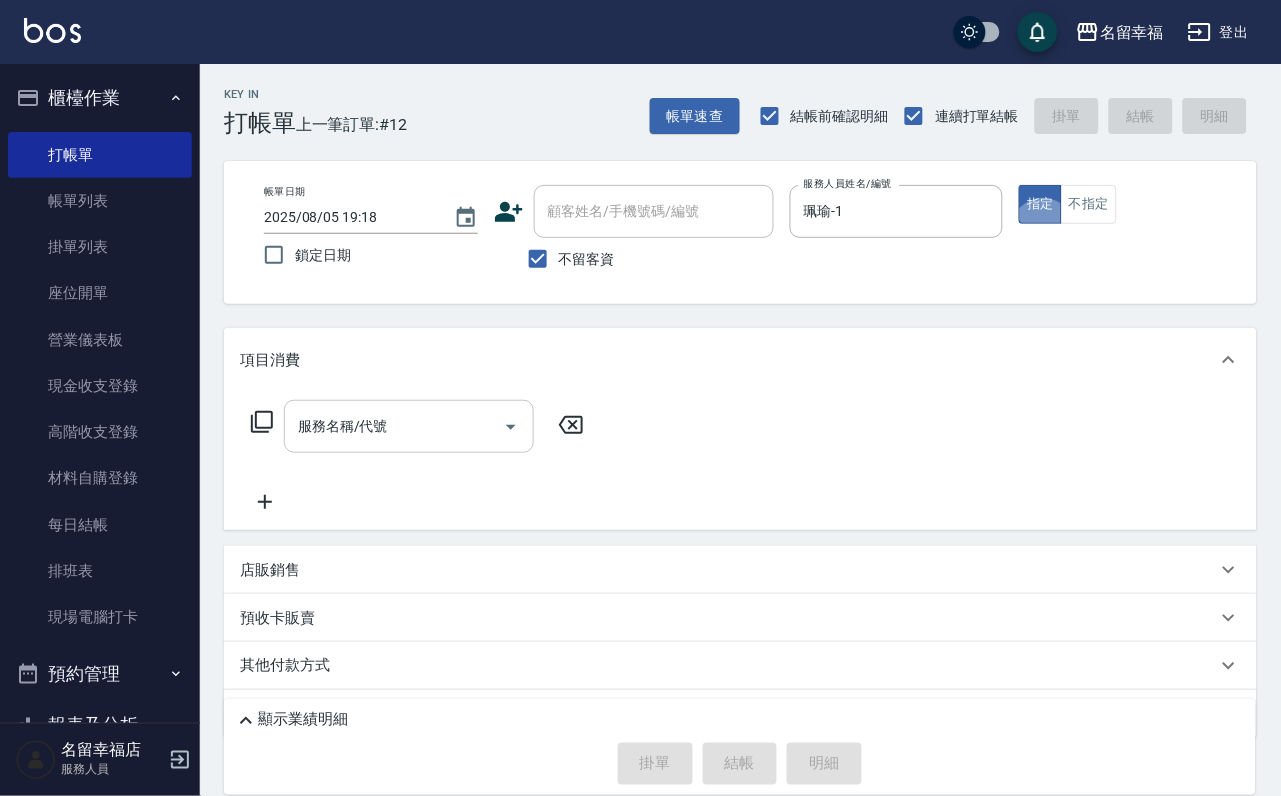 drag, startPoint x: 467, startPoint y: 421, endPoint x: 453, endPoint y: 421, distance: 14 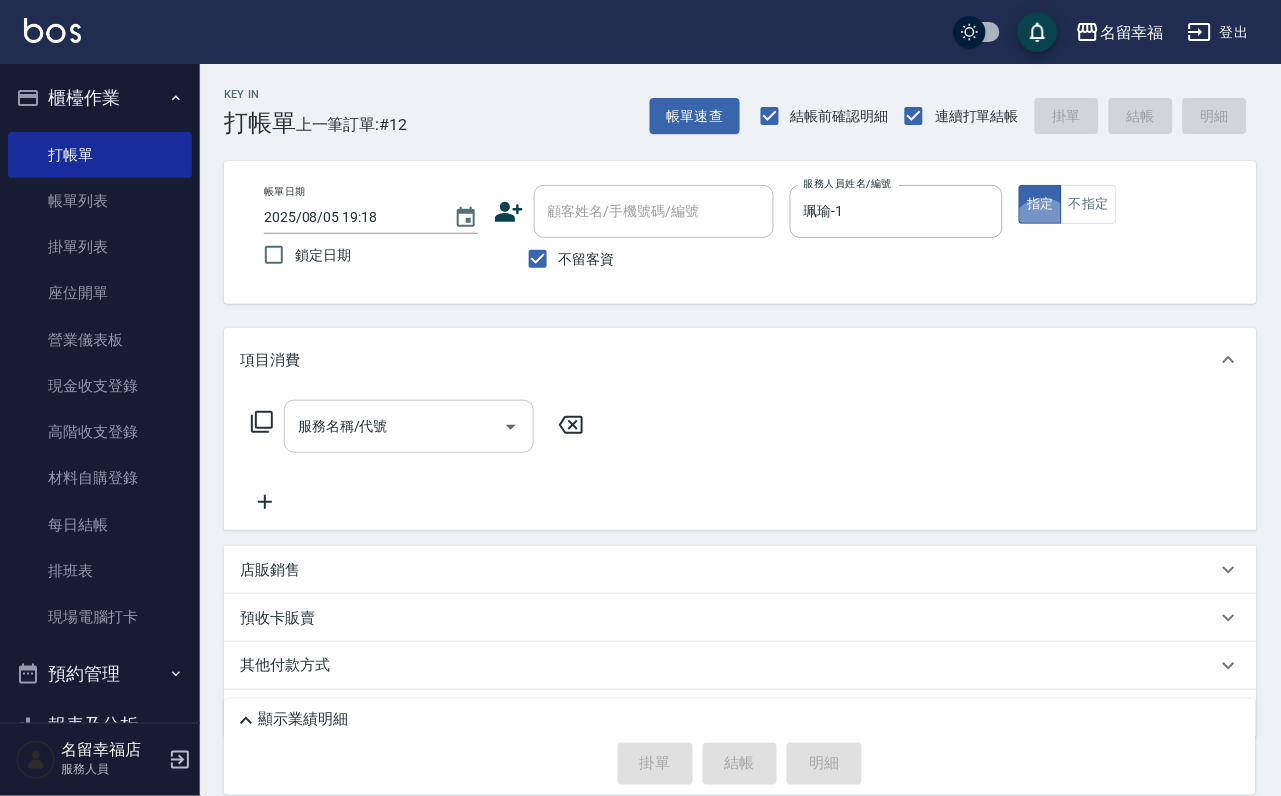 click on "服務名稱/代號" at bounding box center (409, 426) 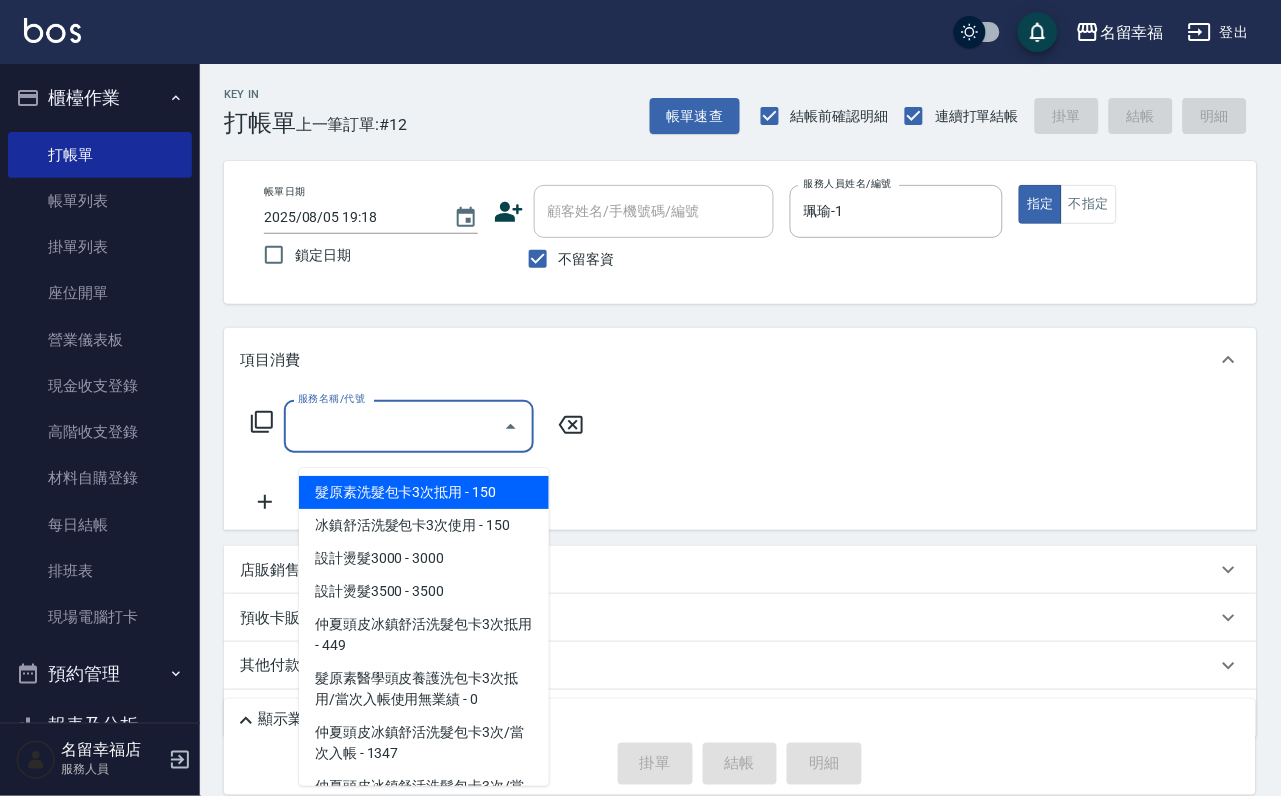 type on "3" 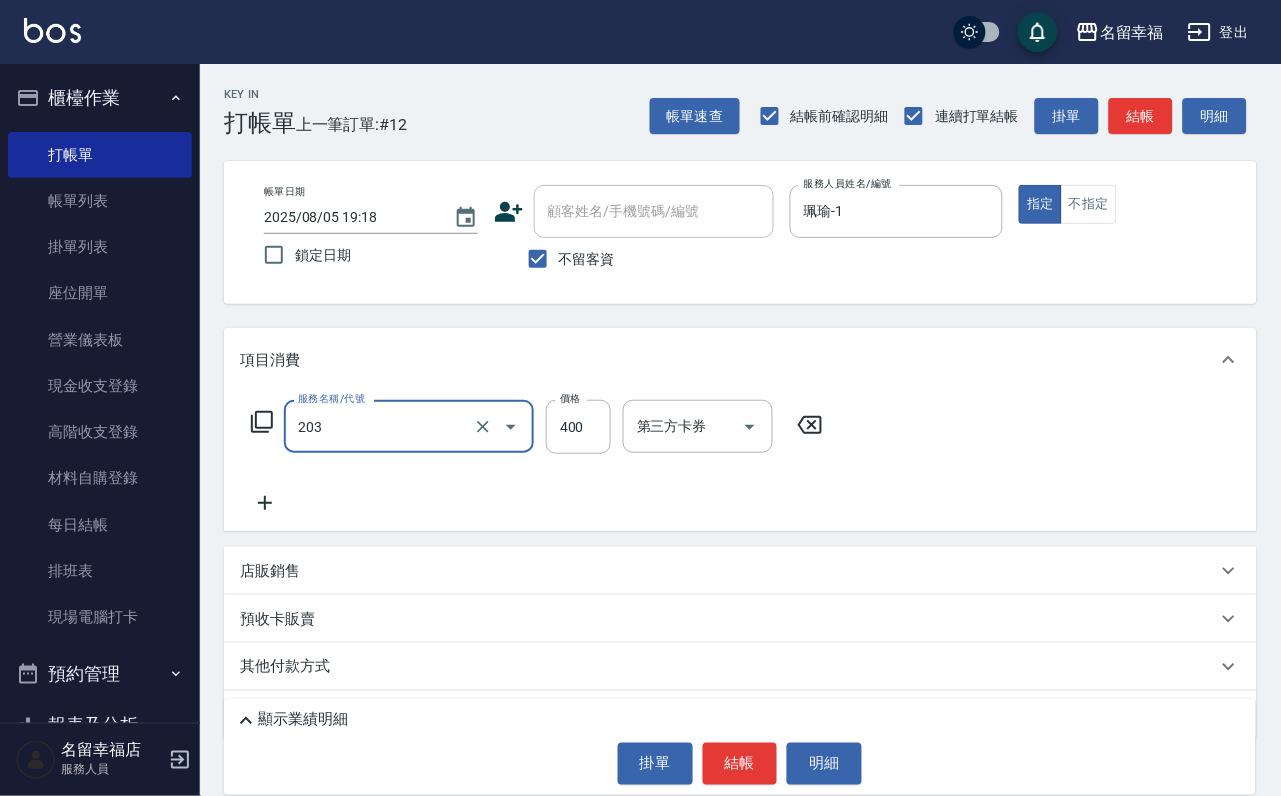 type on "指定單剪(203)" 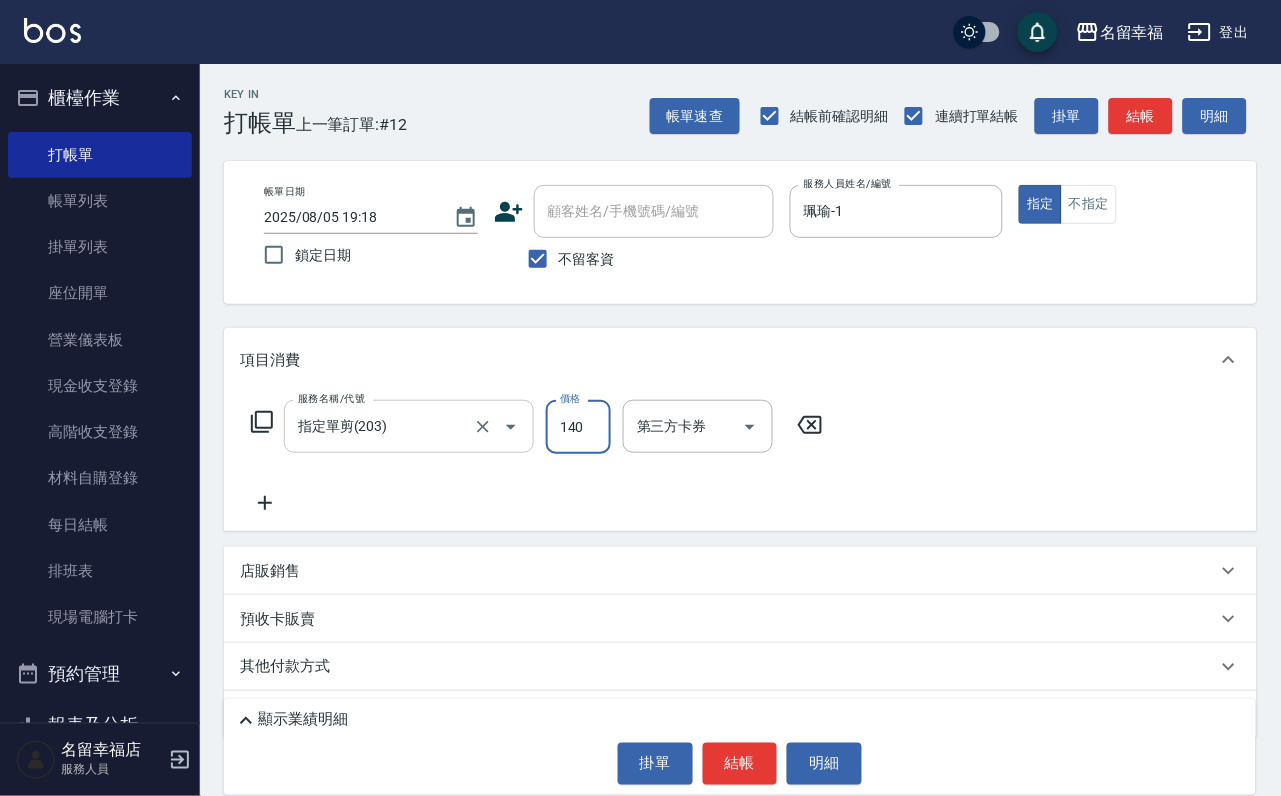 type on "140" 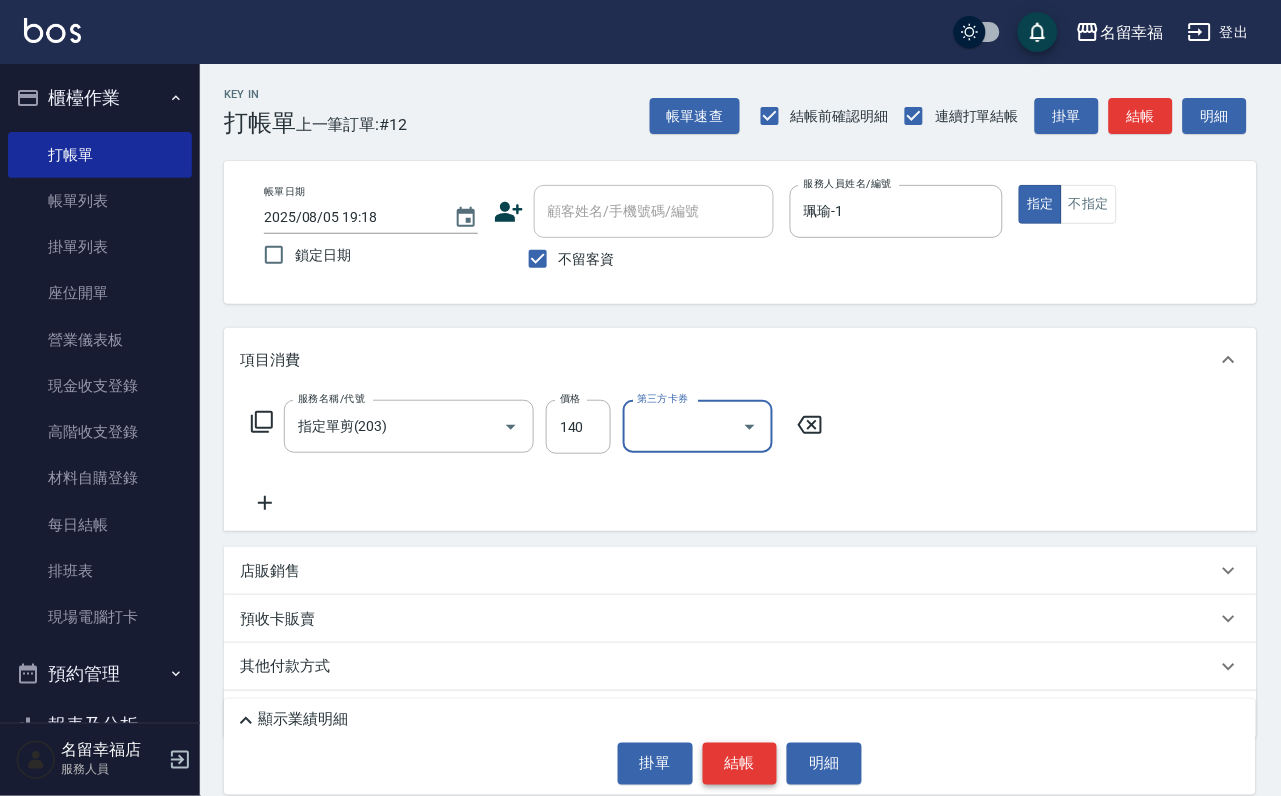 click on "結帳" at bounding box center [740, 764] 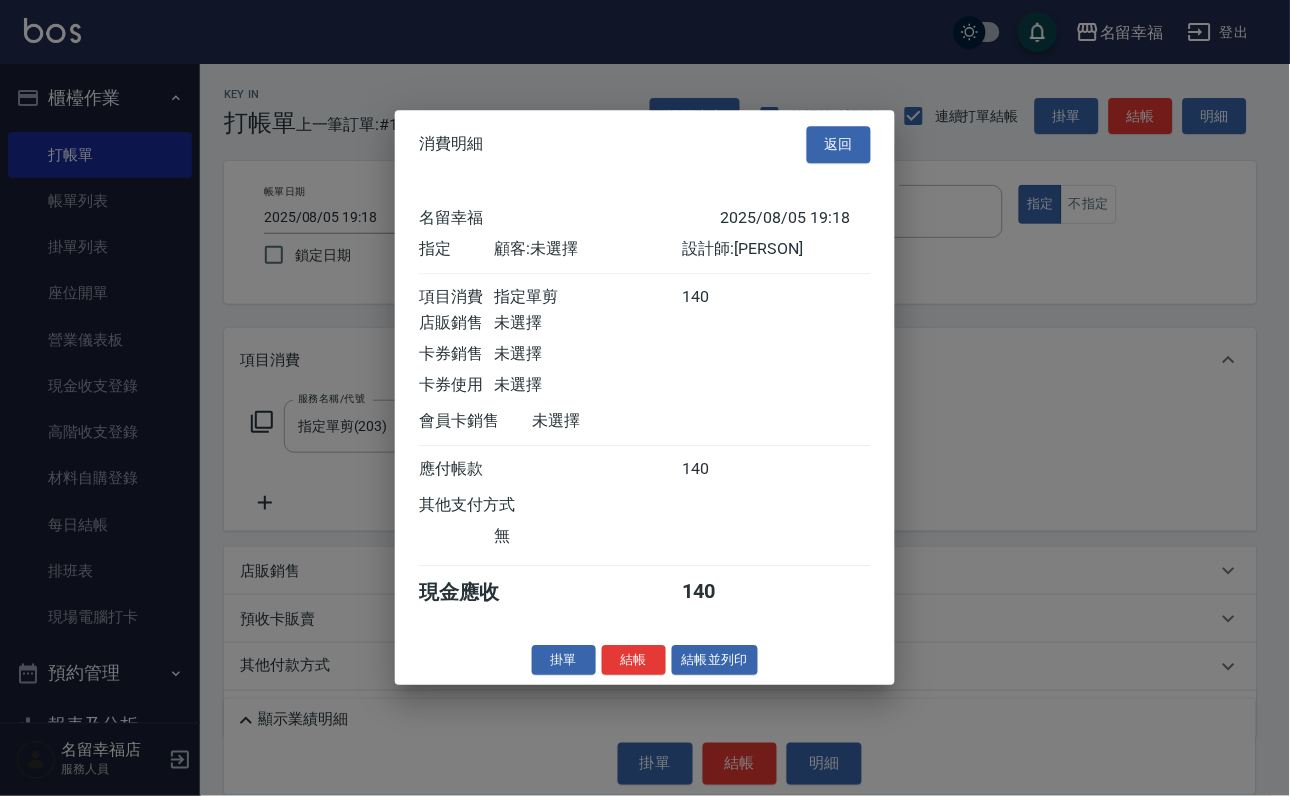 scroll, scrollTop: 247, scrollLeft: 0, axis: vertical 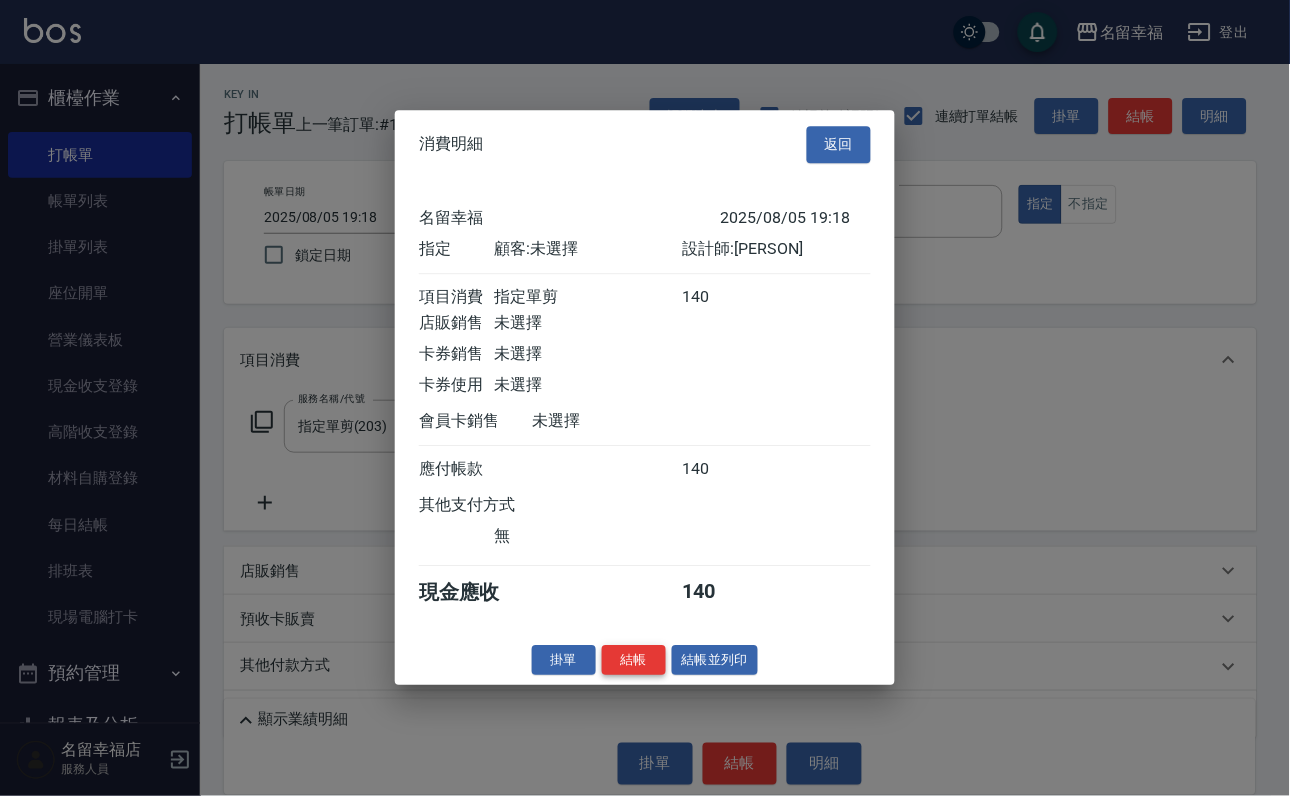drag, startPoint x: 622, startPoint y: 760, endPoint x: 646, endPoint y: 727, distance: 40.804413 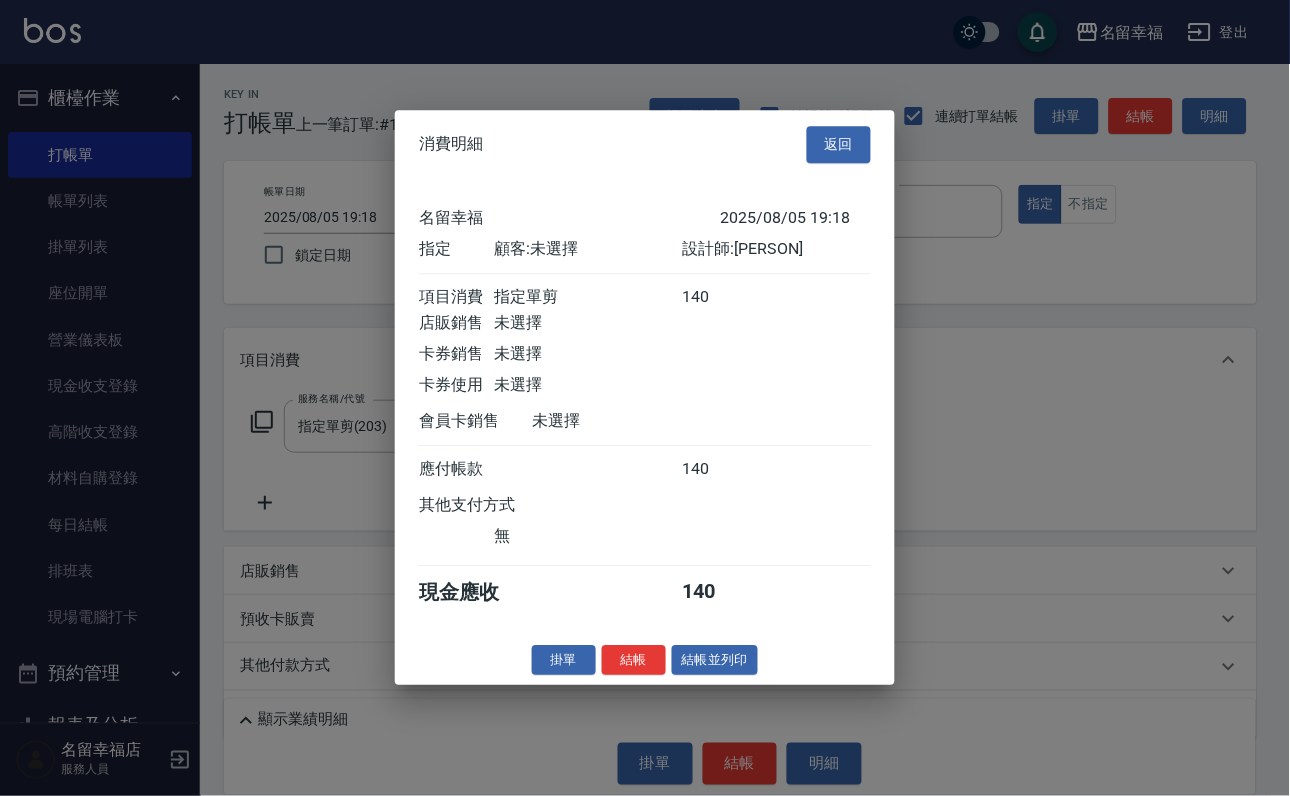 click on "結帳" at bounding box center [634, 660] 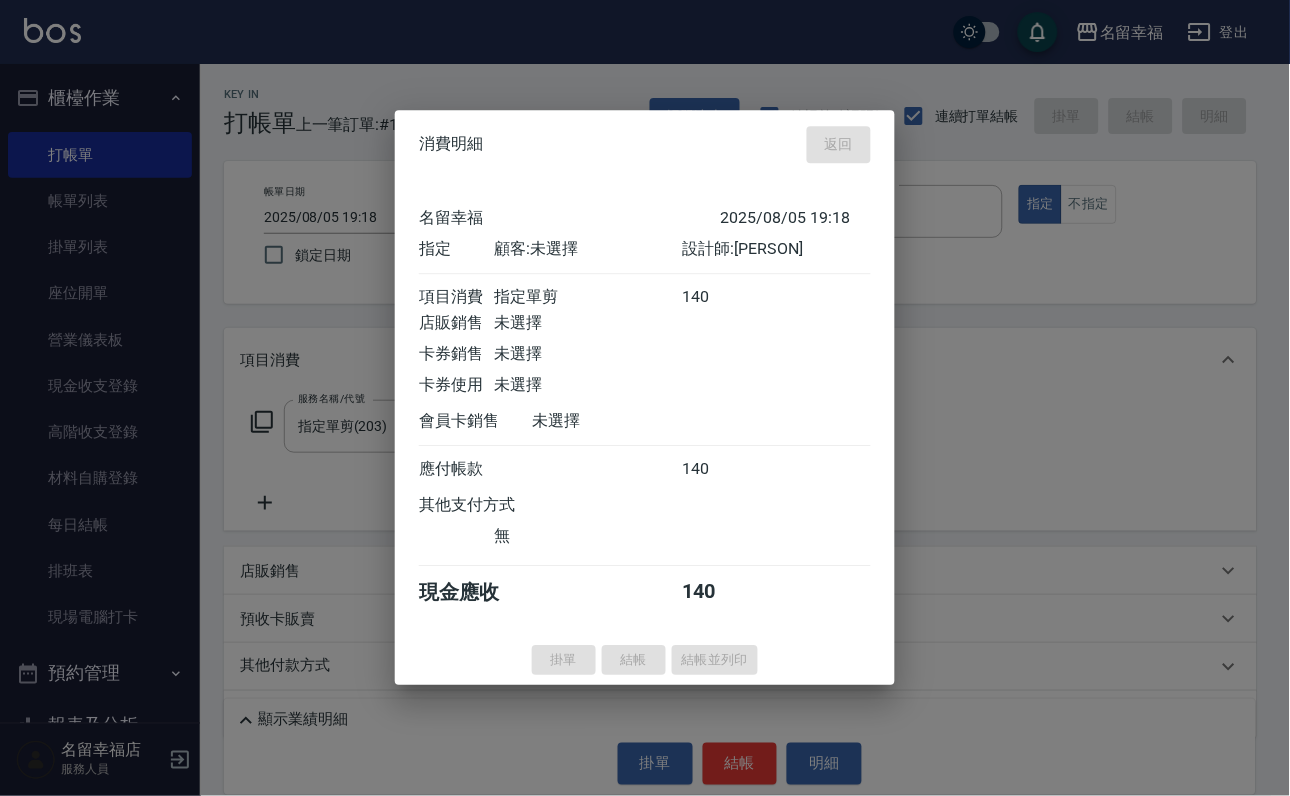 type on "2025/08/05 19:19" 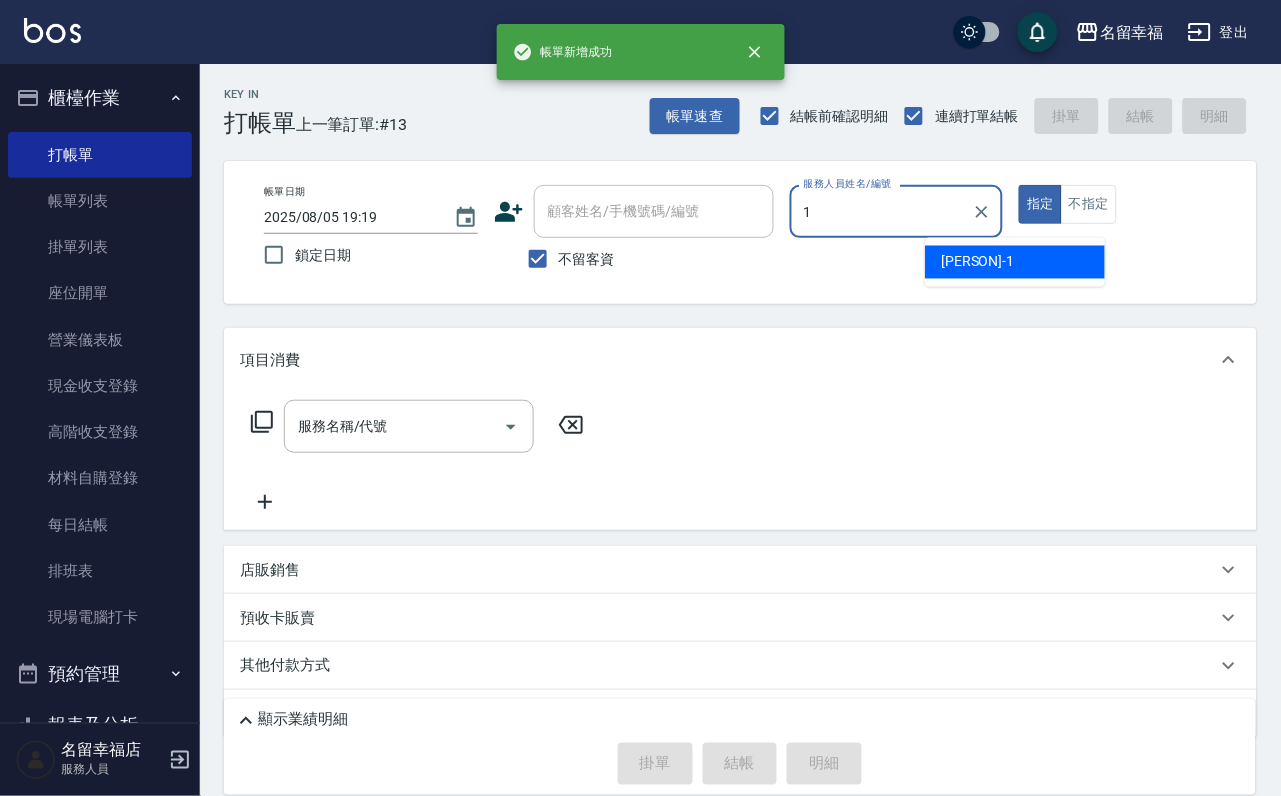 type on "珮瑜-1" 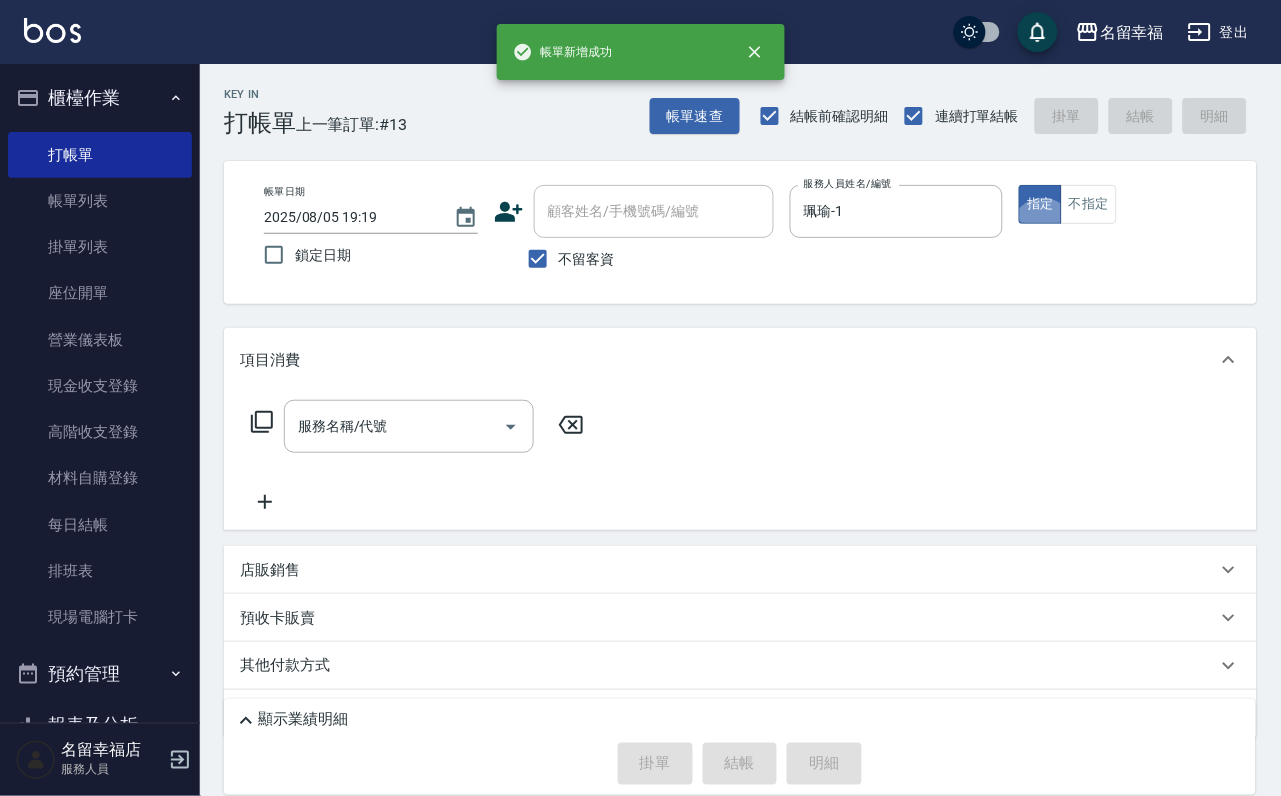 drag, startPoint x: 466, startPoint y: 455, endPoint x: 602, endPoint y: 442, distance: 136.6199 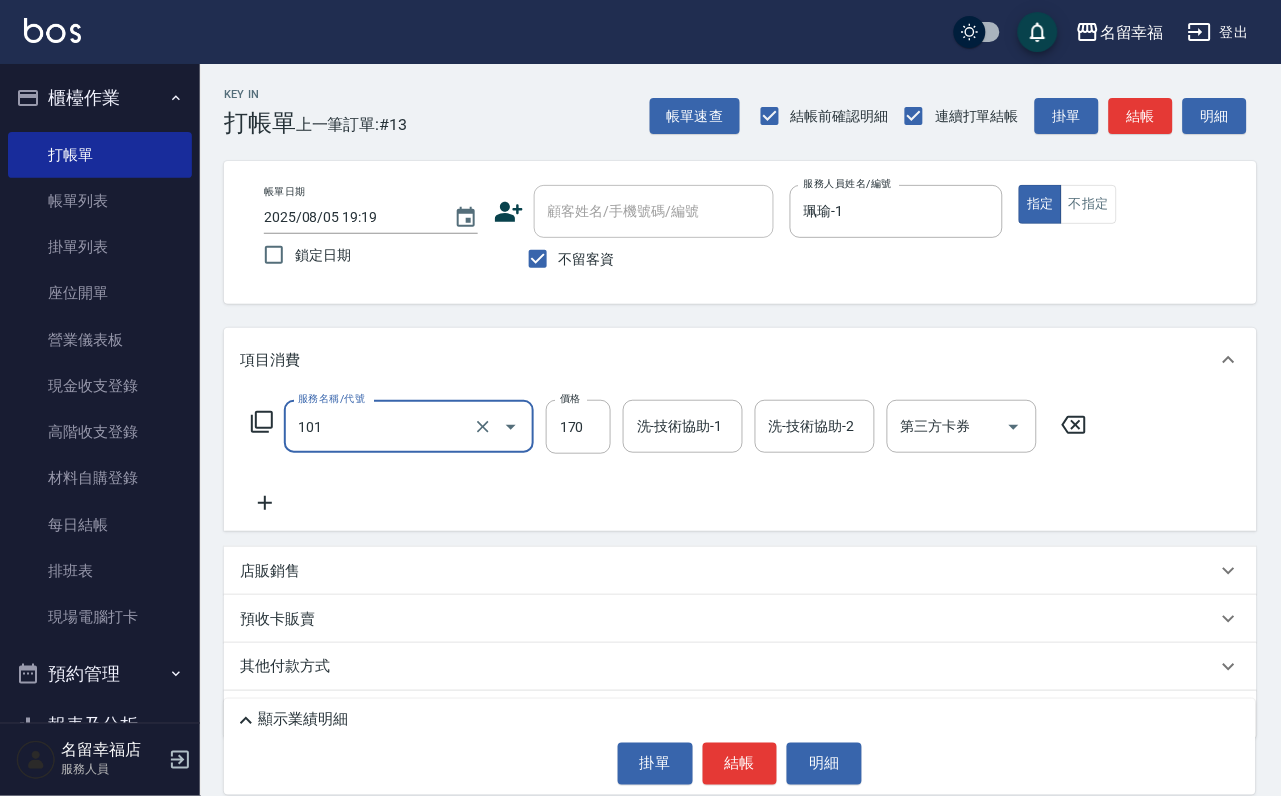 type on "洗髮(101)" 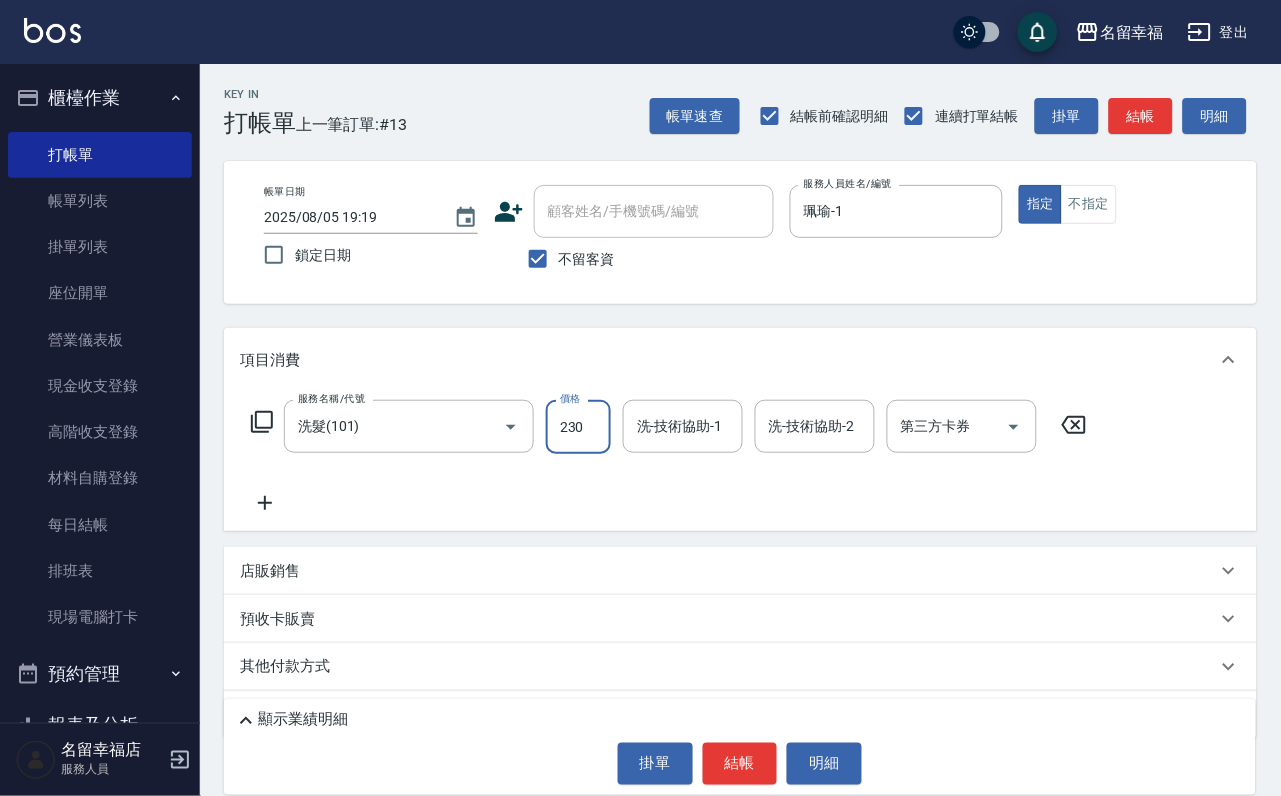 type on "230" 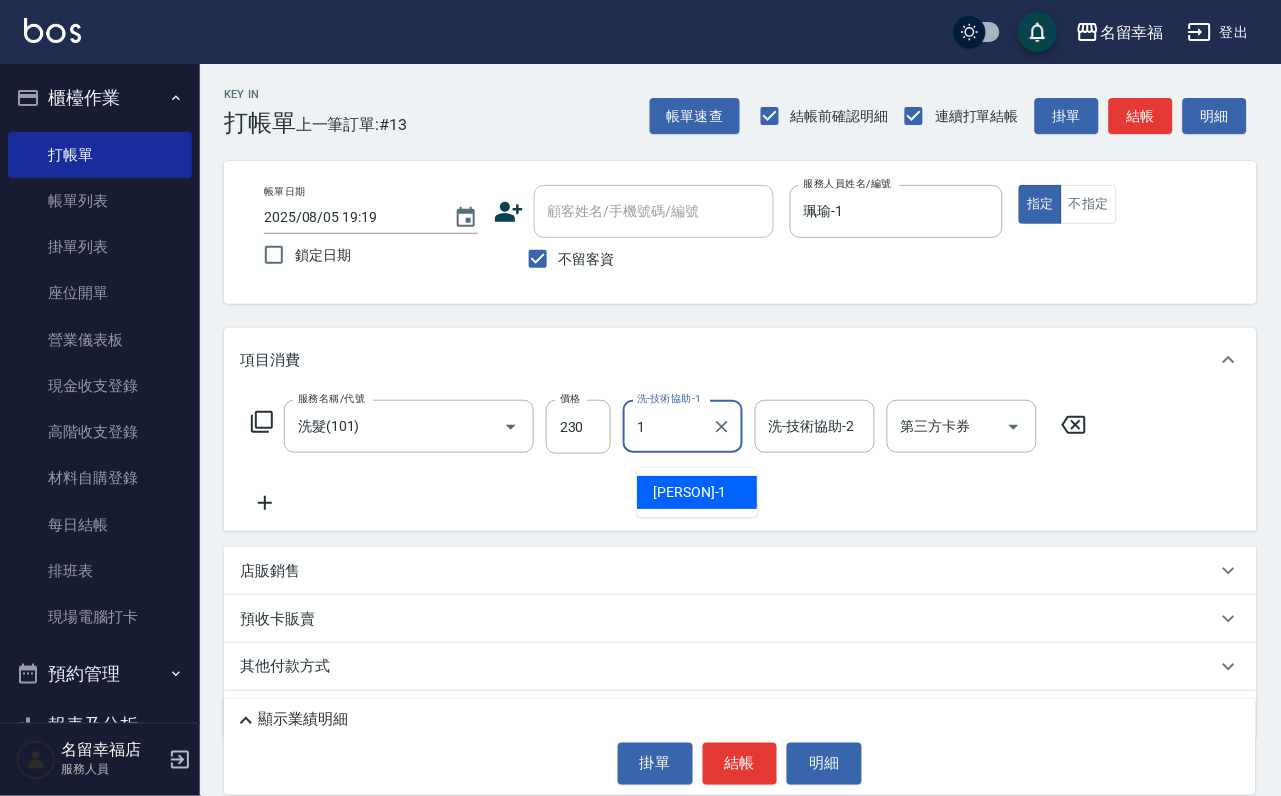 type on "珮瑜-1" 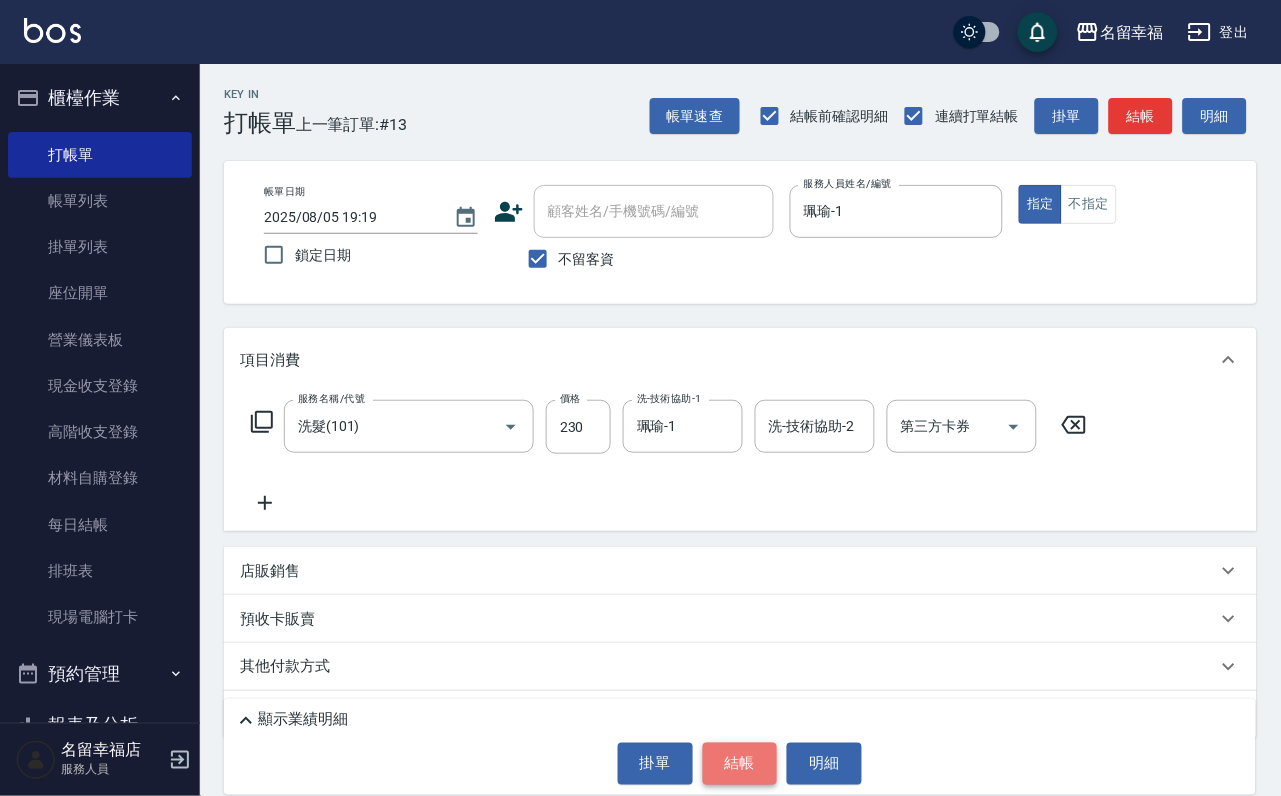 drag, startPoint x: 751, startPoint y: 748, endPoint x: 718, endPoint y: 753, distance: 33.37664 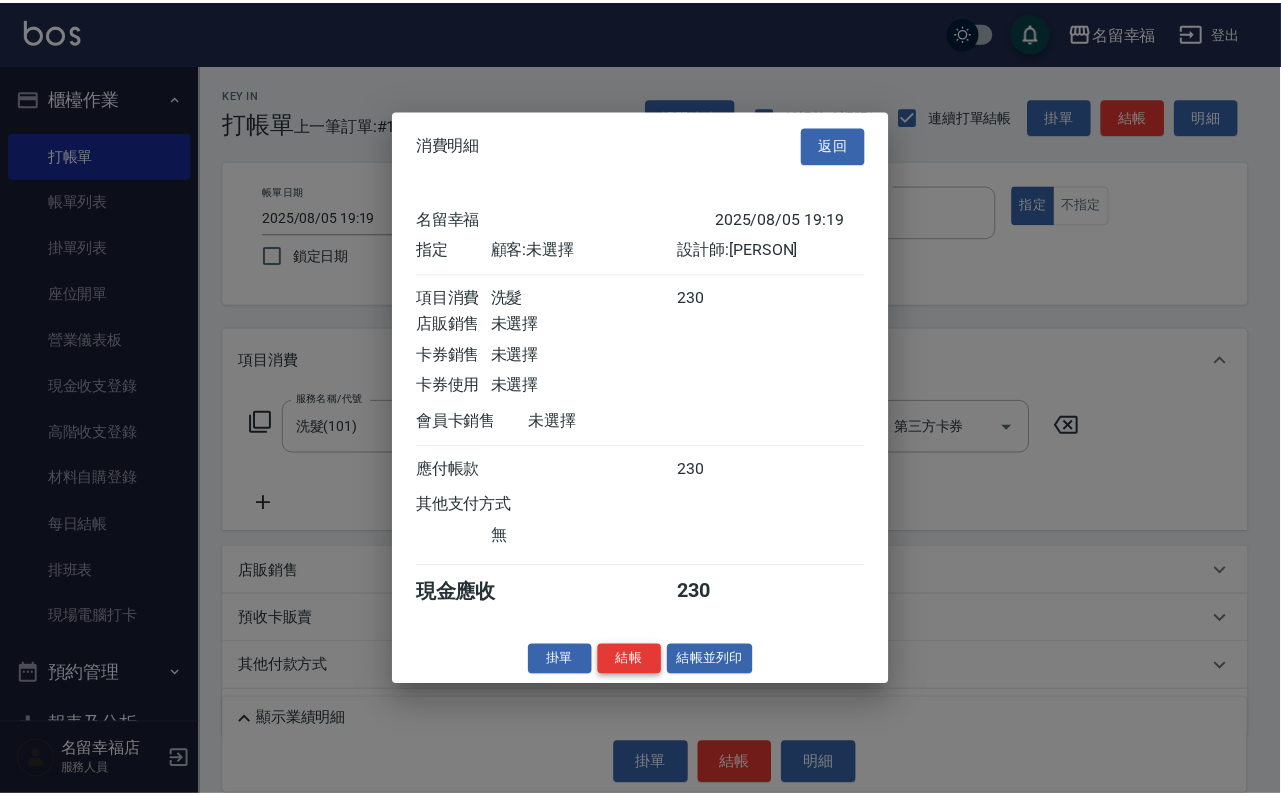 scroll, scrollTop: 247, scrollLeft: 0, axis: vertical 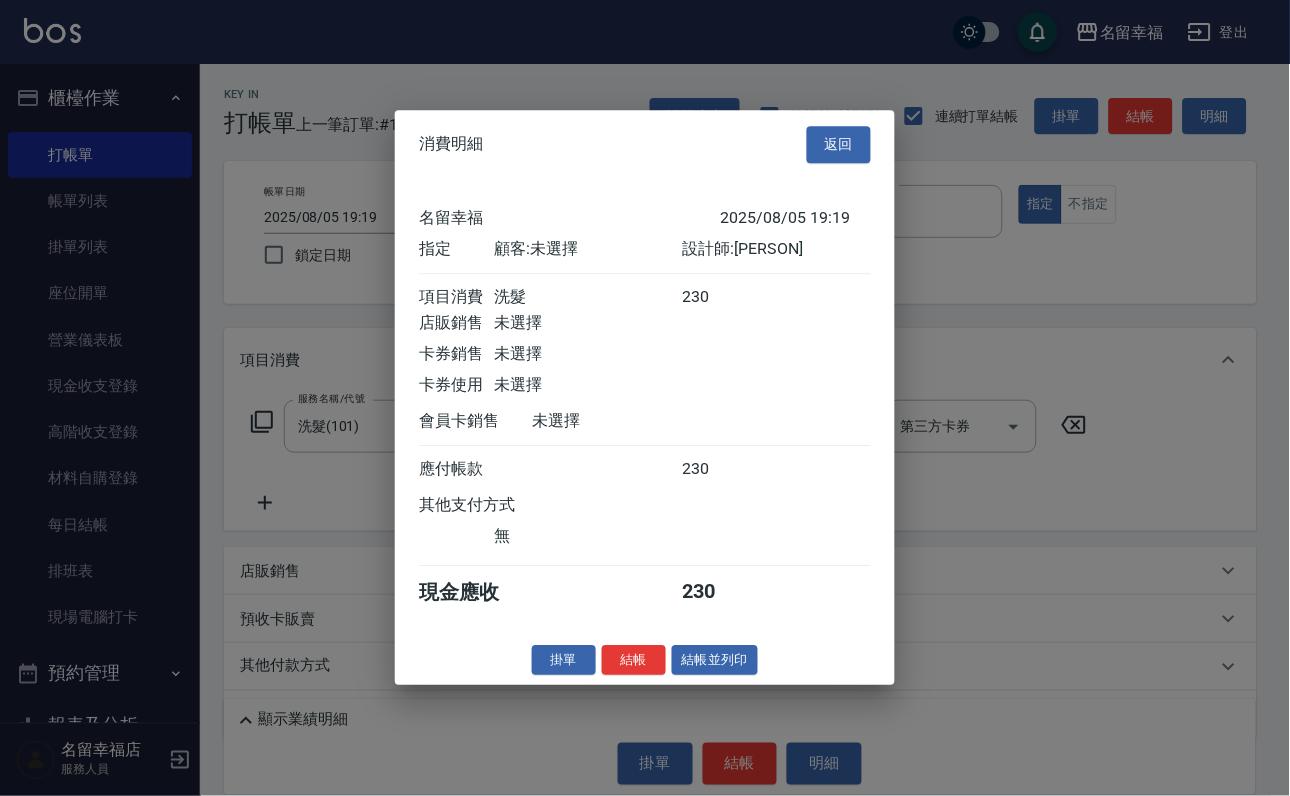 drag, startPoint x: 586, startPoint y: 757, endPoint x: 592, endPoint y: 745, distance: 13.416408 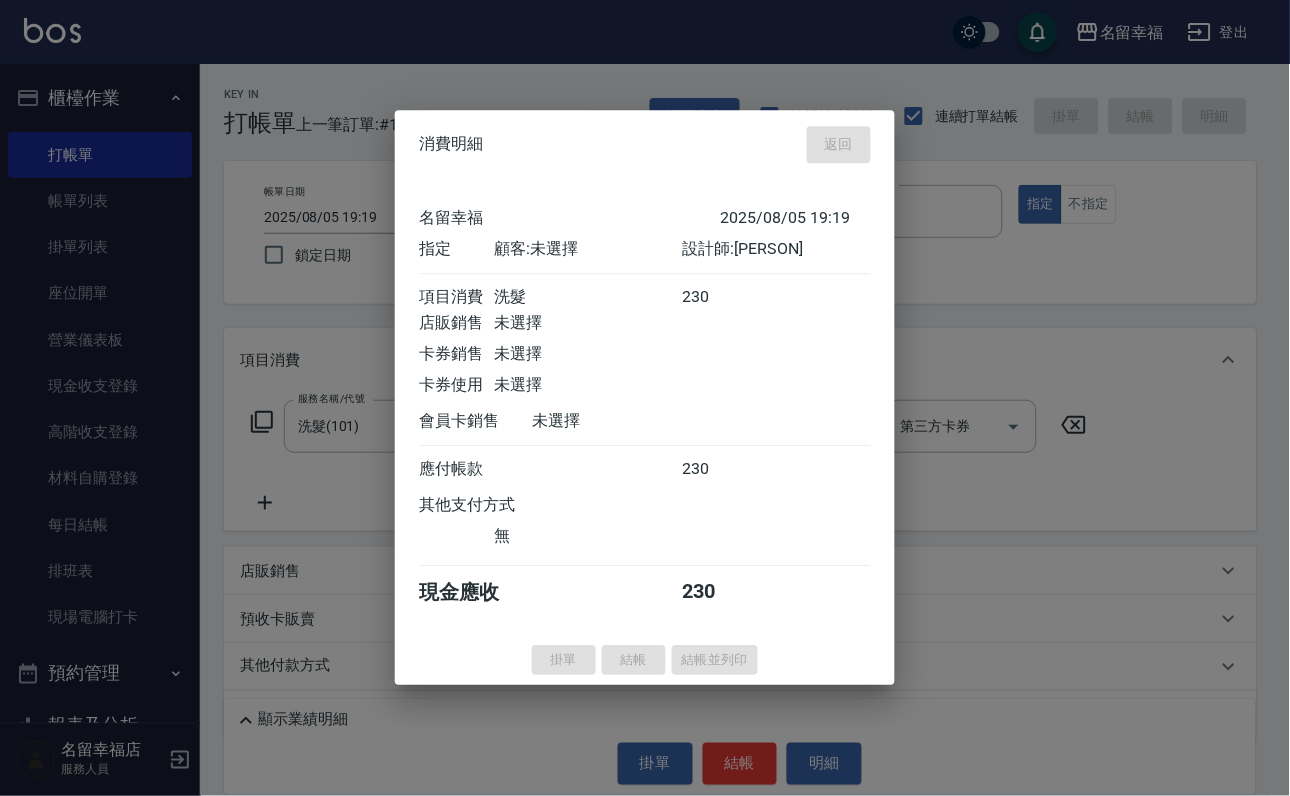 type on "2025/08/05 19:20" 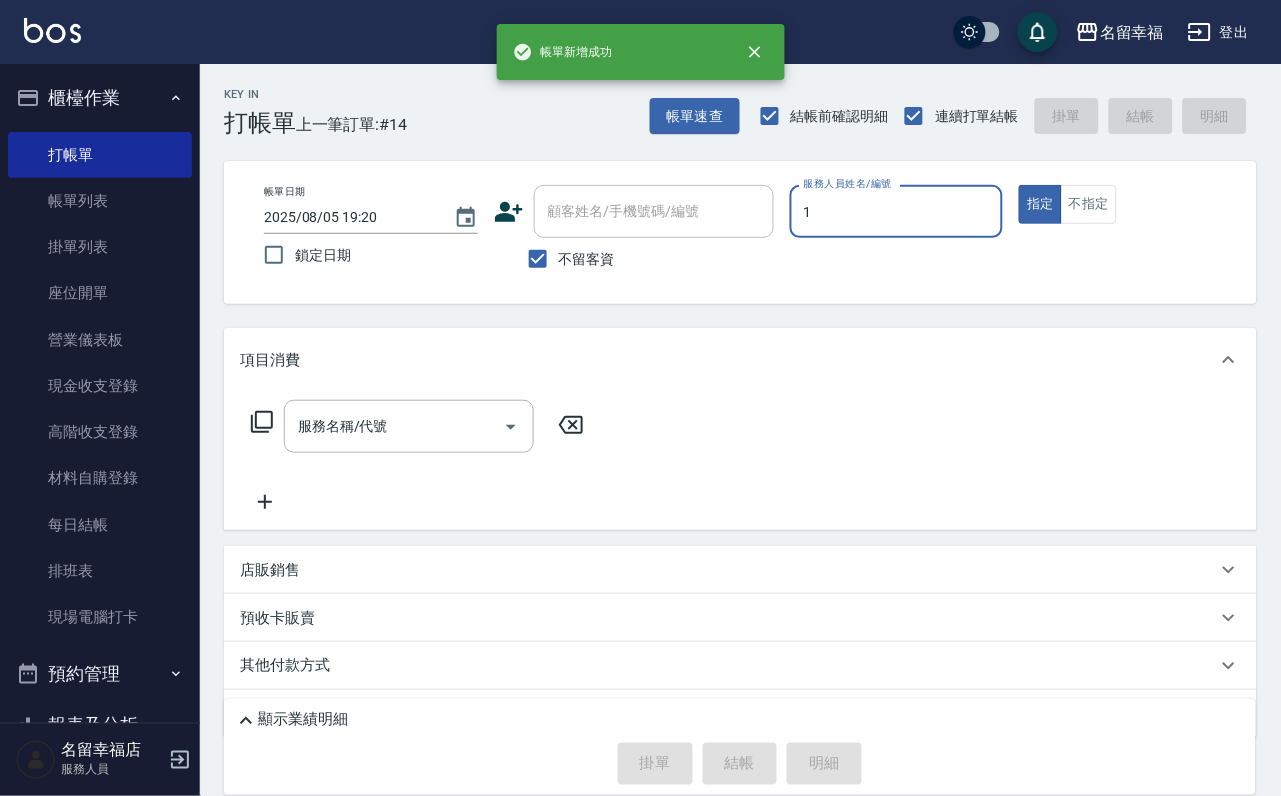 type on "珮瑜-1" 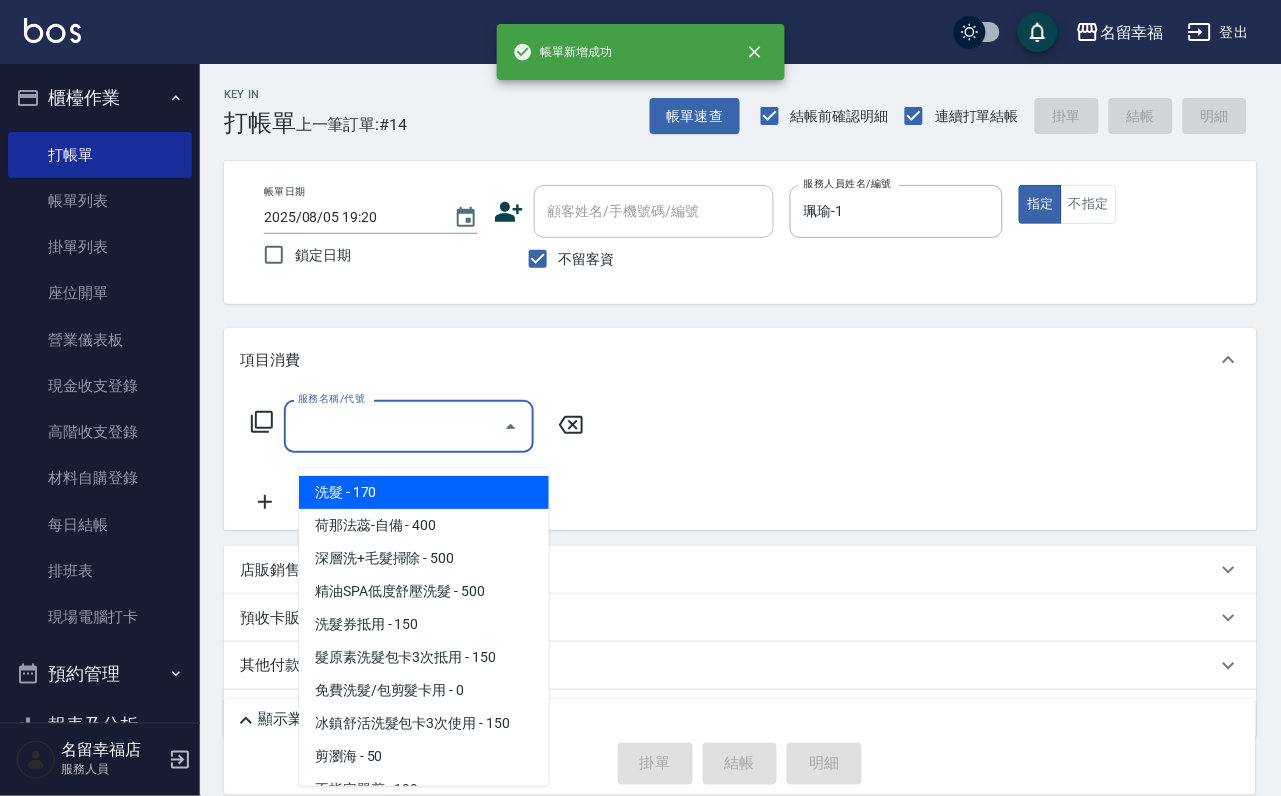 click on "服務名稱/代號" at bounding box center [394, 426] 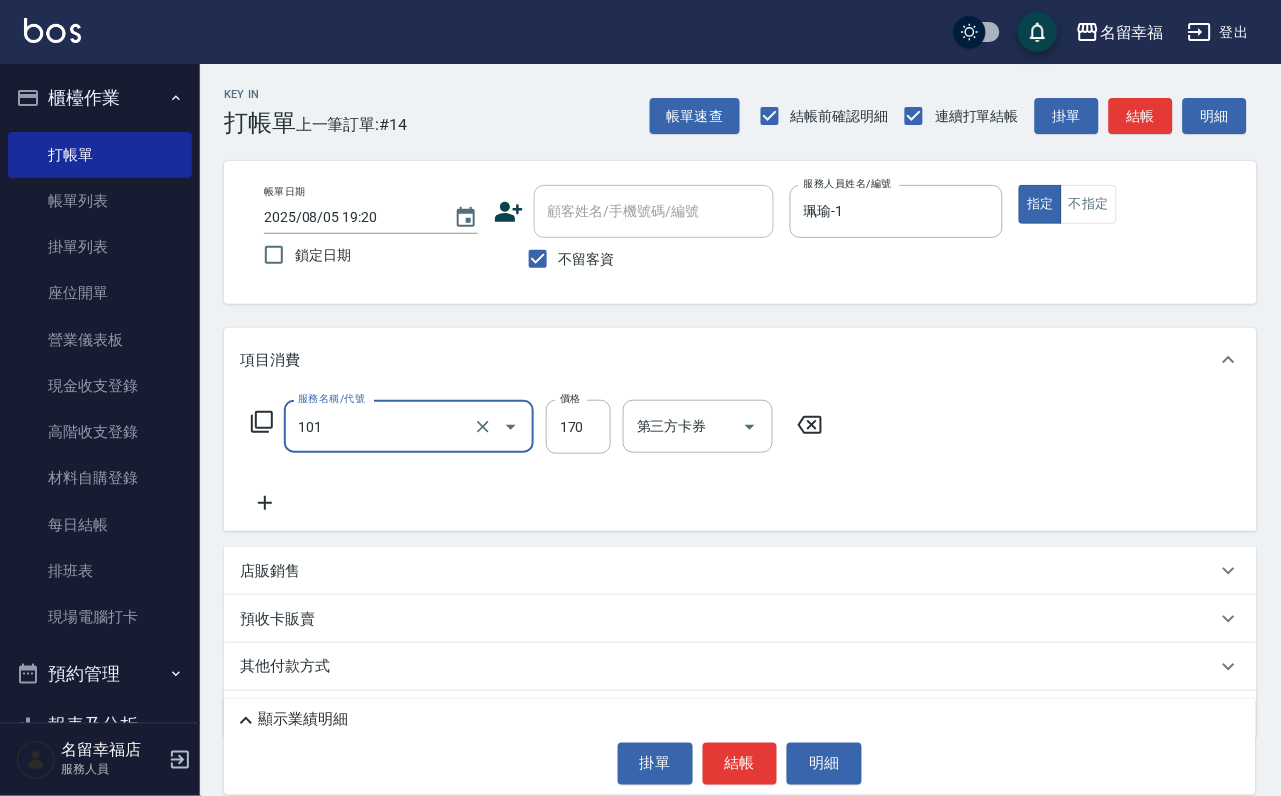 type on "洗髮(101)" 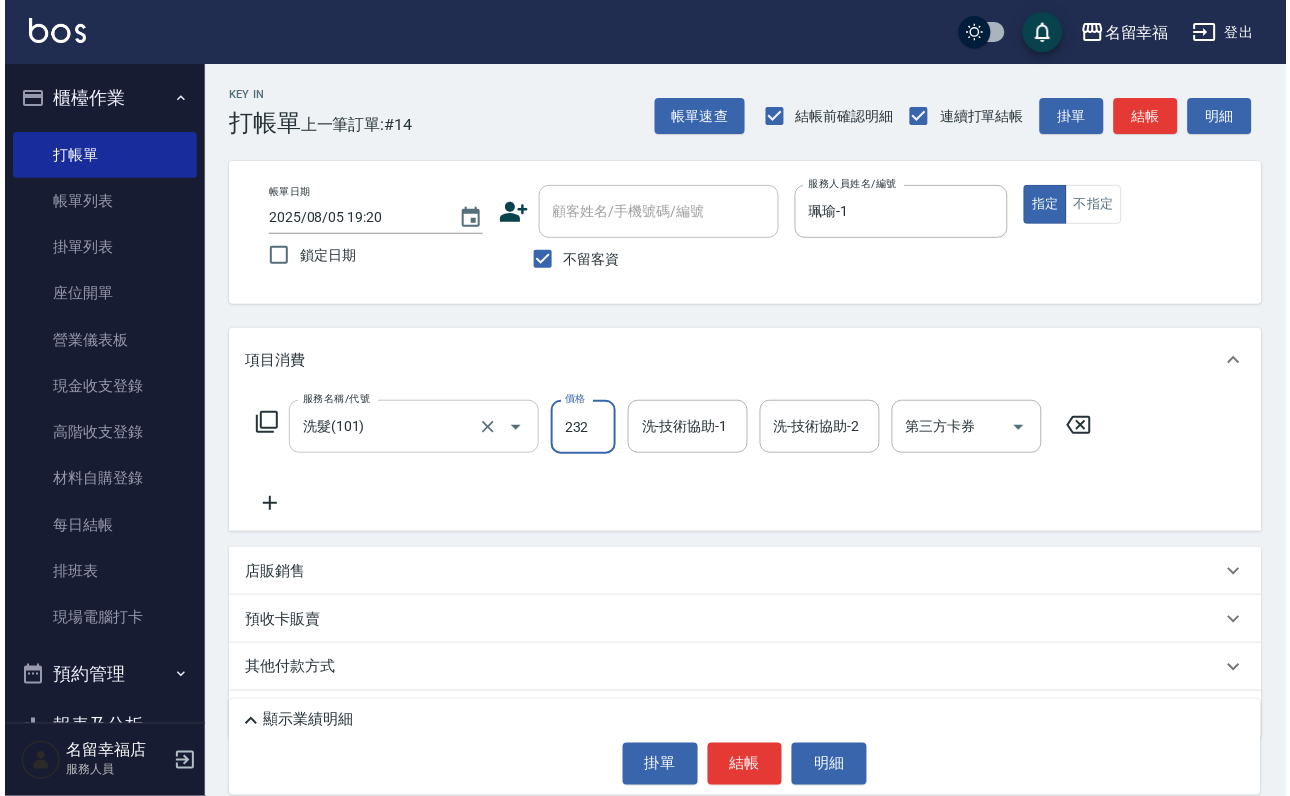 scroll, scrollTop: 0, scrollLeft: 0, axis: both 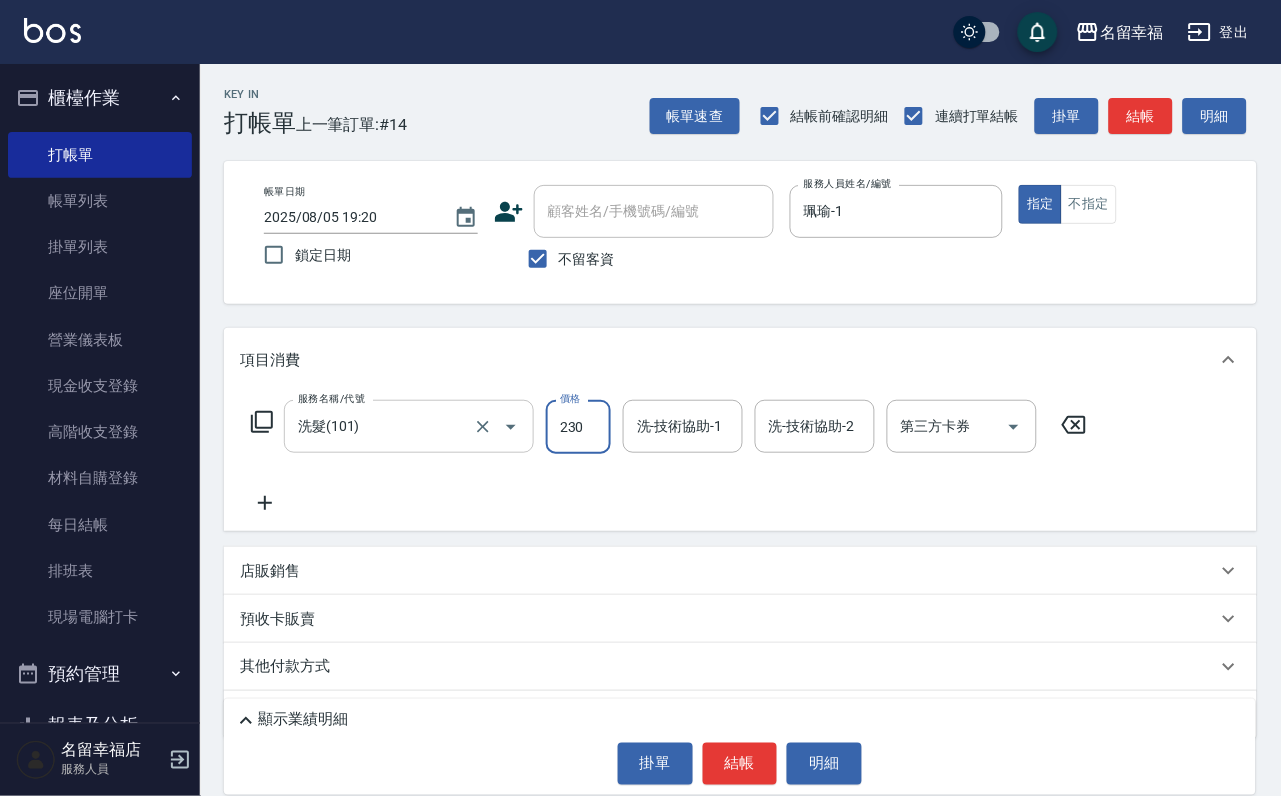 type on "230" 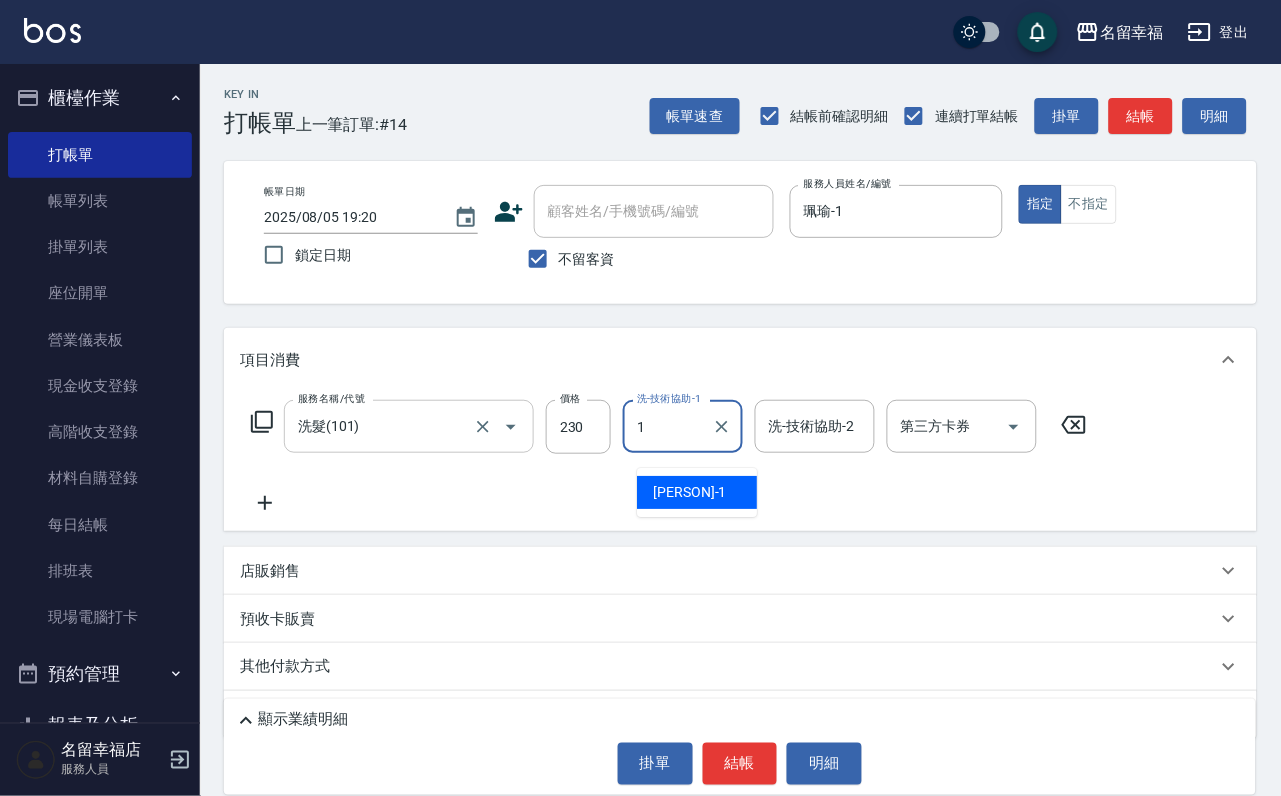 type on "珮瑜-1" 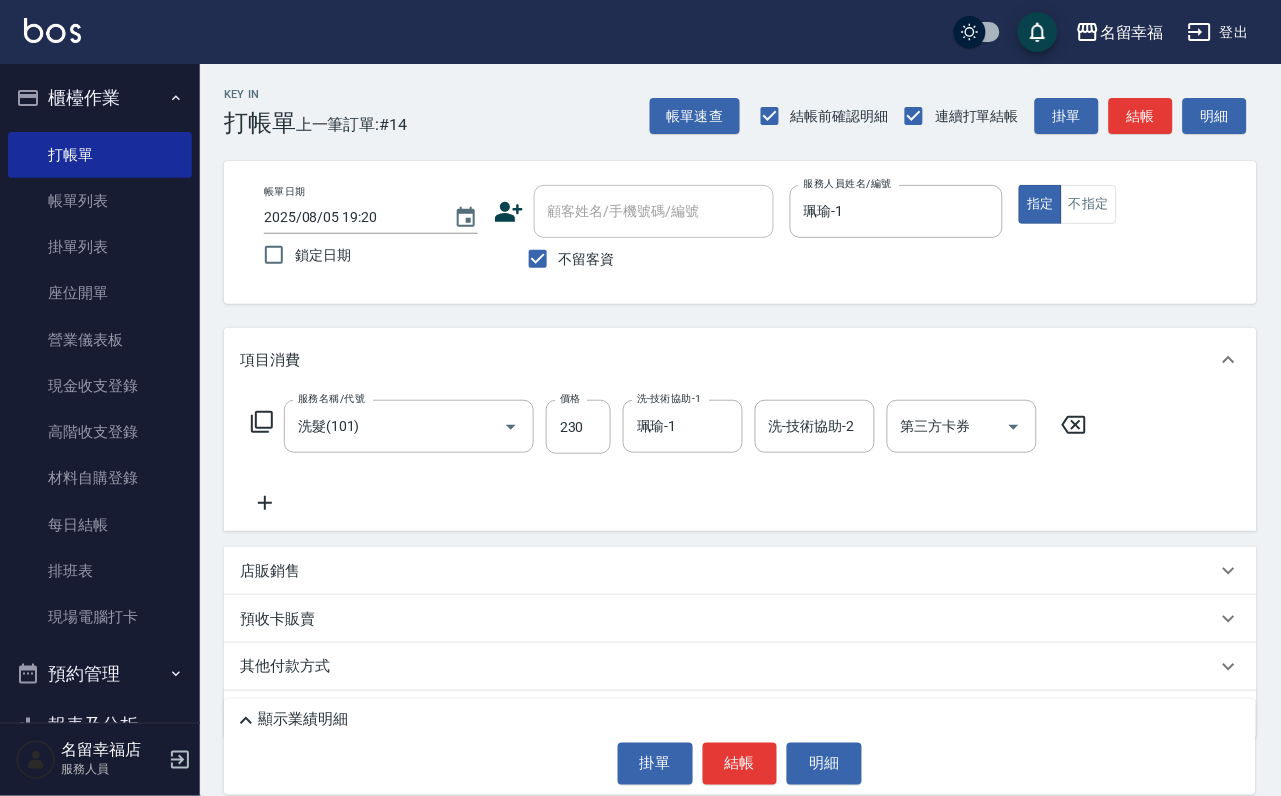 click on "服務名稱/代號 洗髮(101) 服務名稱/代號 價格 230 價格 洗-技術協助-1 [PERSON]-1 洗-技術協助-1 洗-技術協助-2 洗-技術協助-2 第三方卡券 第三方卡券" at bounding box center (669, 457) 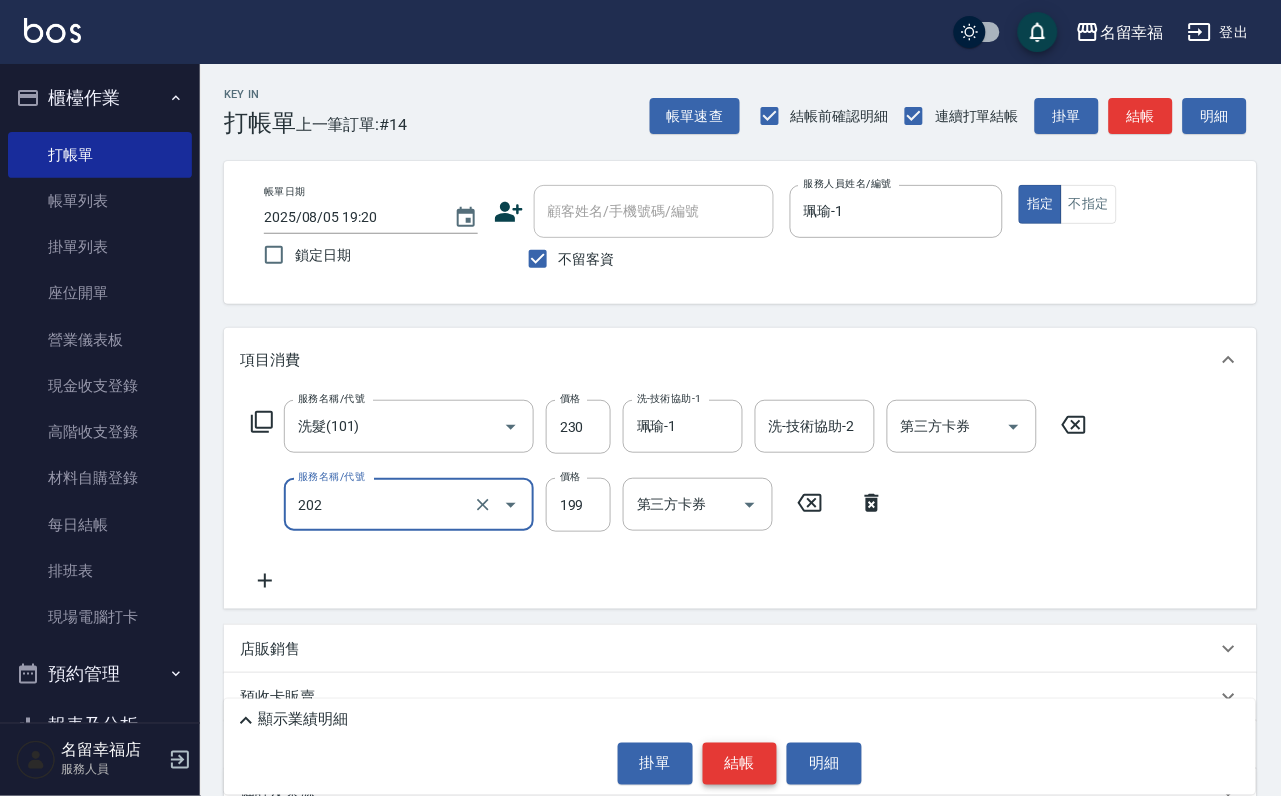 type on "不指定單剪(202)" 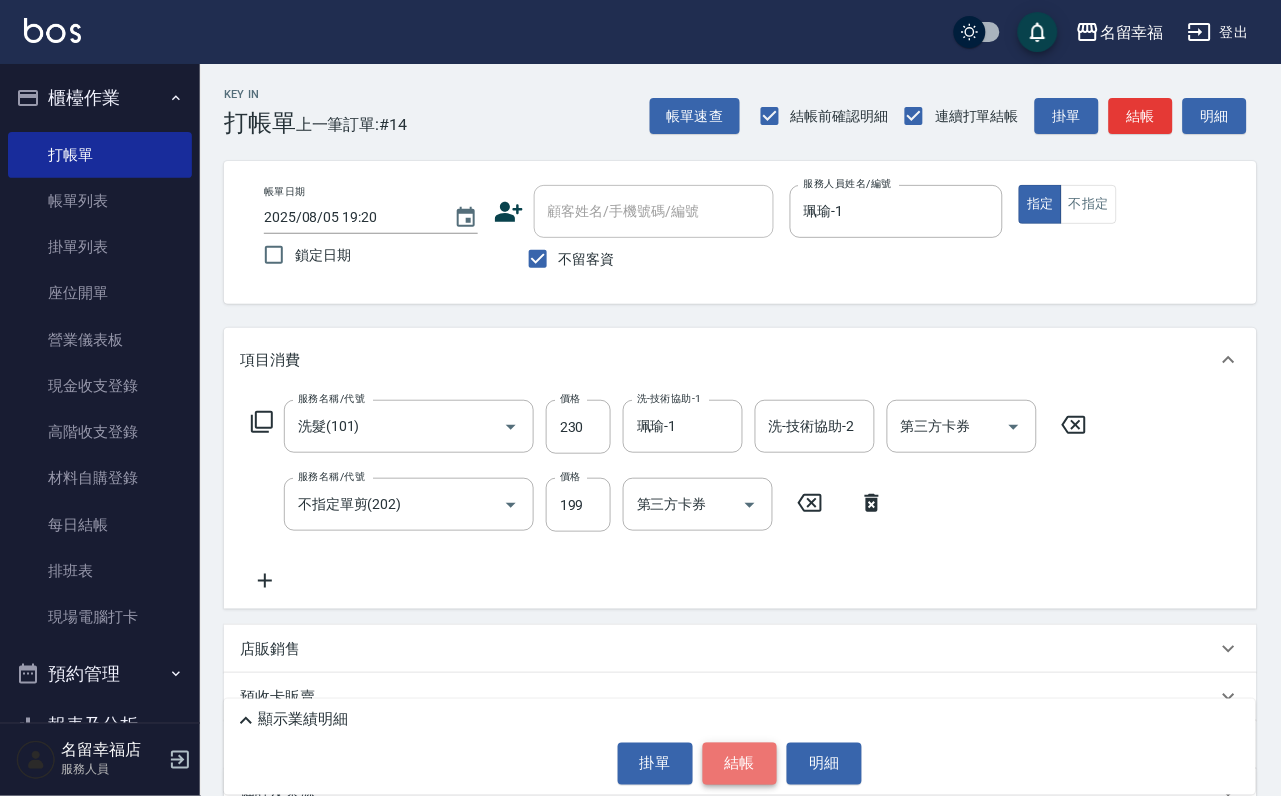 click on "結帳" at bounding box center (740, 764) 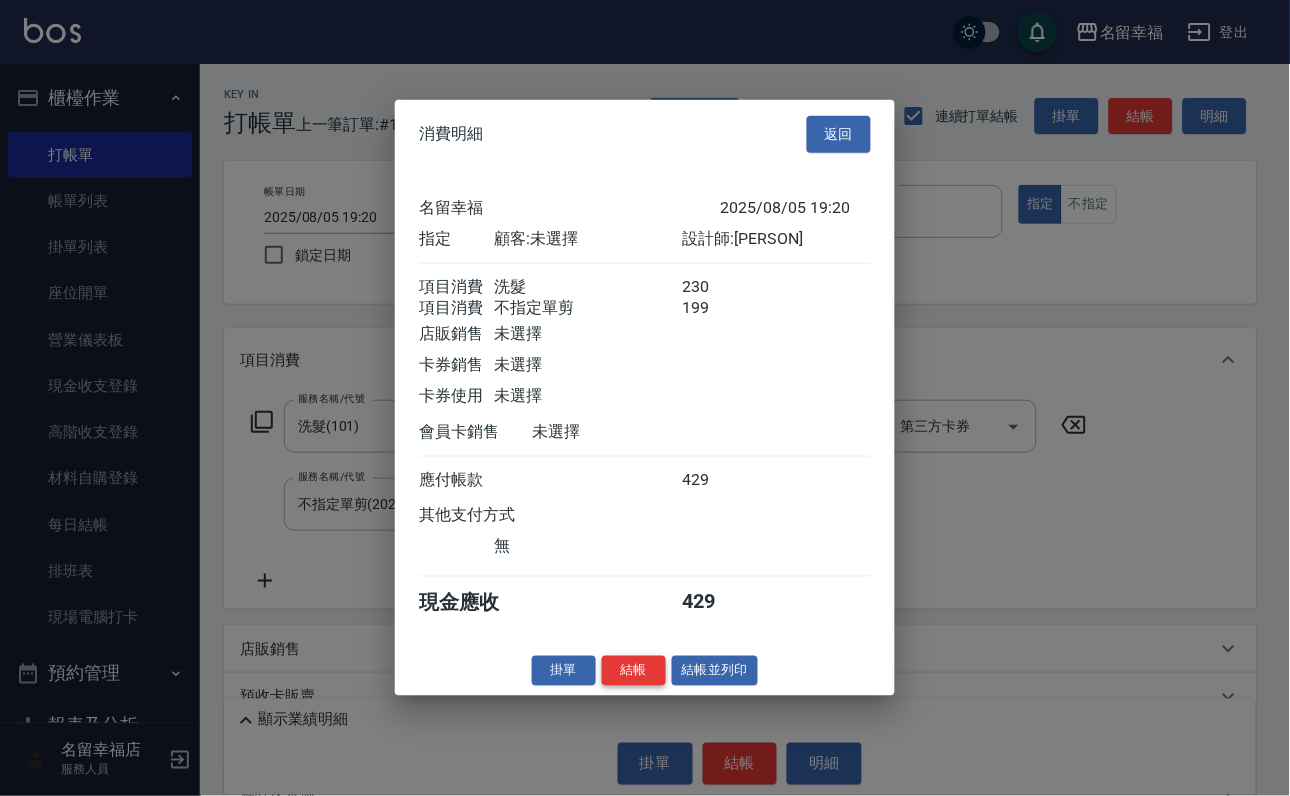 scroll, scrollTop: 322, scrollLeft: 0, axis: vertical 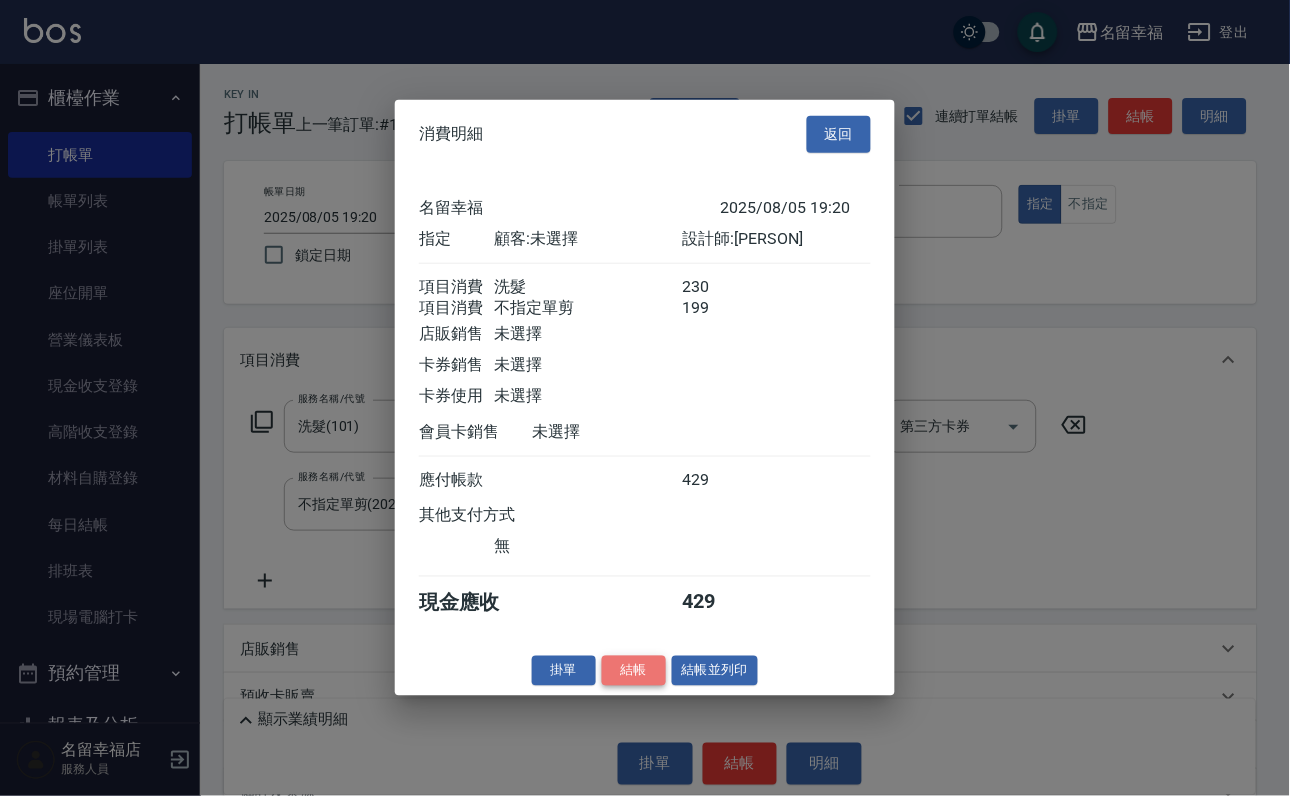 click on "結帳" at bounding box center (634, 670) 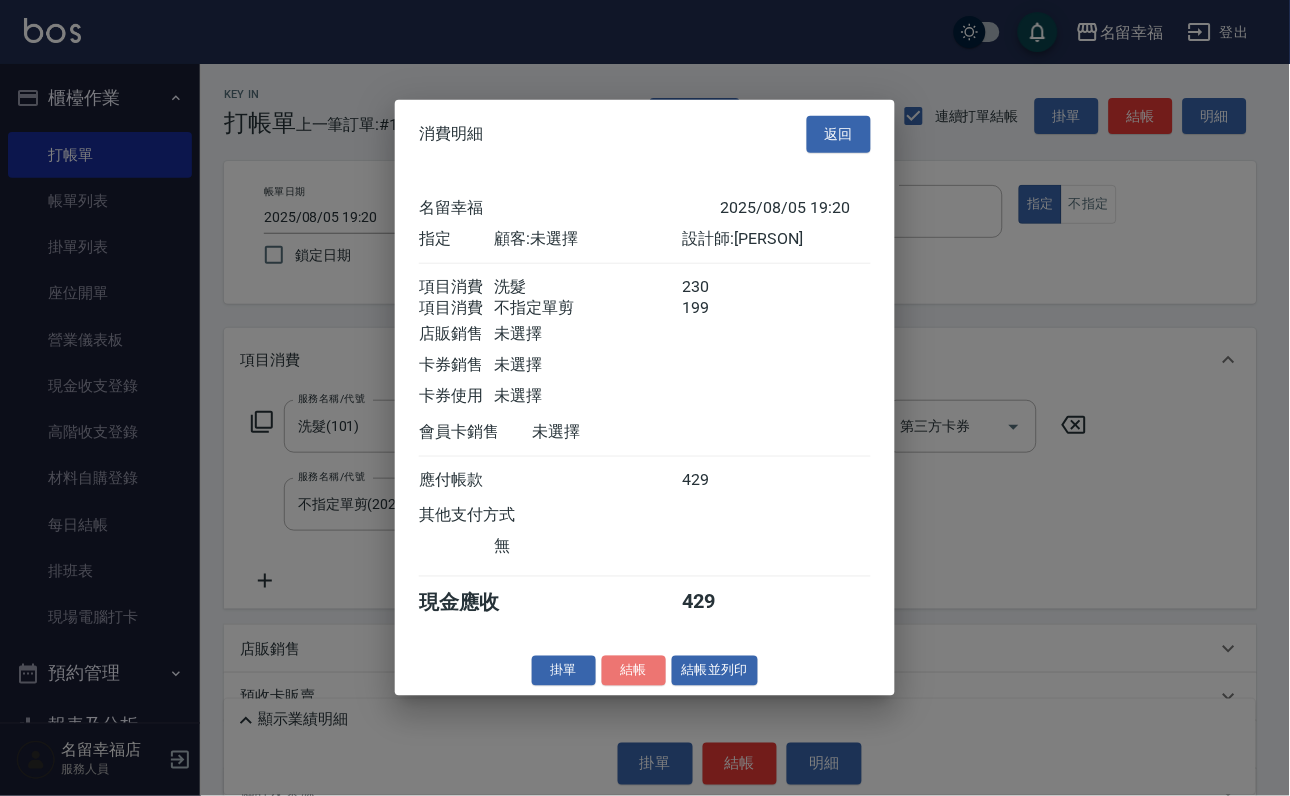 type 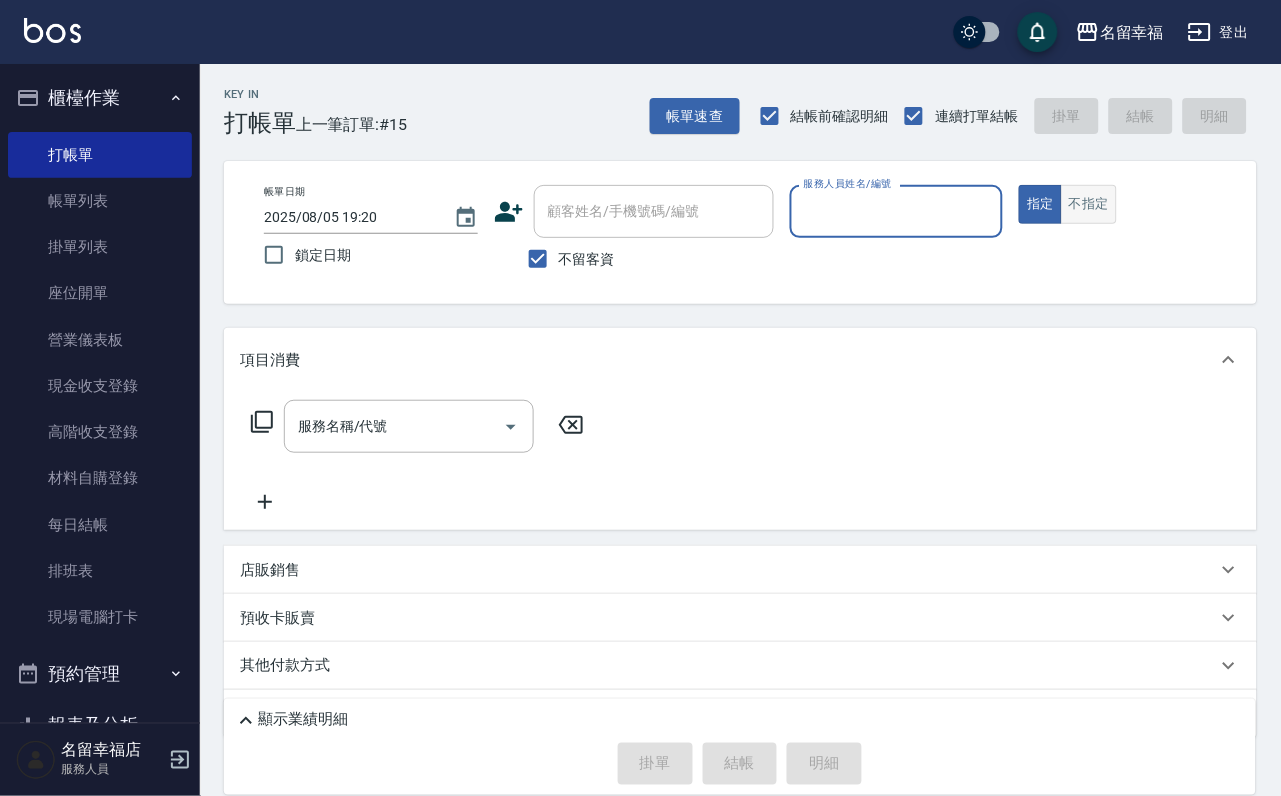 click on "不指定" at bounding box center [1089, 204] 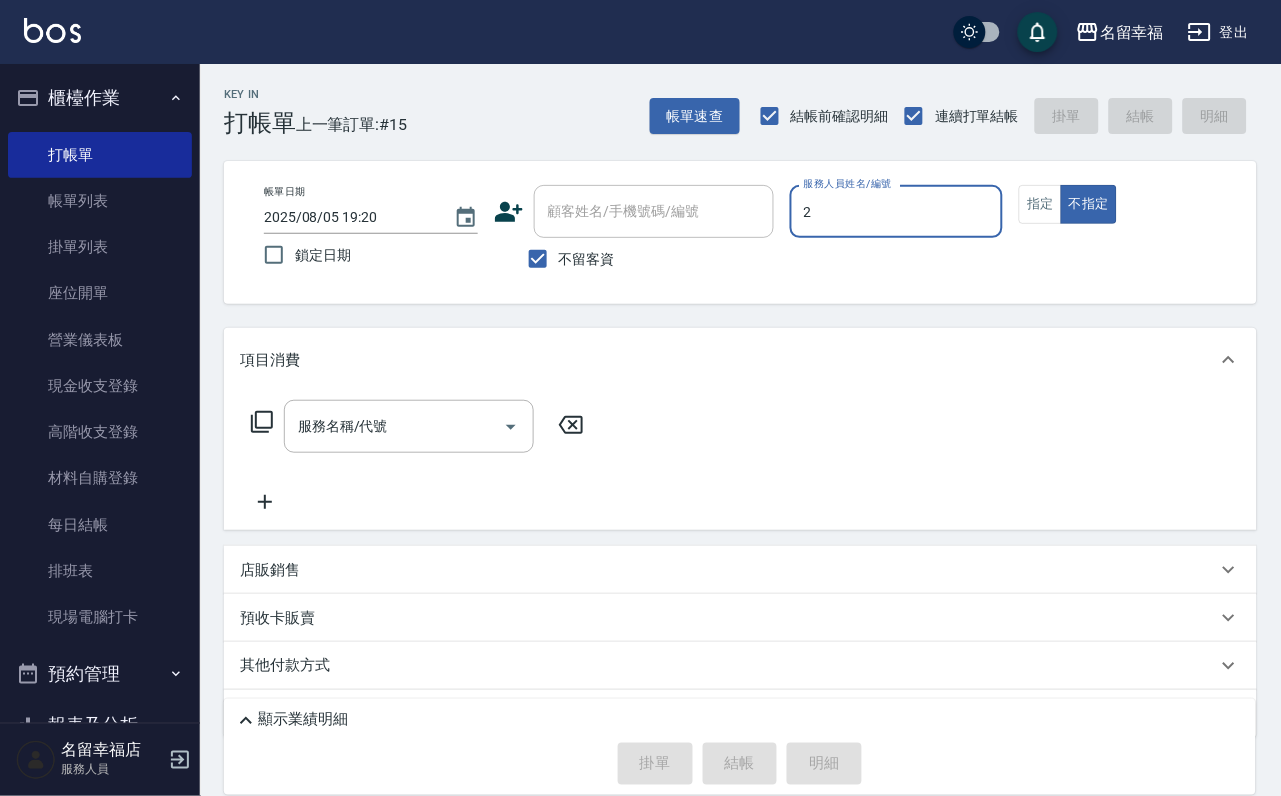 type on "[PERSON]-2" 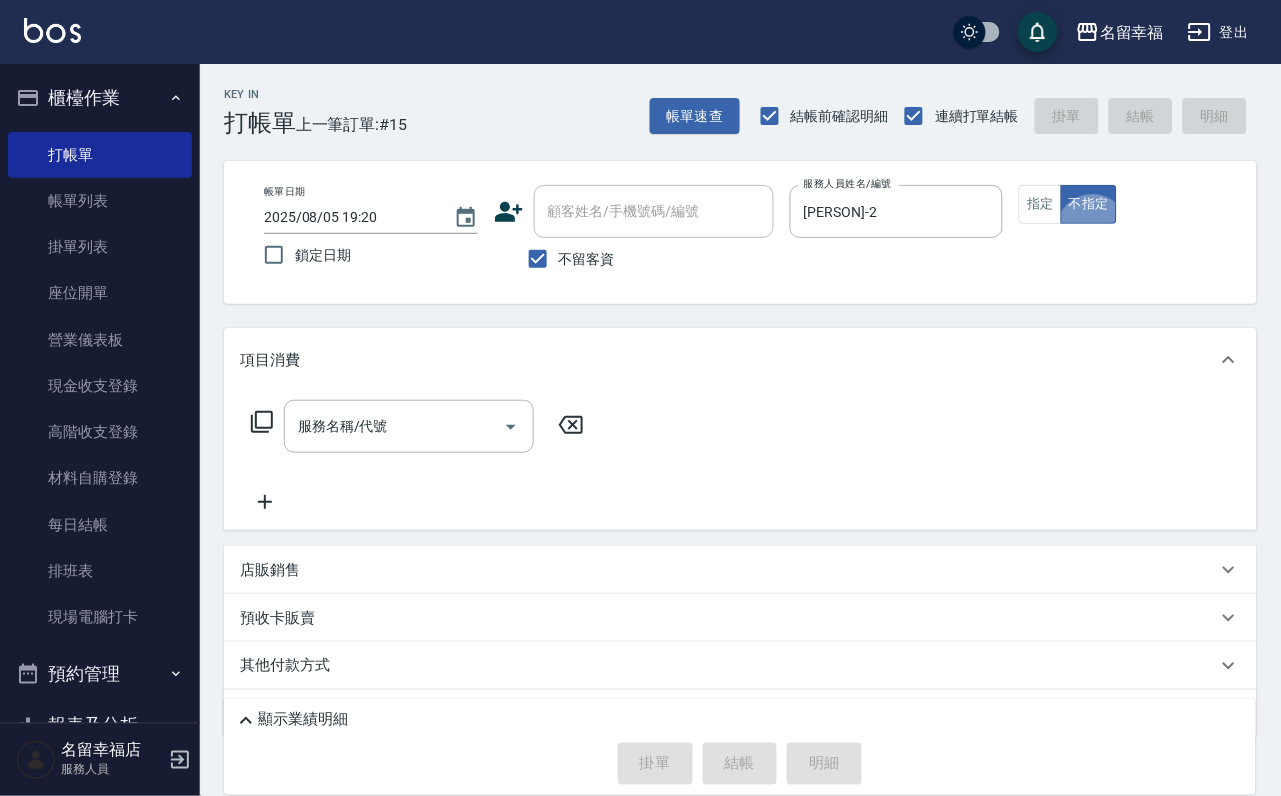 type on "false" 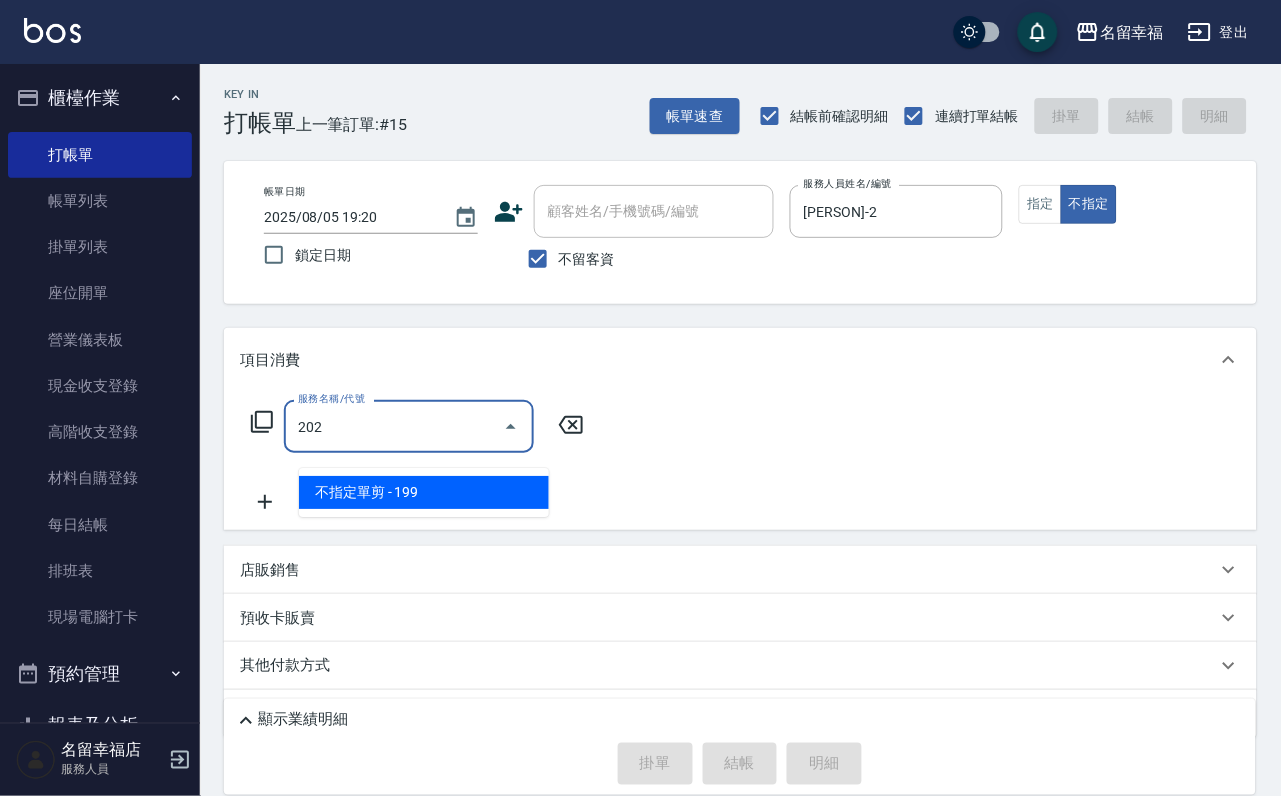 type on "不指定單剪(202)" 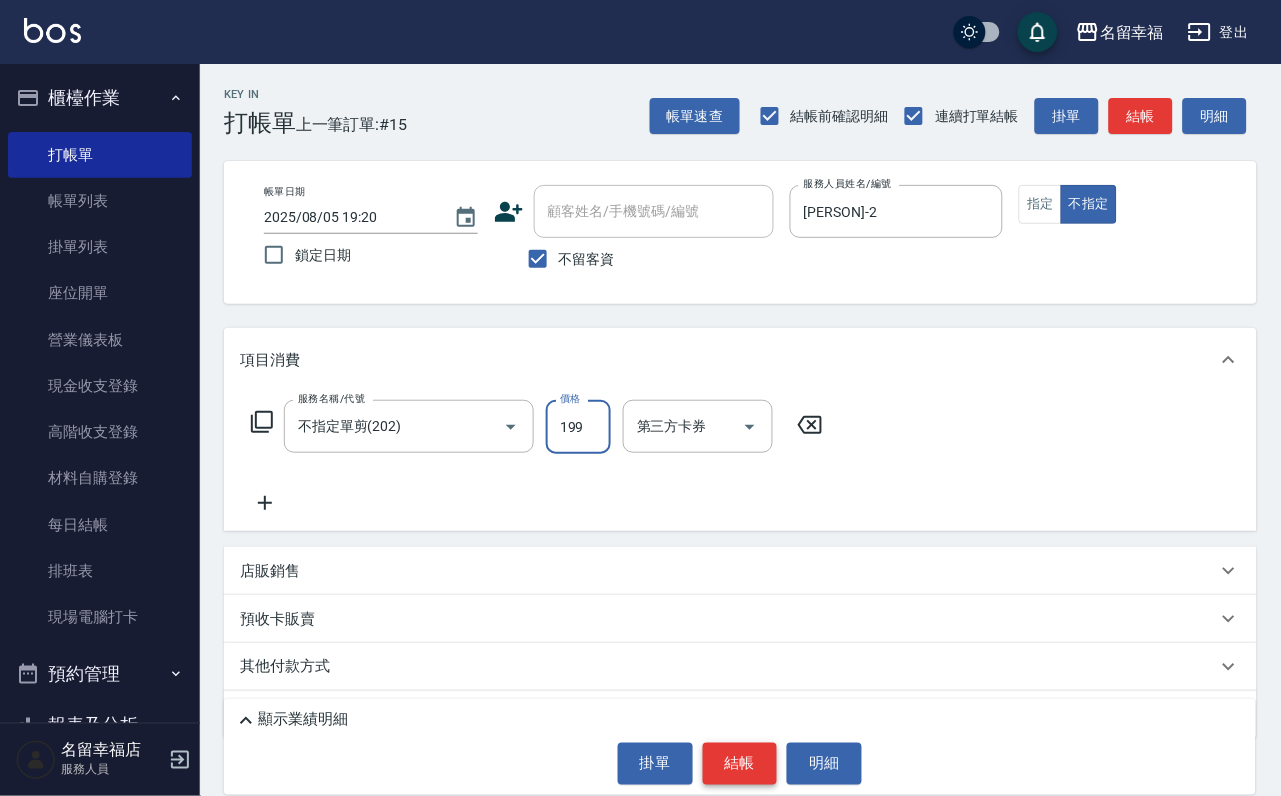 click on "結帳" at bounding box center (740, 764) 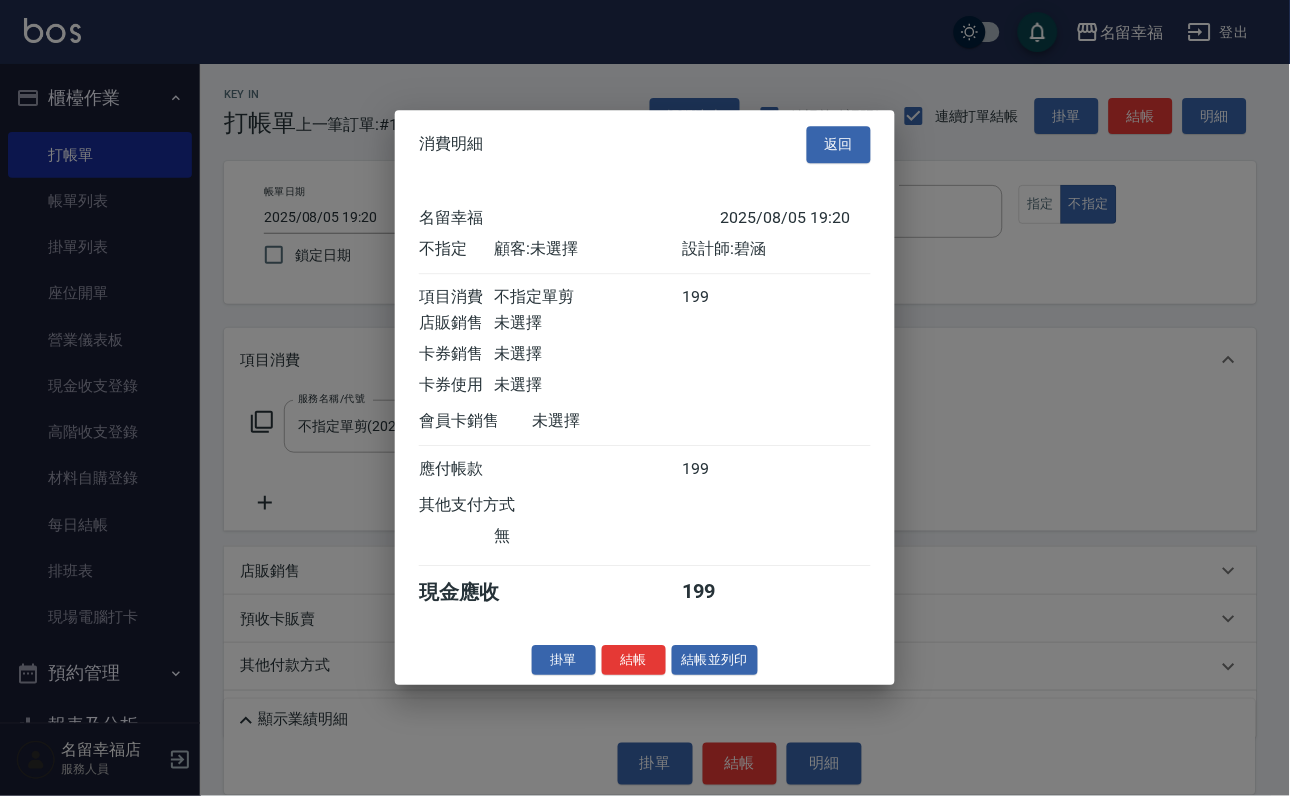 scroll, scrollTop: 284, scrollLeft: 0, axis: vertical 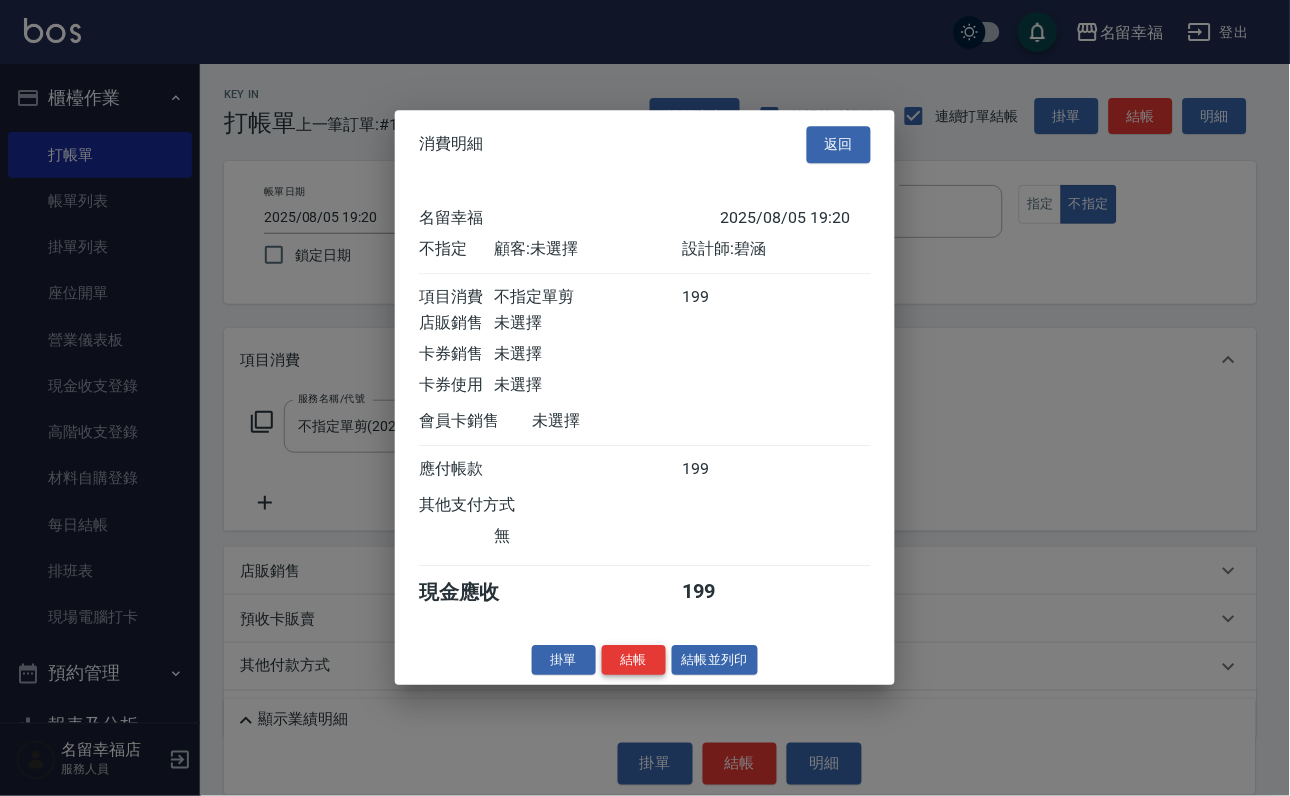click on "結帳" at bounding box center (634, 660) 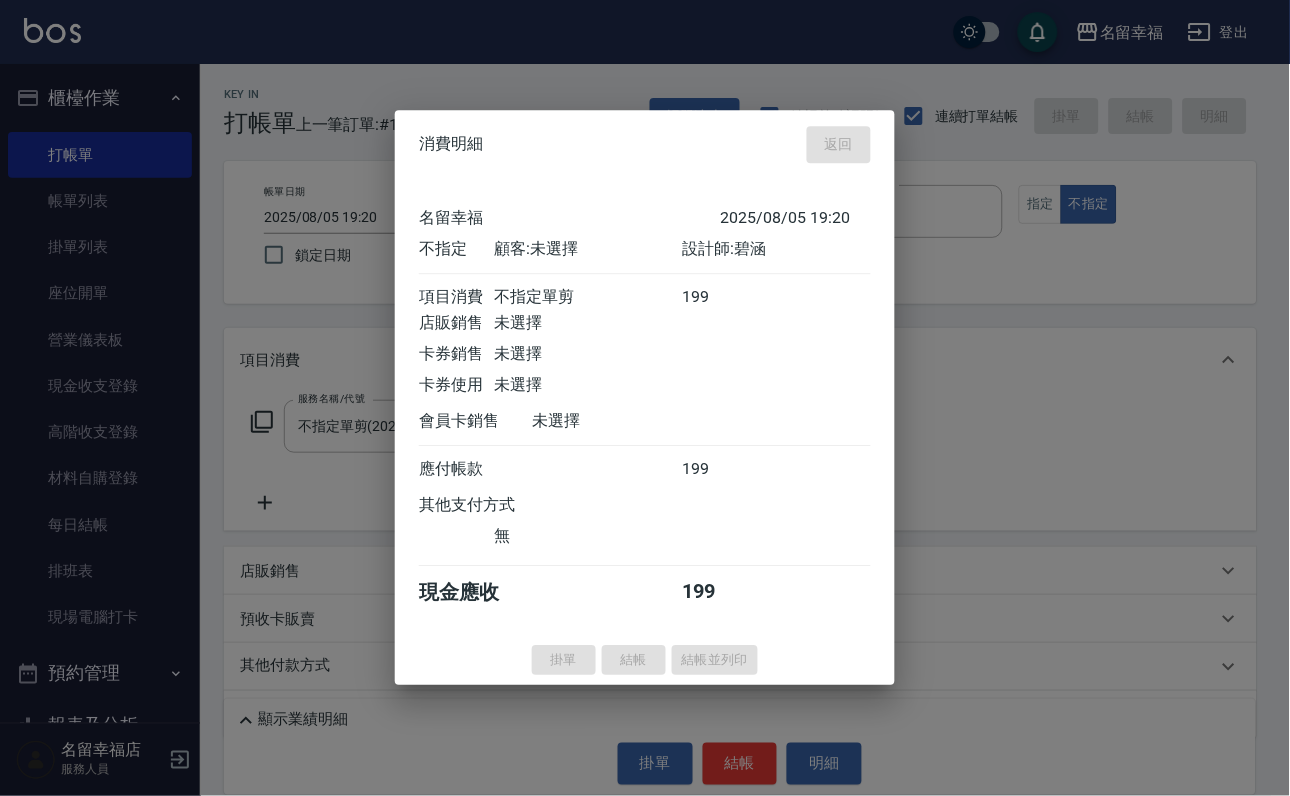 type on "2025/08/05 19:30" 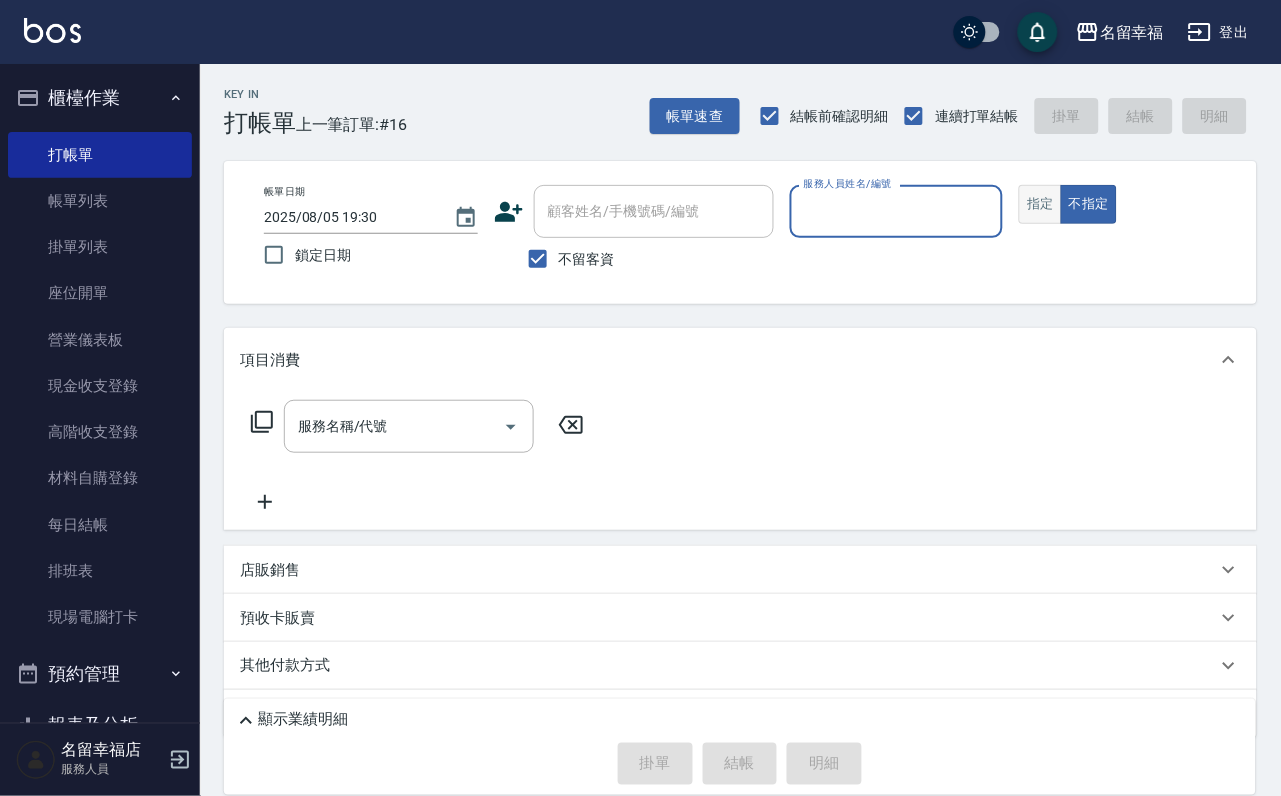 click on "指定" at bounding box center (1040, 204) 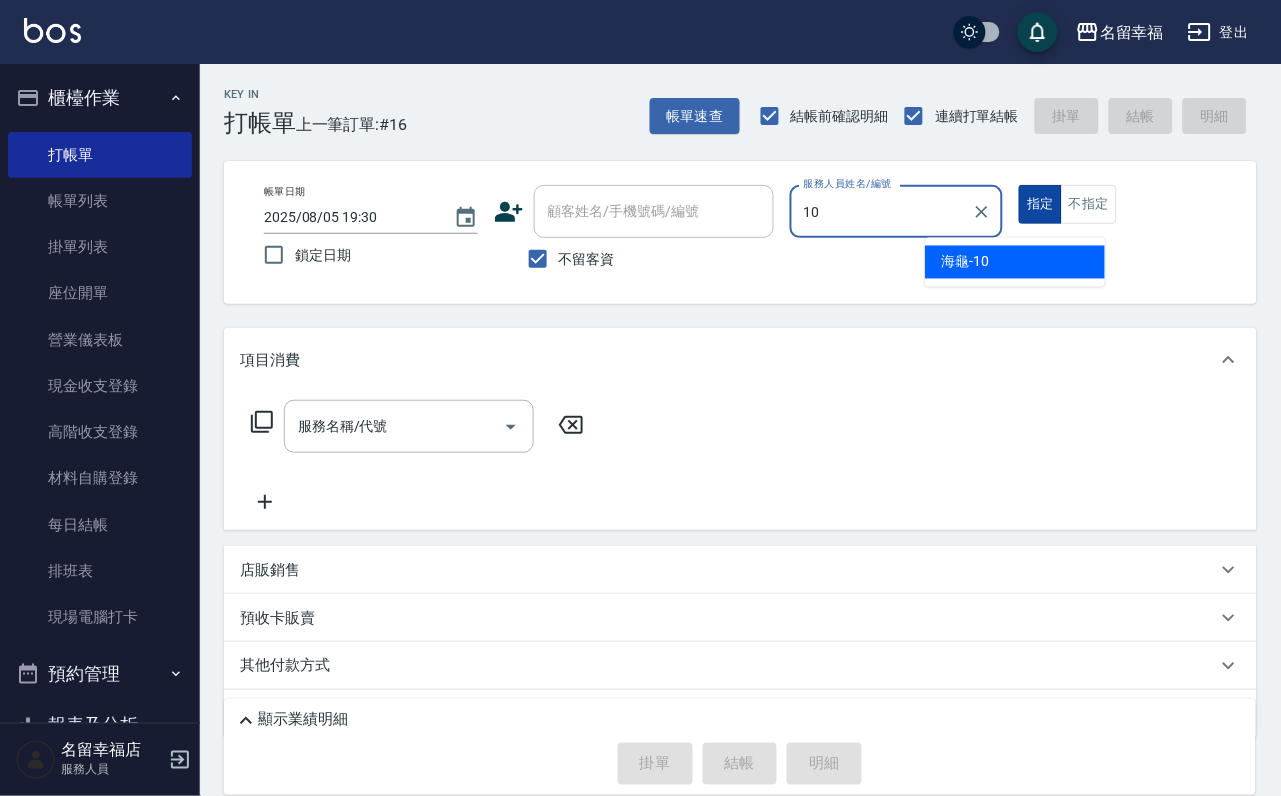 type on "海龜-10" 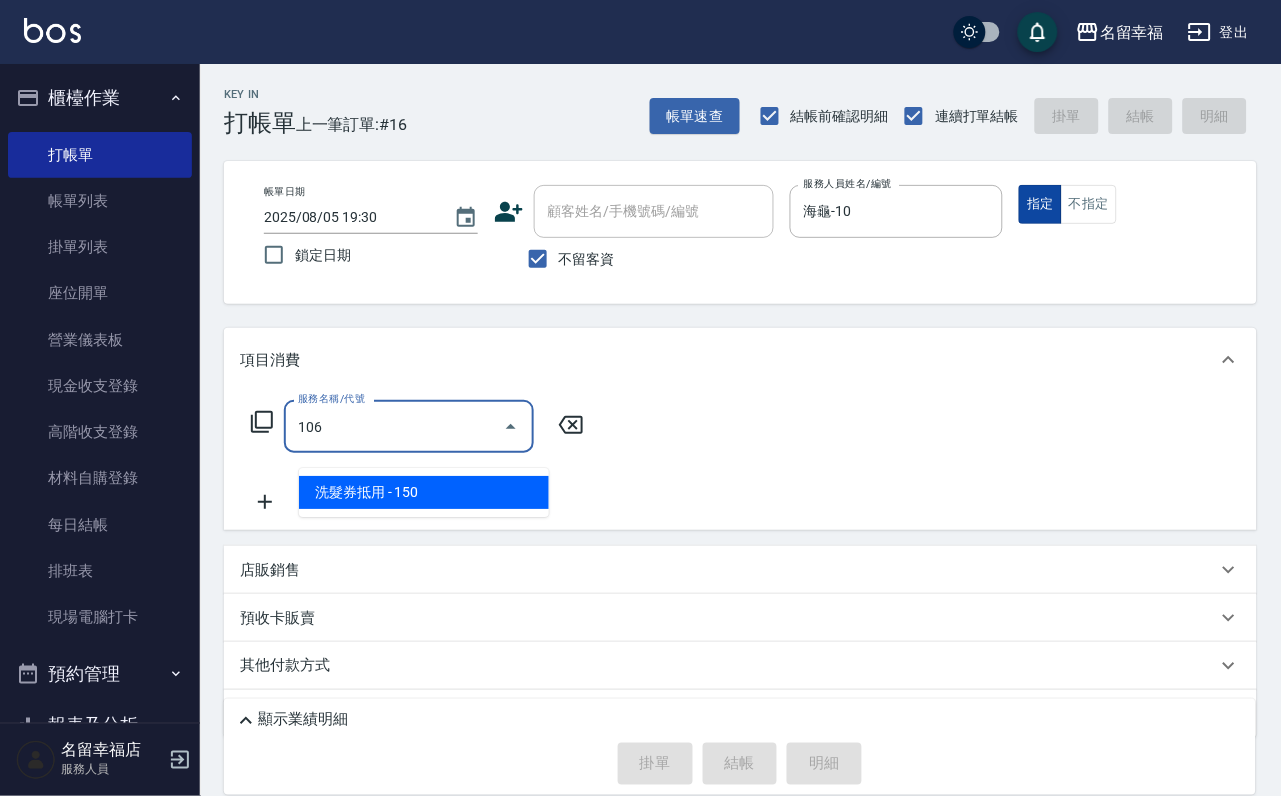 type on "洗髮券抵用(106)" 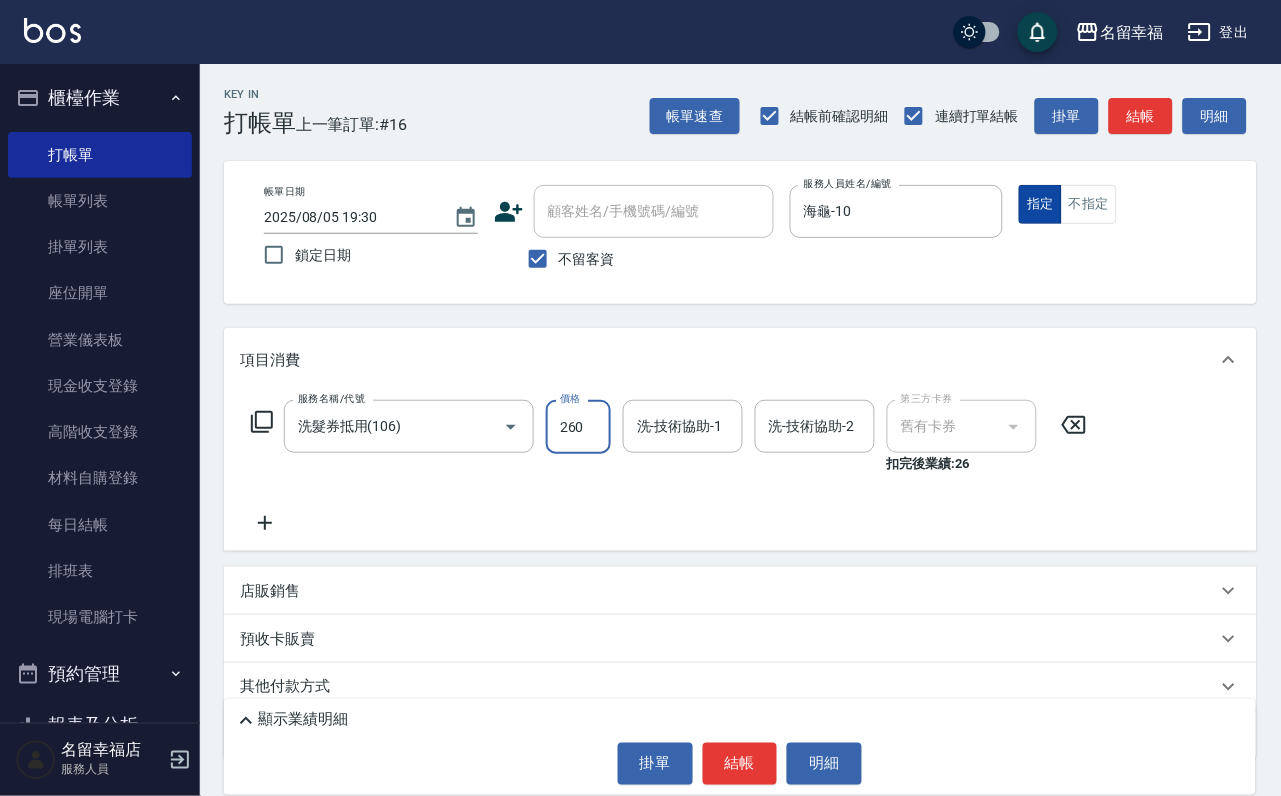 type on "260" 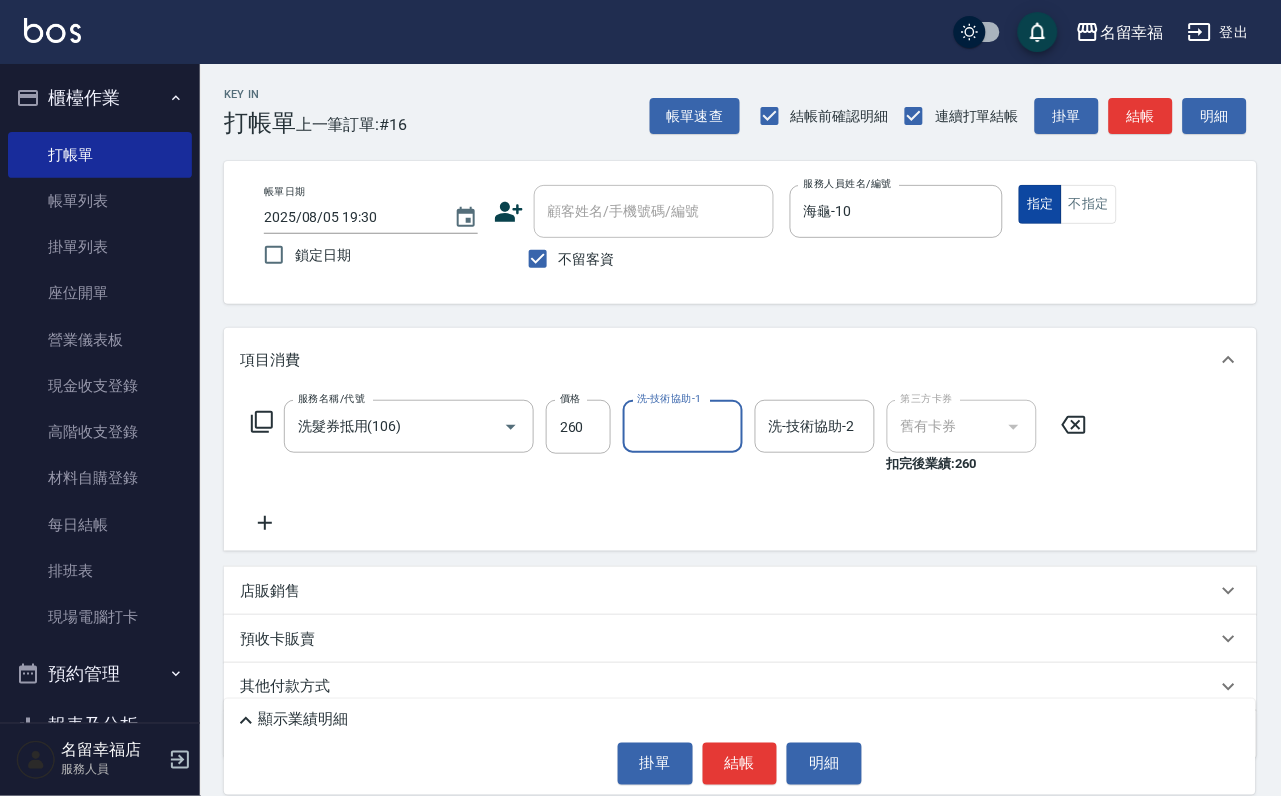type on "1" 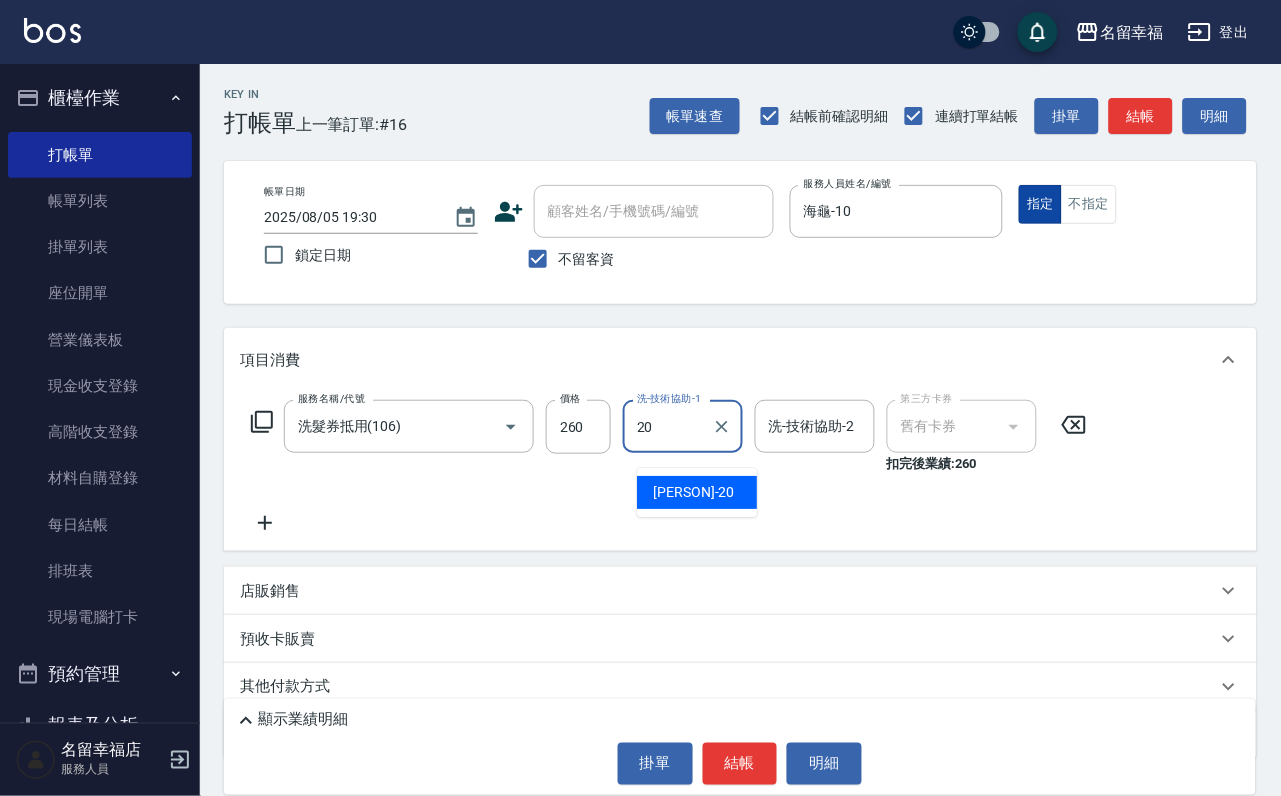 type on "育鋗-20" 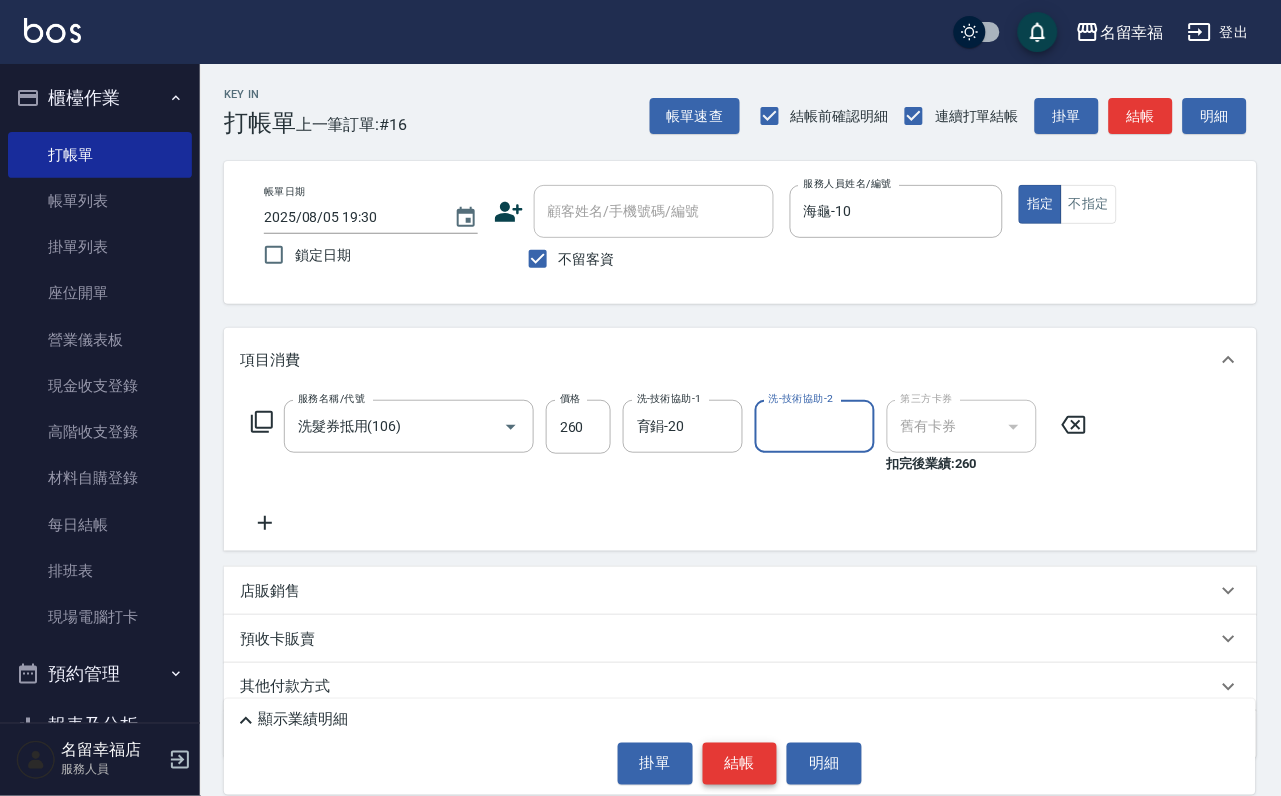 click on "結帳" at bounding box center (740, 764) 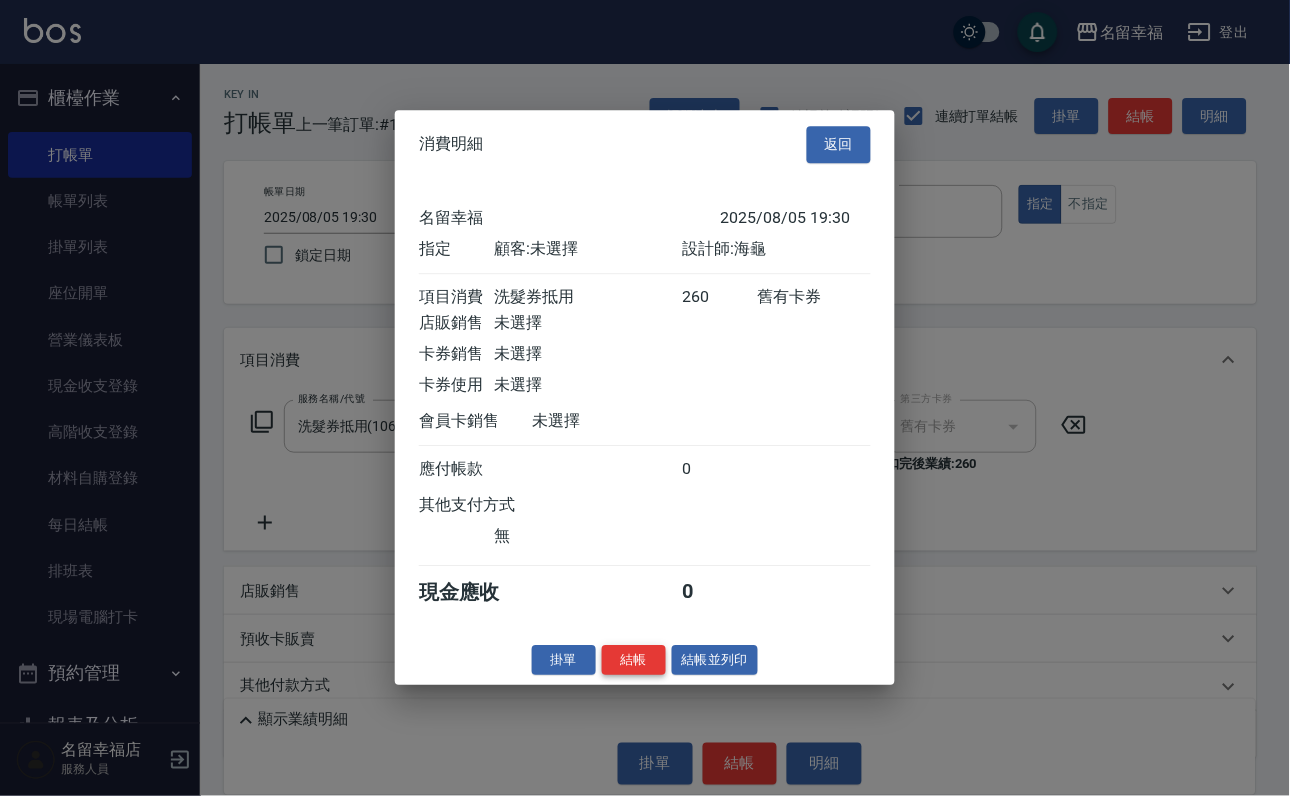 scroll, scrollTop: 247, scrollLeft: 0, axis: vertical 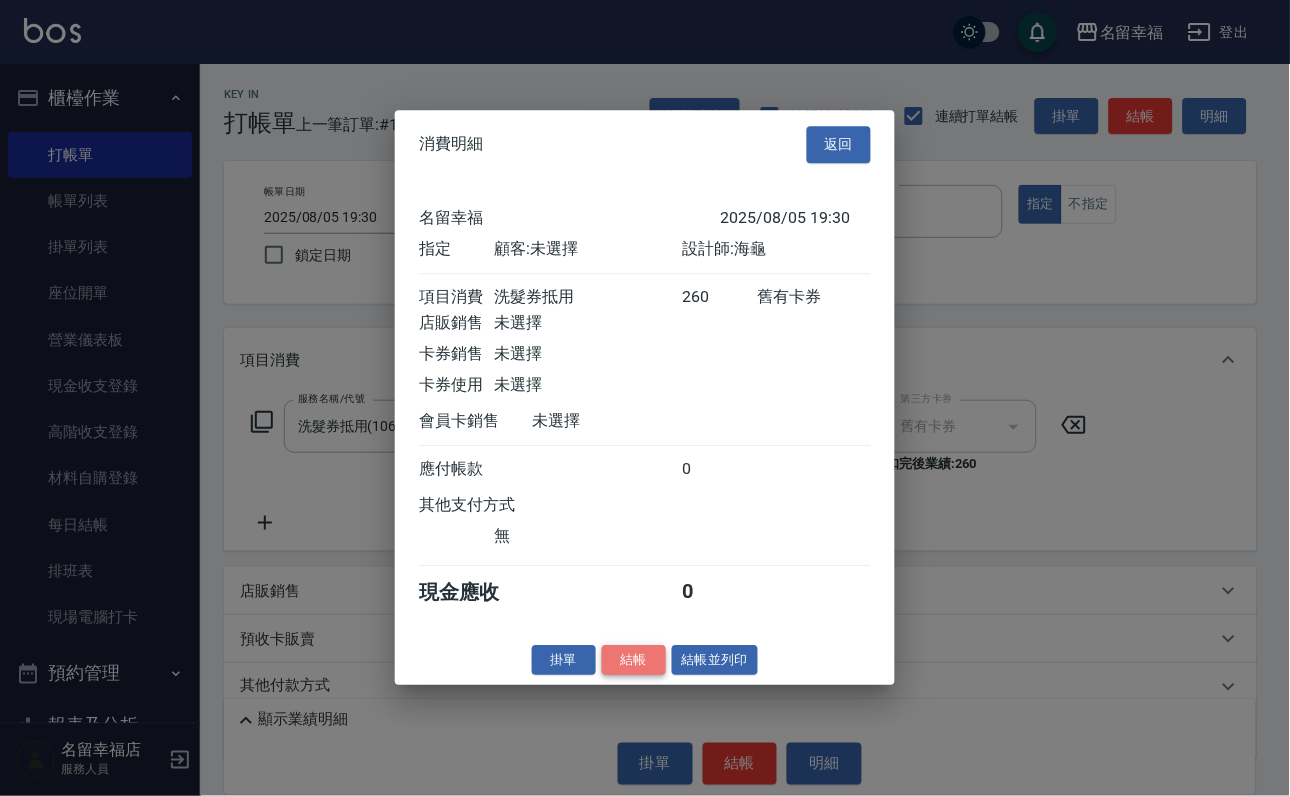 click on "結帳" at bounding box center [634, 660] 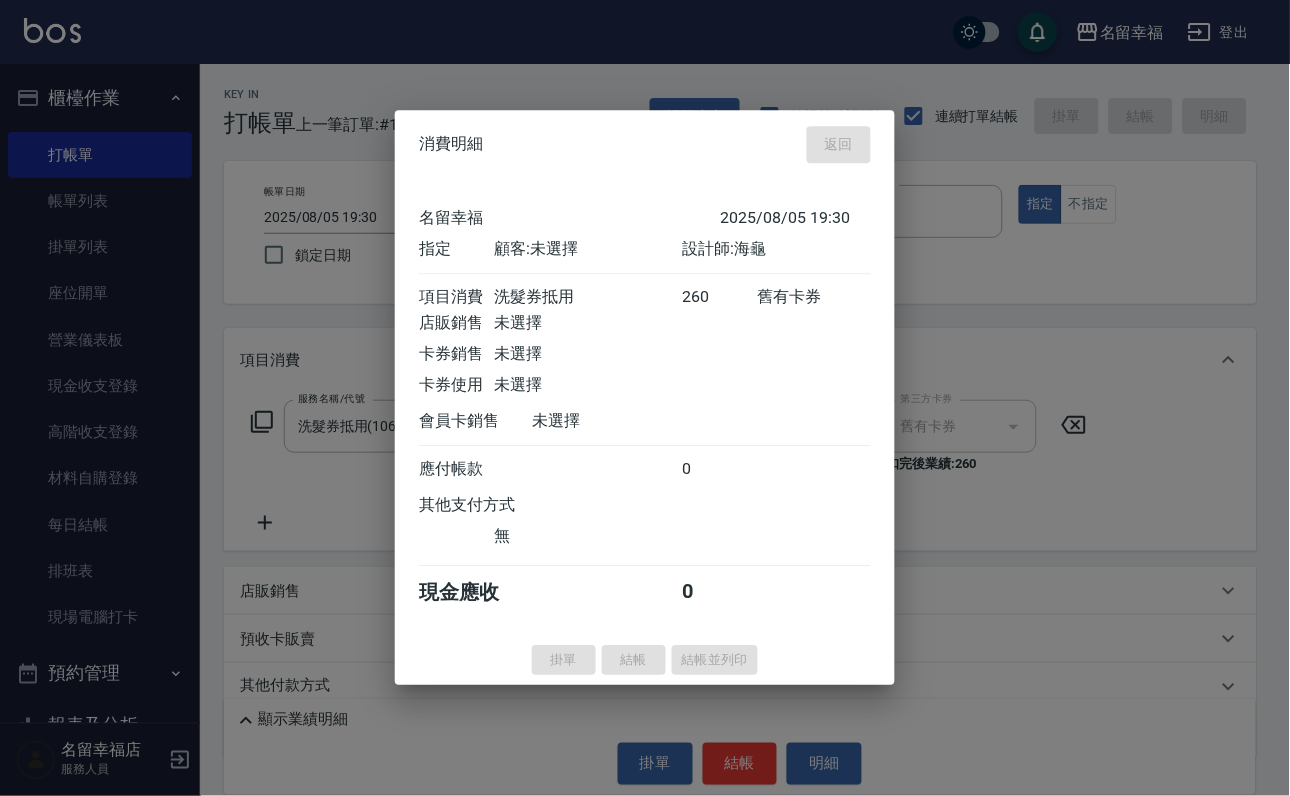 type on "2025/08/05 19:36" 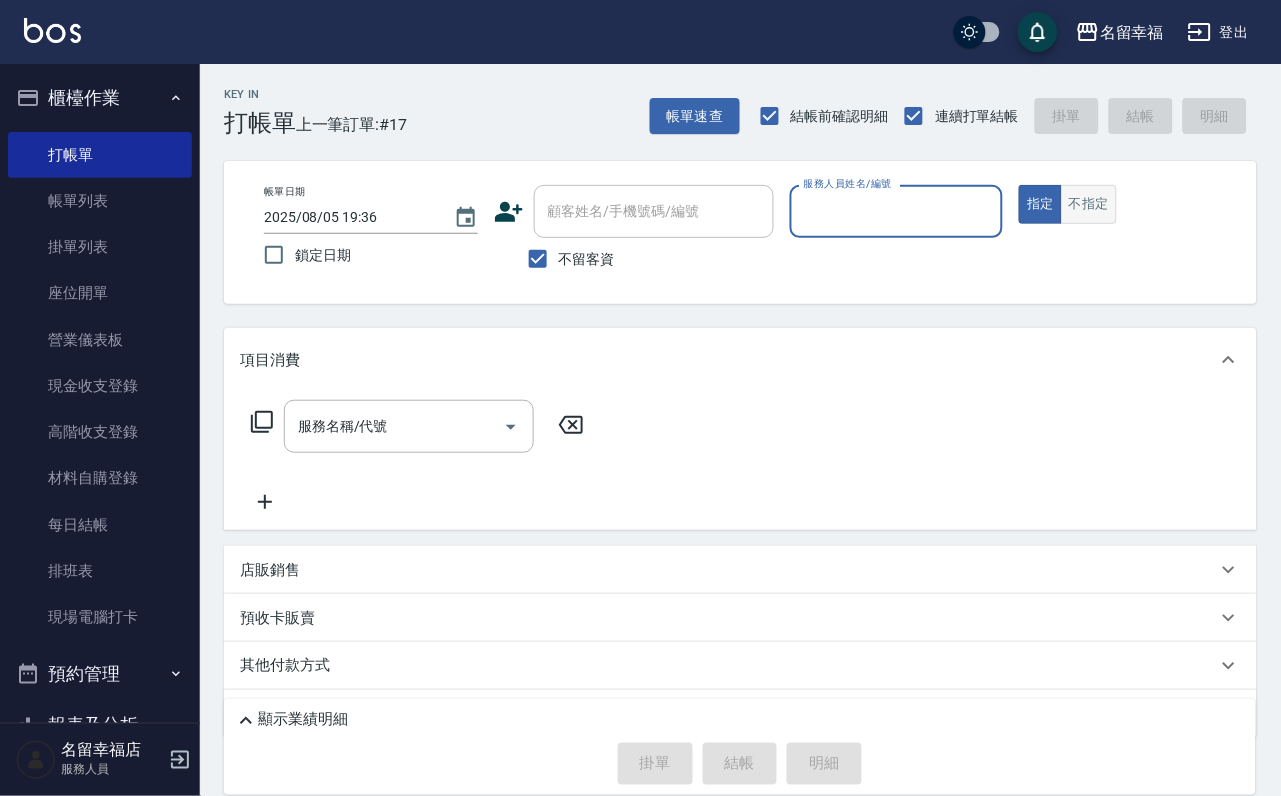 click on "不指定" at bounding box center [1089, 204] 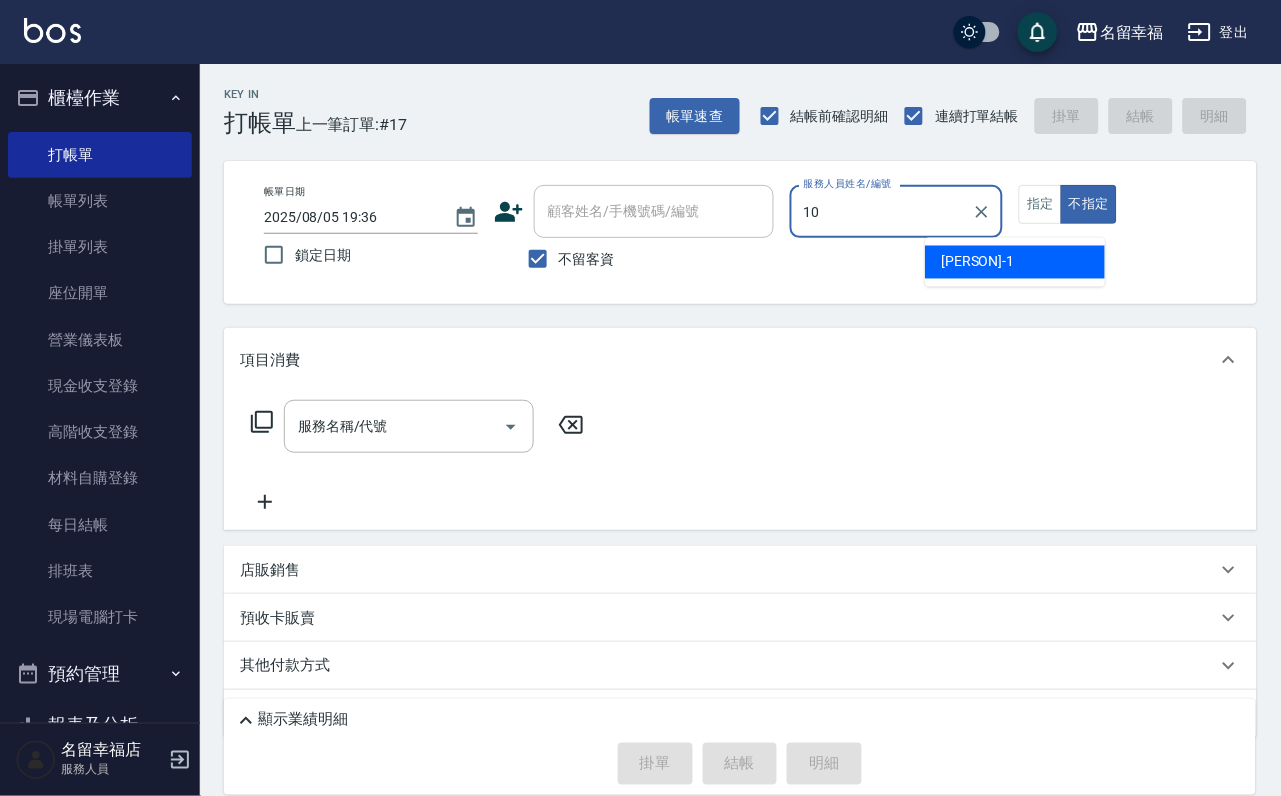 type on "海龜-10" 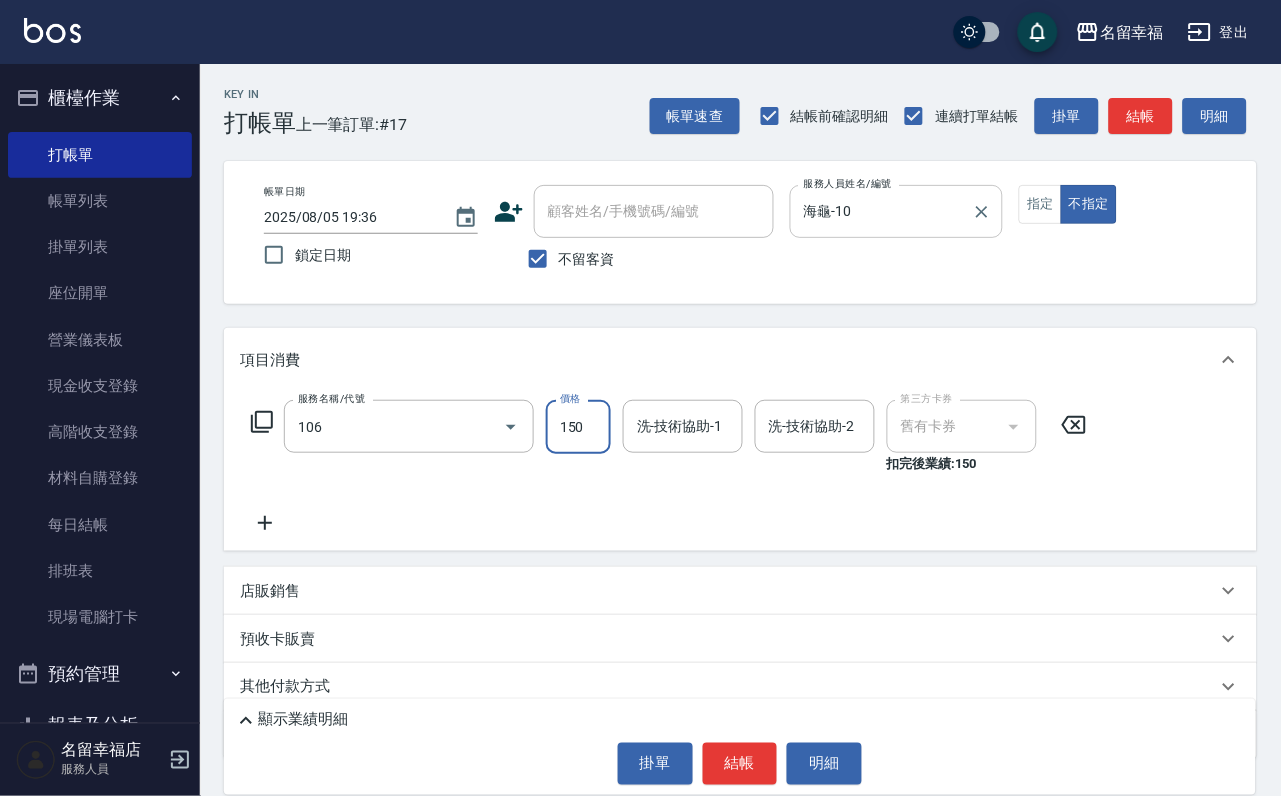 type on "洗髮券抵用(106)" 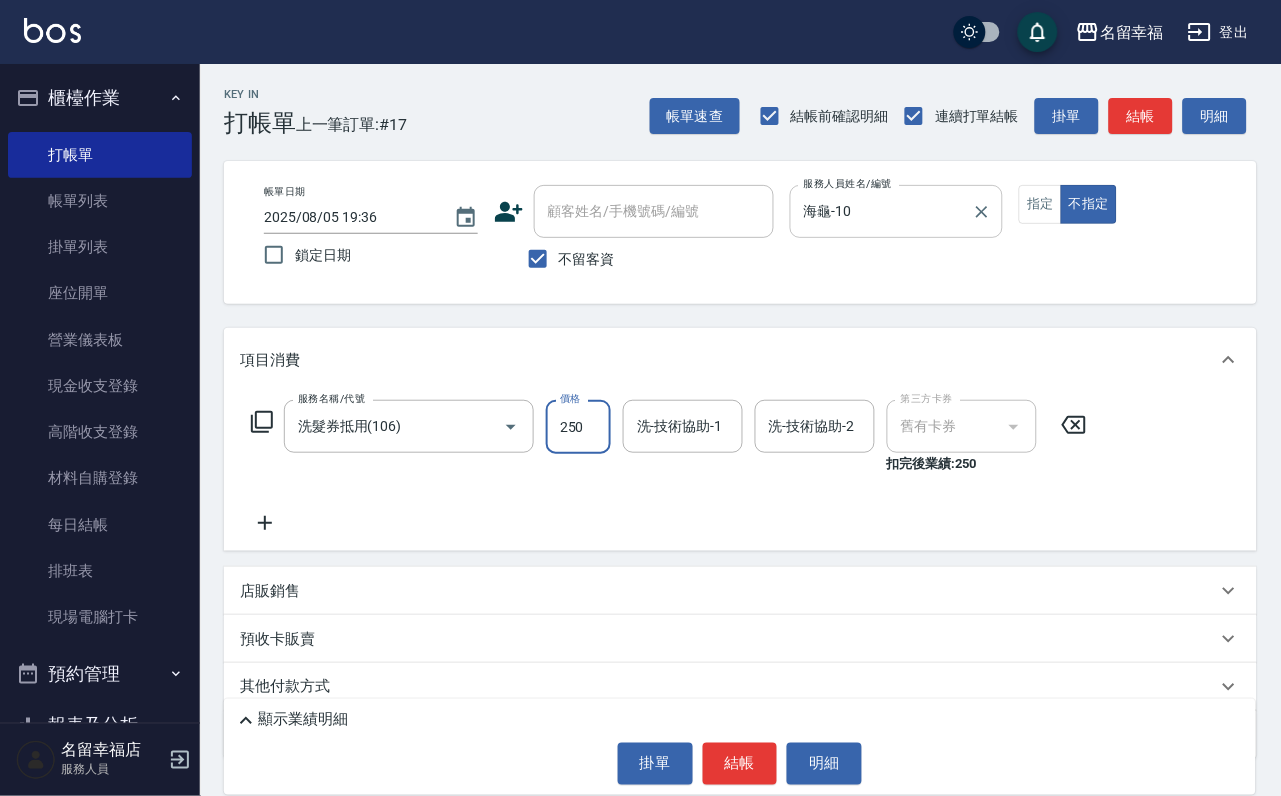 type on "250" 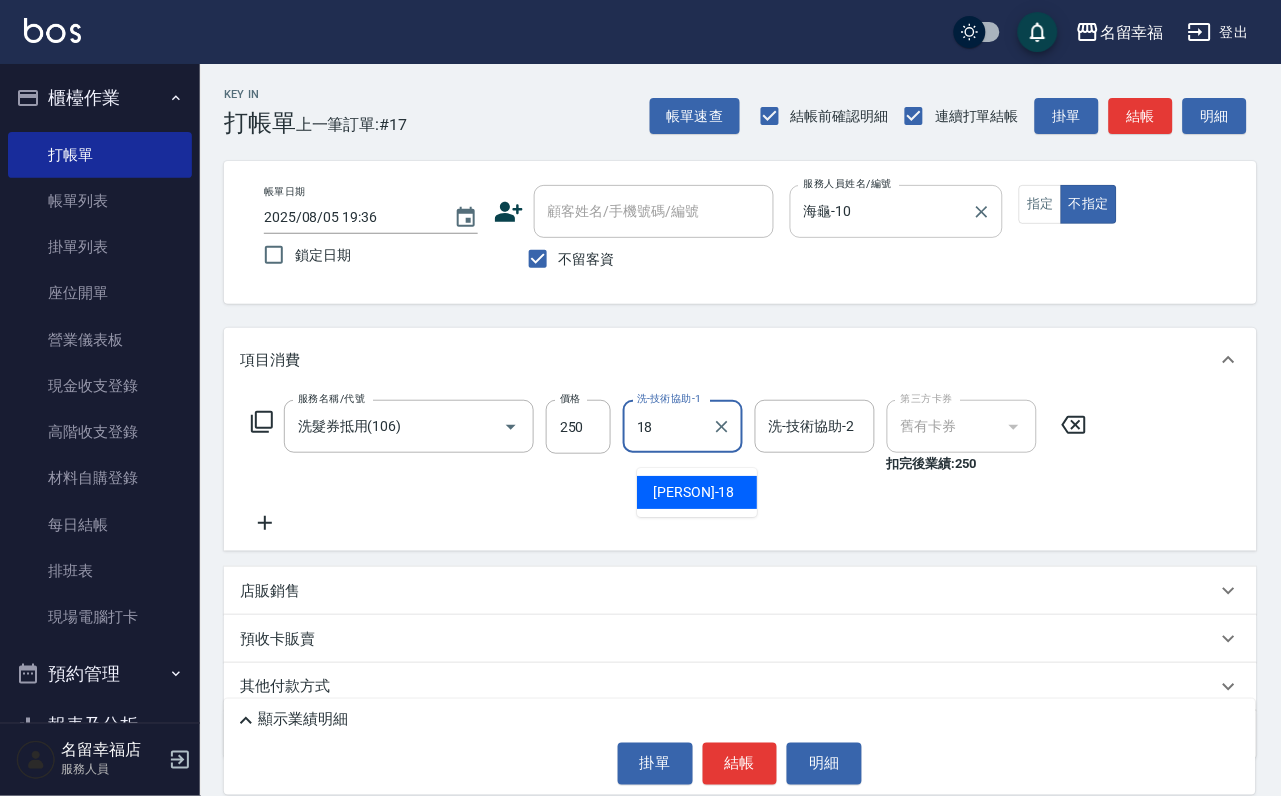 type on "[PERSON]-18" 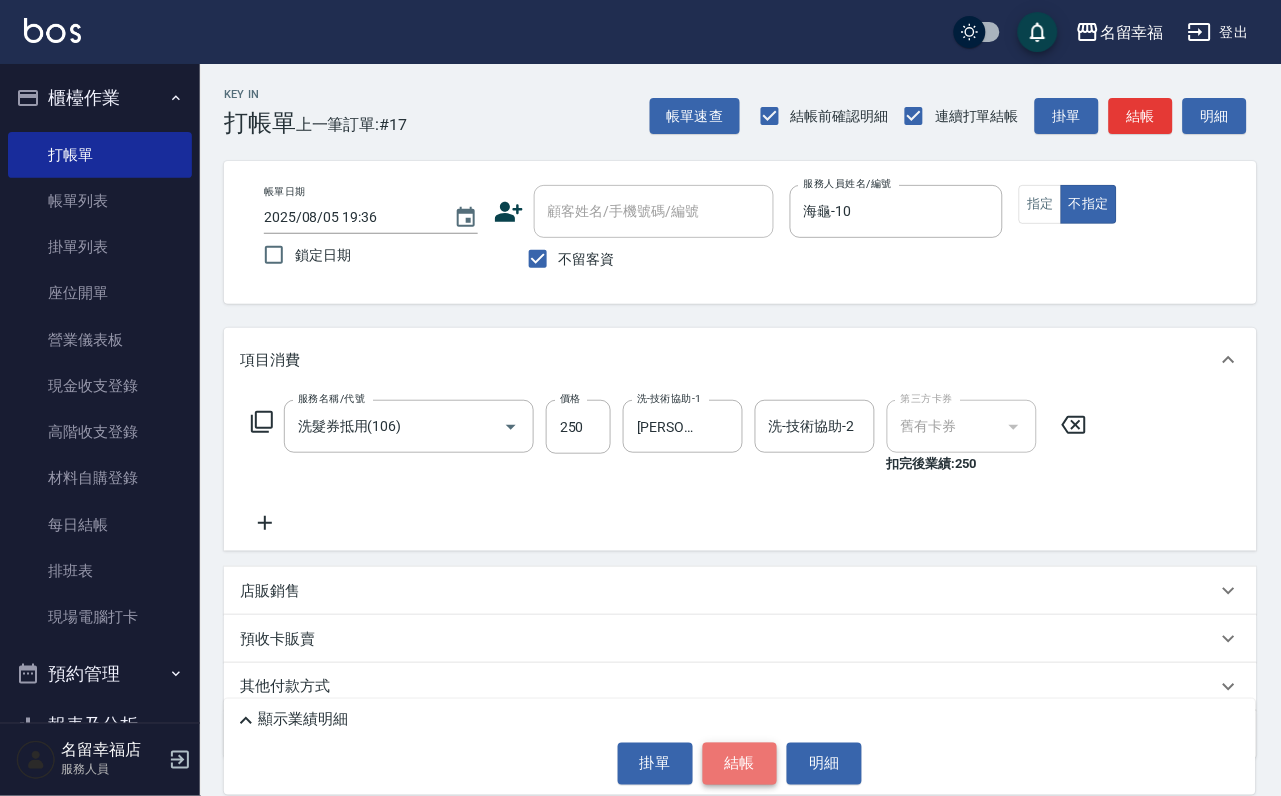 click on "結帳" at bounding box center [740, 764] 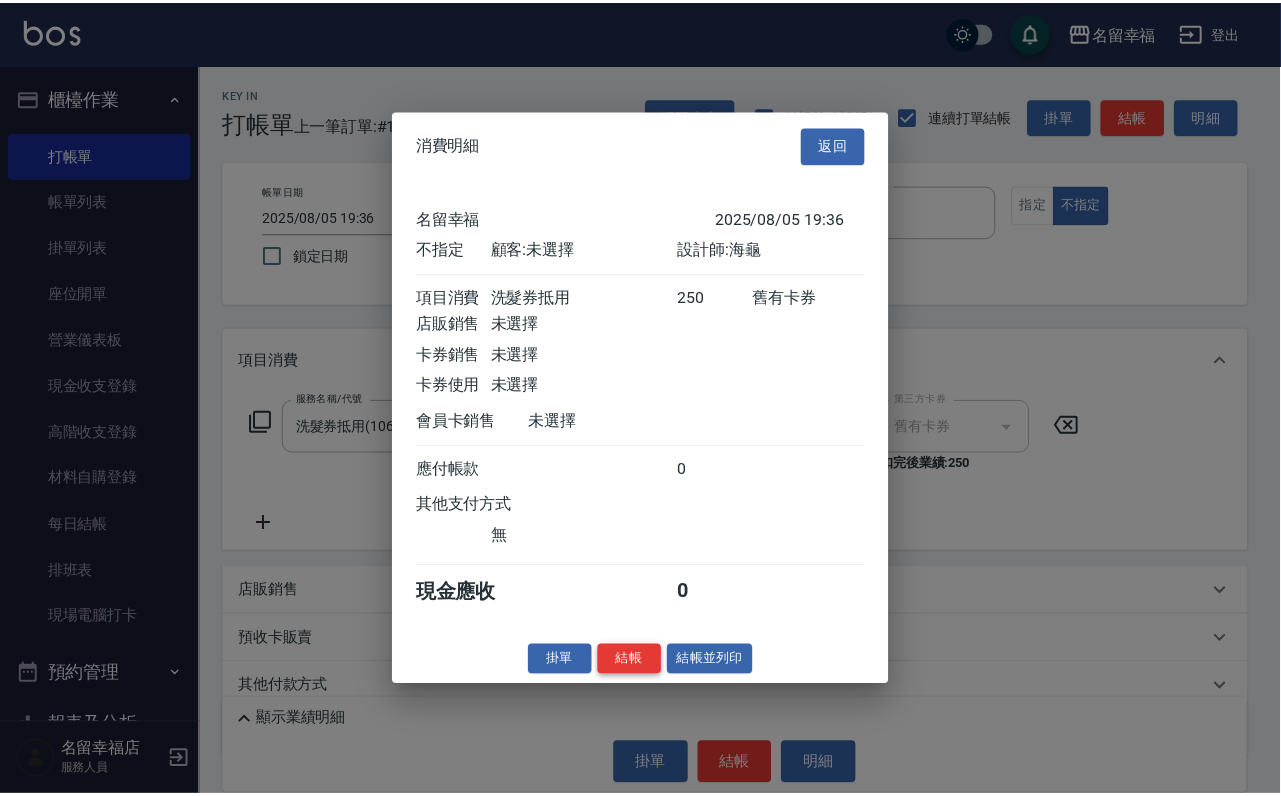 scroll, scrollTop: 284, scrollLeft: 0, axis: vertical 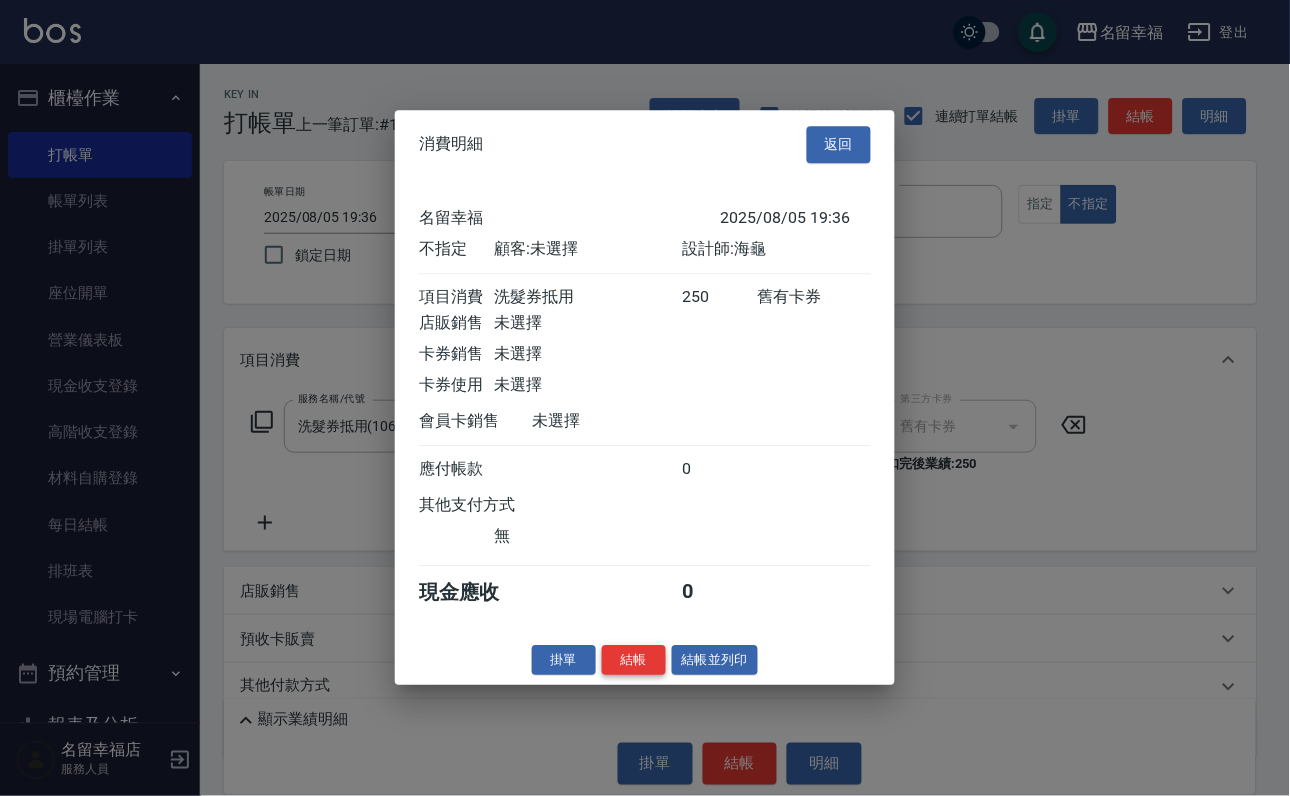 click on "結帳" at bounding box center (634, 660) 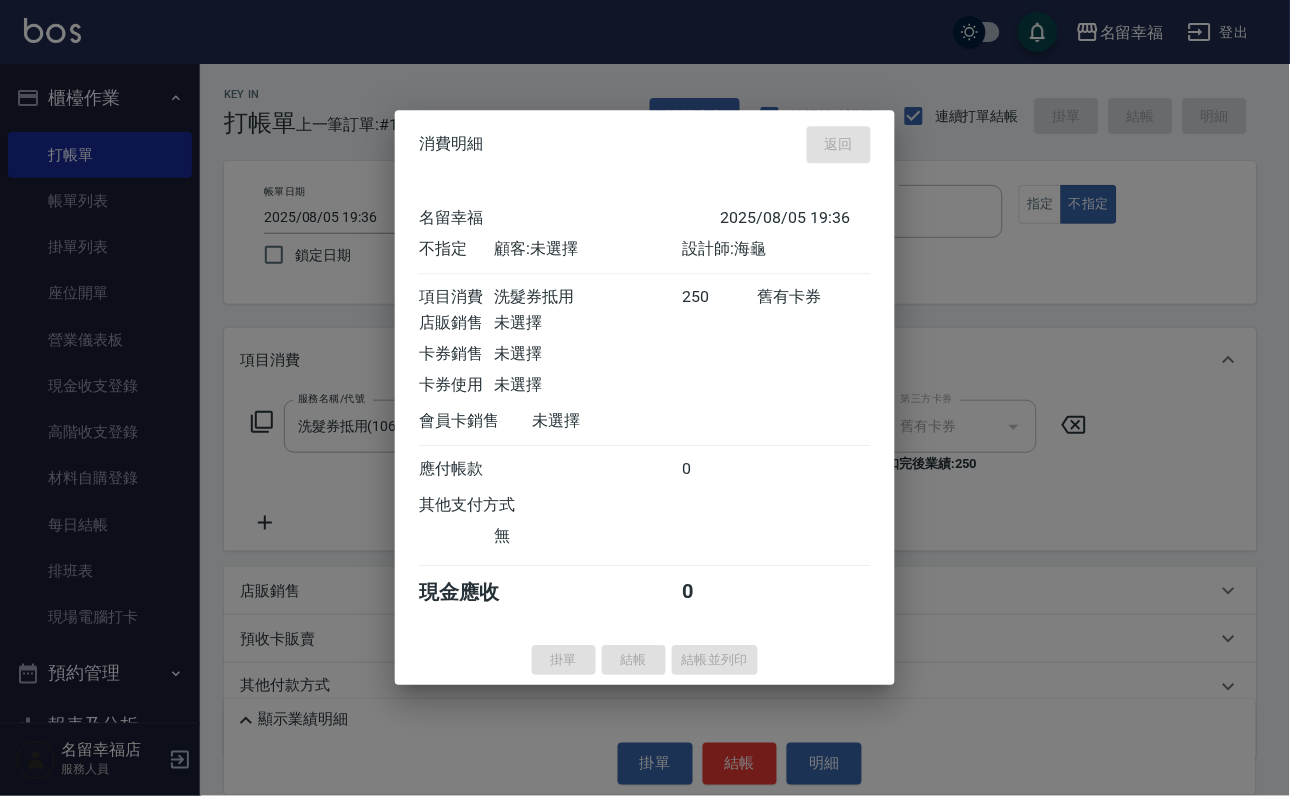 type on "2025/08/05 19:39" 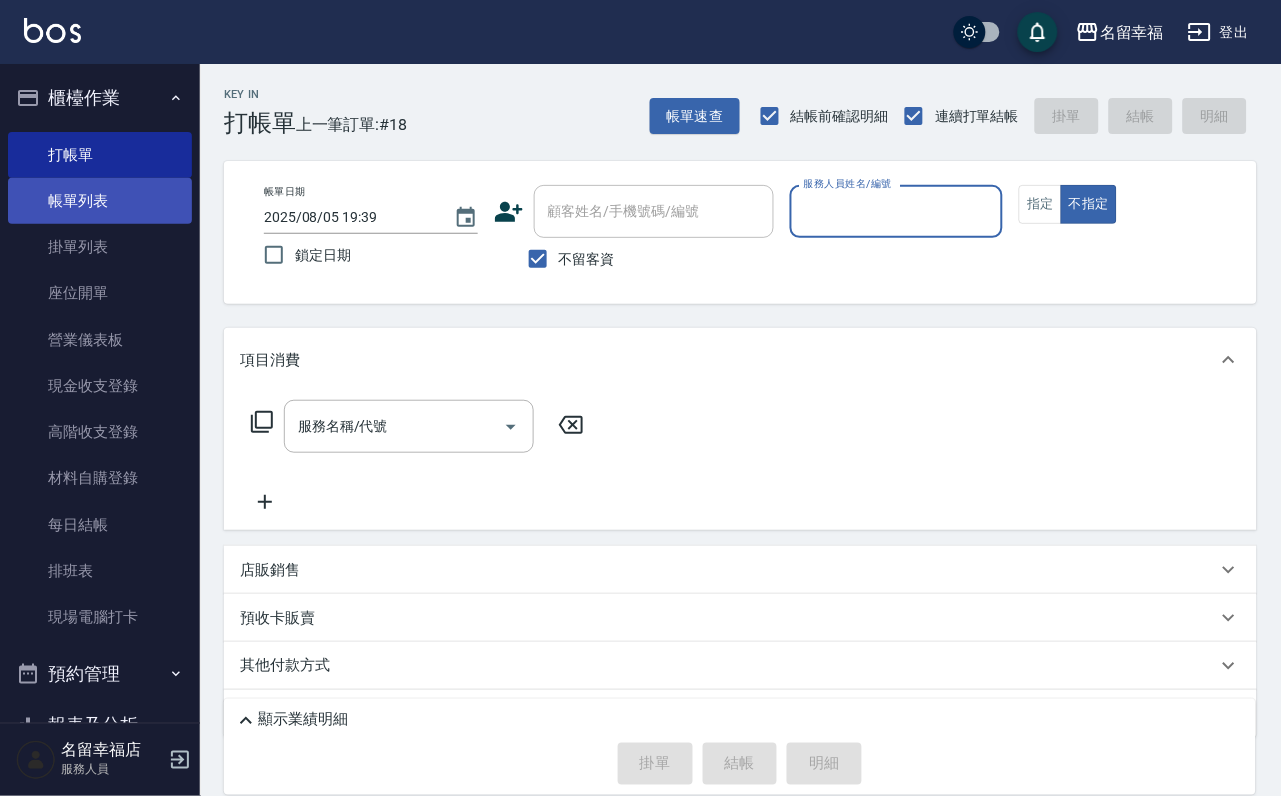 click on "帳單列表" at bounding box center [100, 201] 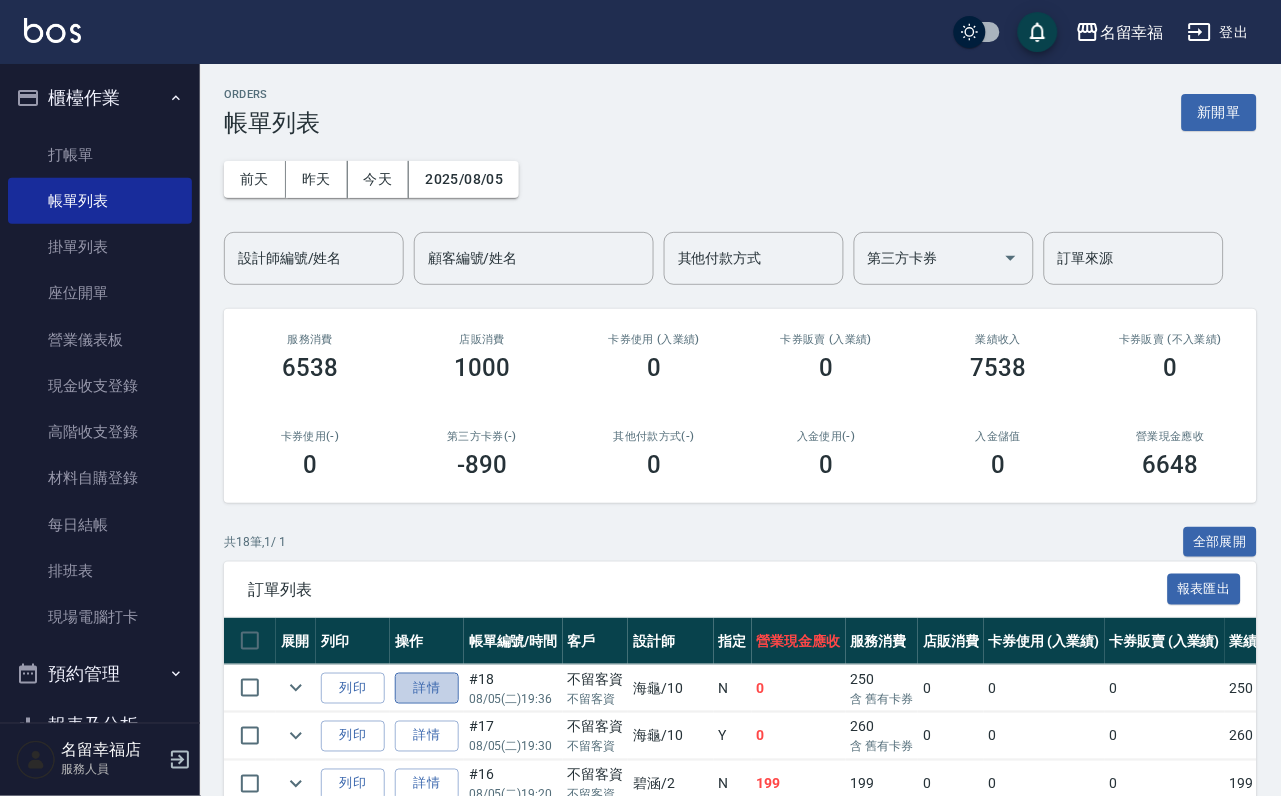 click on "詳情" at bounding box center (427, 688) 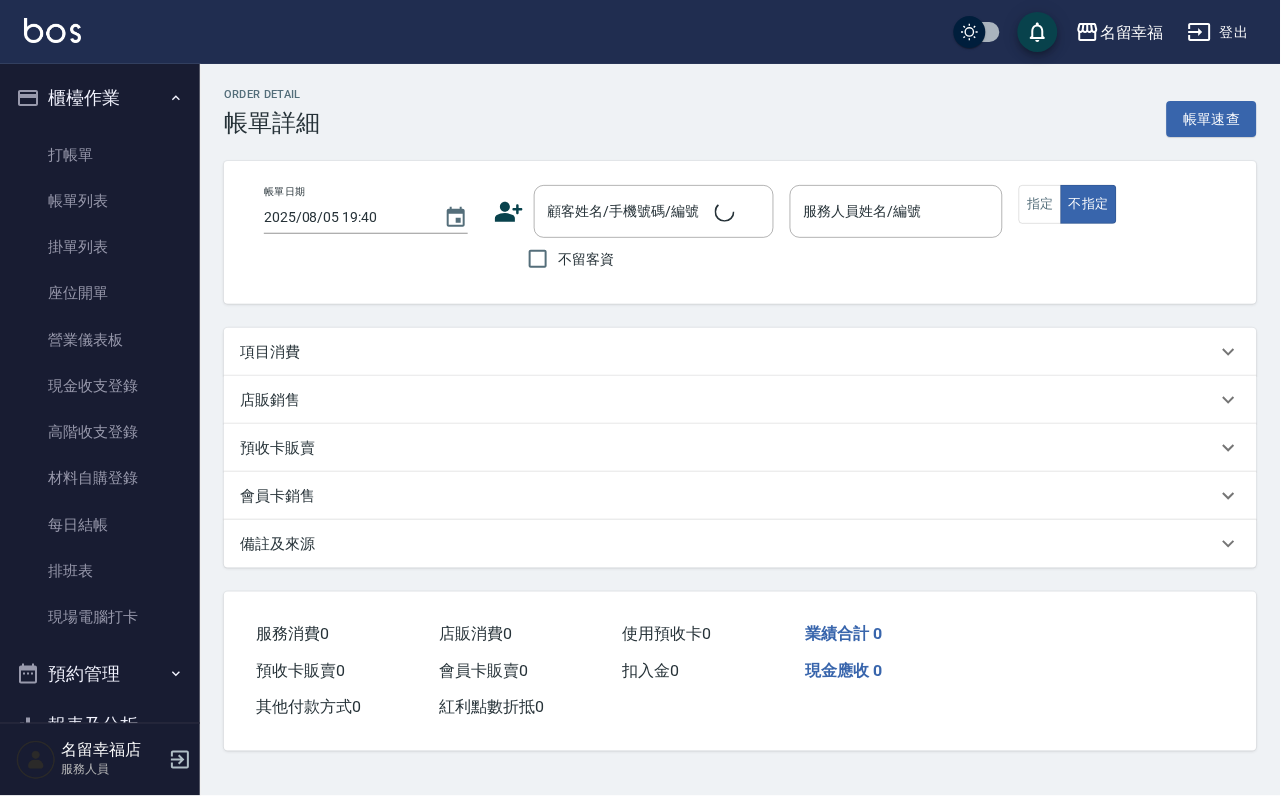 type on "2025/08/05 19:36" 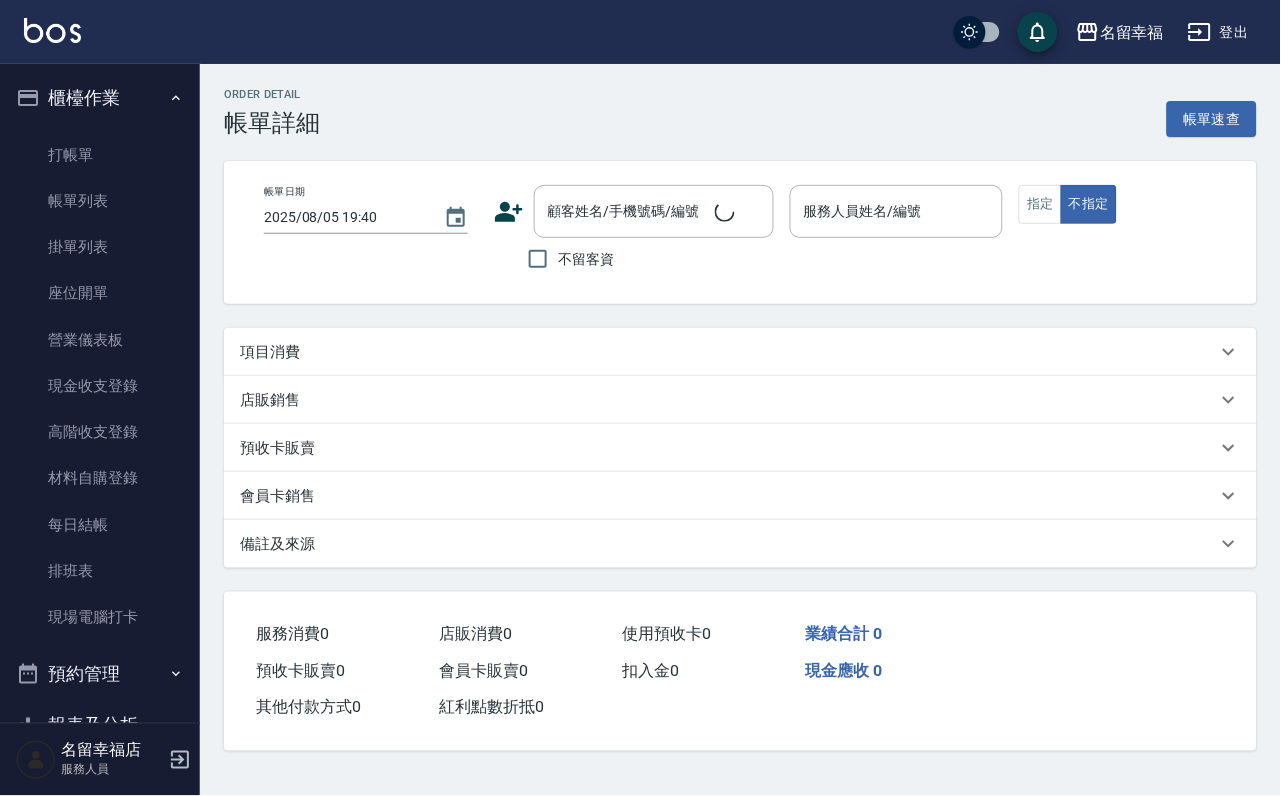 checkbox on "true" 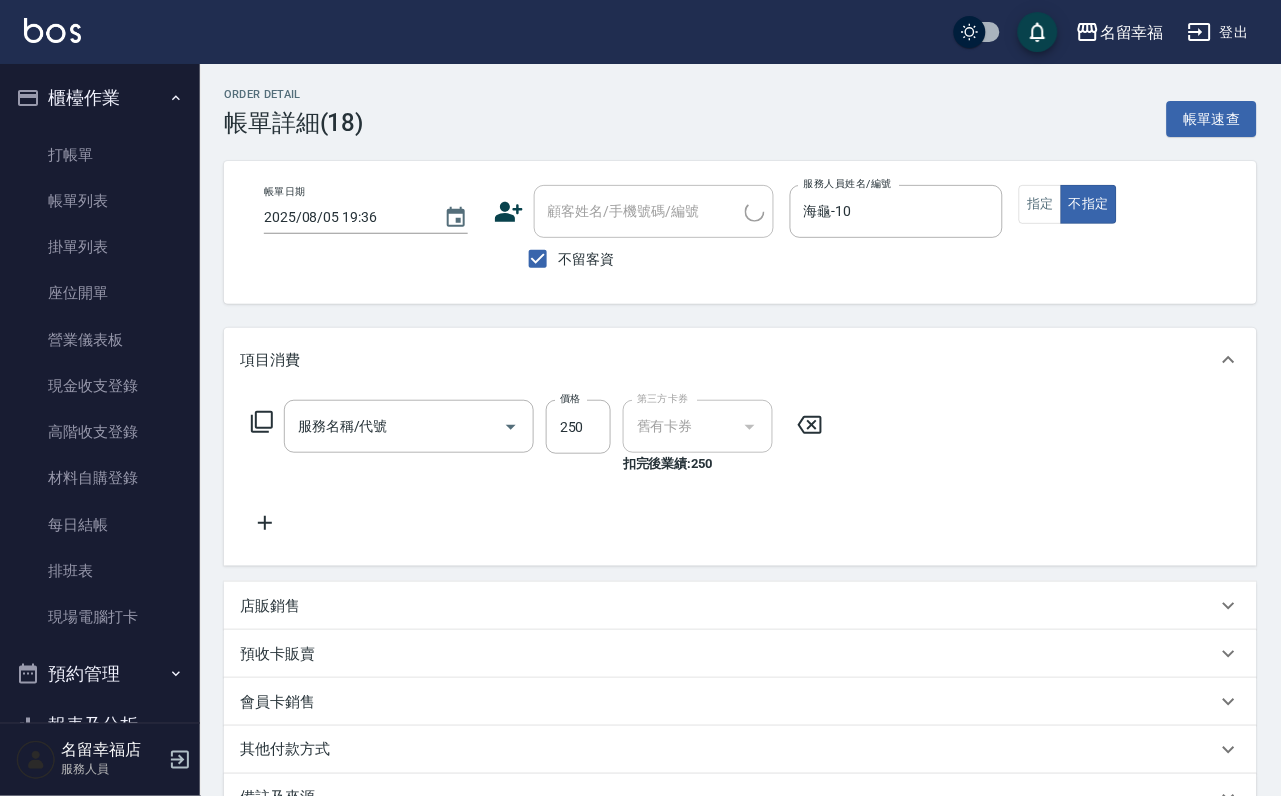 type on "洗髮券抵用(106)" 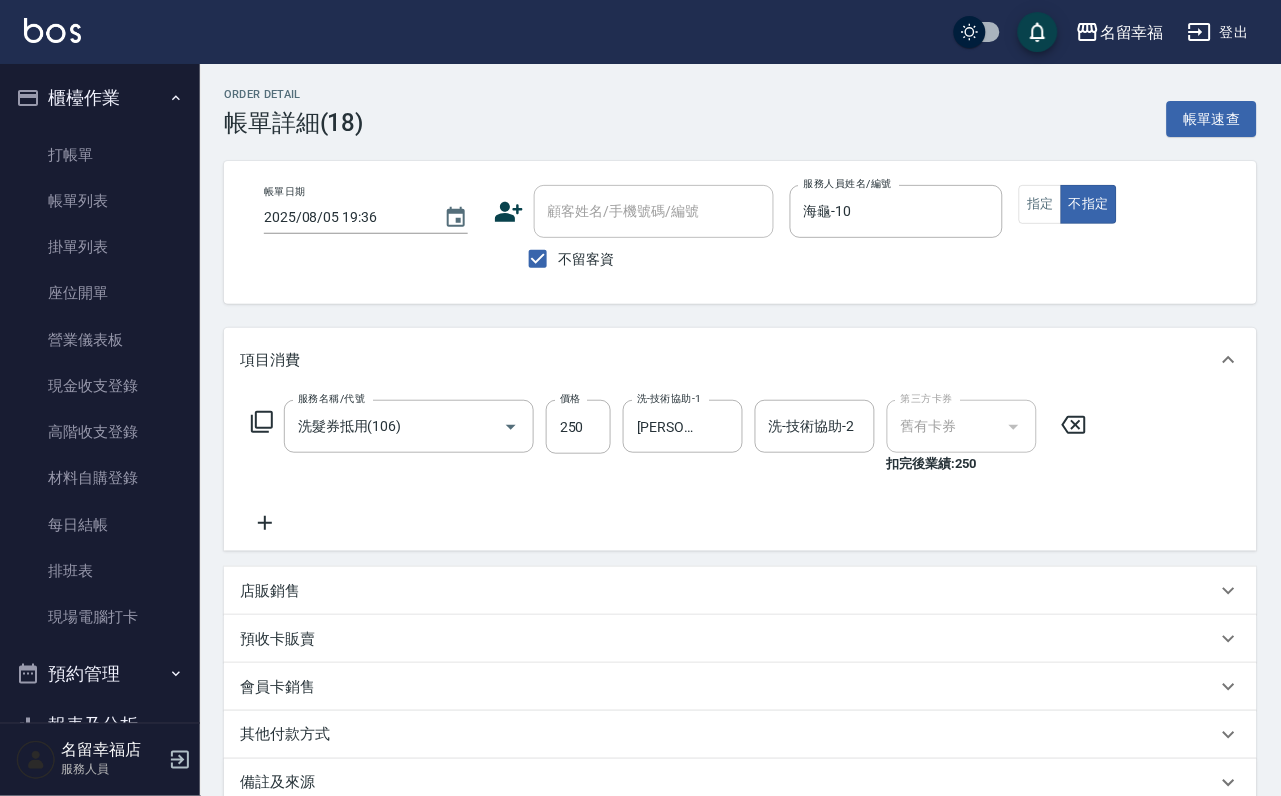 click on "服務名稱/代號 洗髮券抵用(106) 服務名稱/代號 價格 250 價格 洗-技術協助-1 [PERSON]-18 洗-技術協助-1 洗-技術協助-2 洗-技術協助-2 第三方卡券 舊有卡券 第三方卡券 扣完後業績: 250" at bounding box center (669, 437) 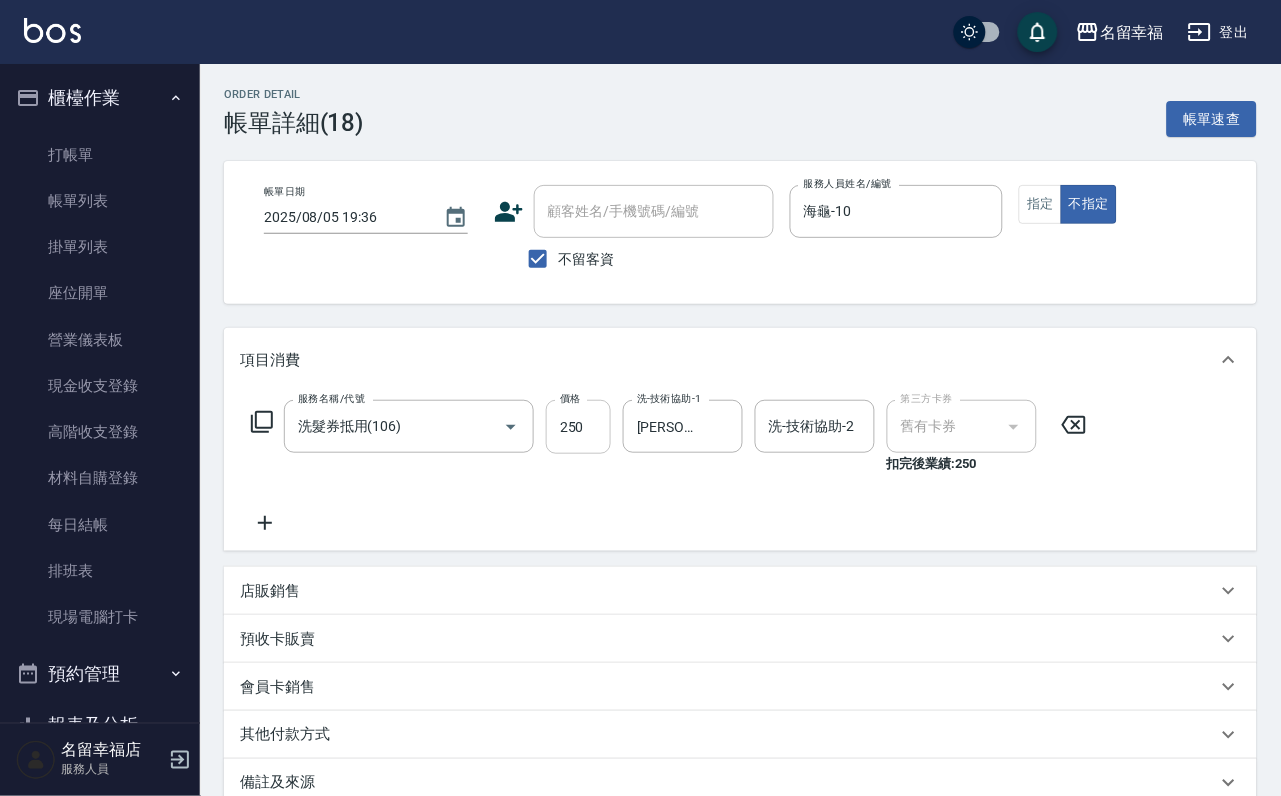 click on "250" at bounding box center [578, 427] 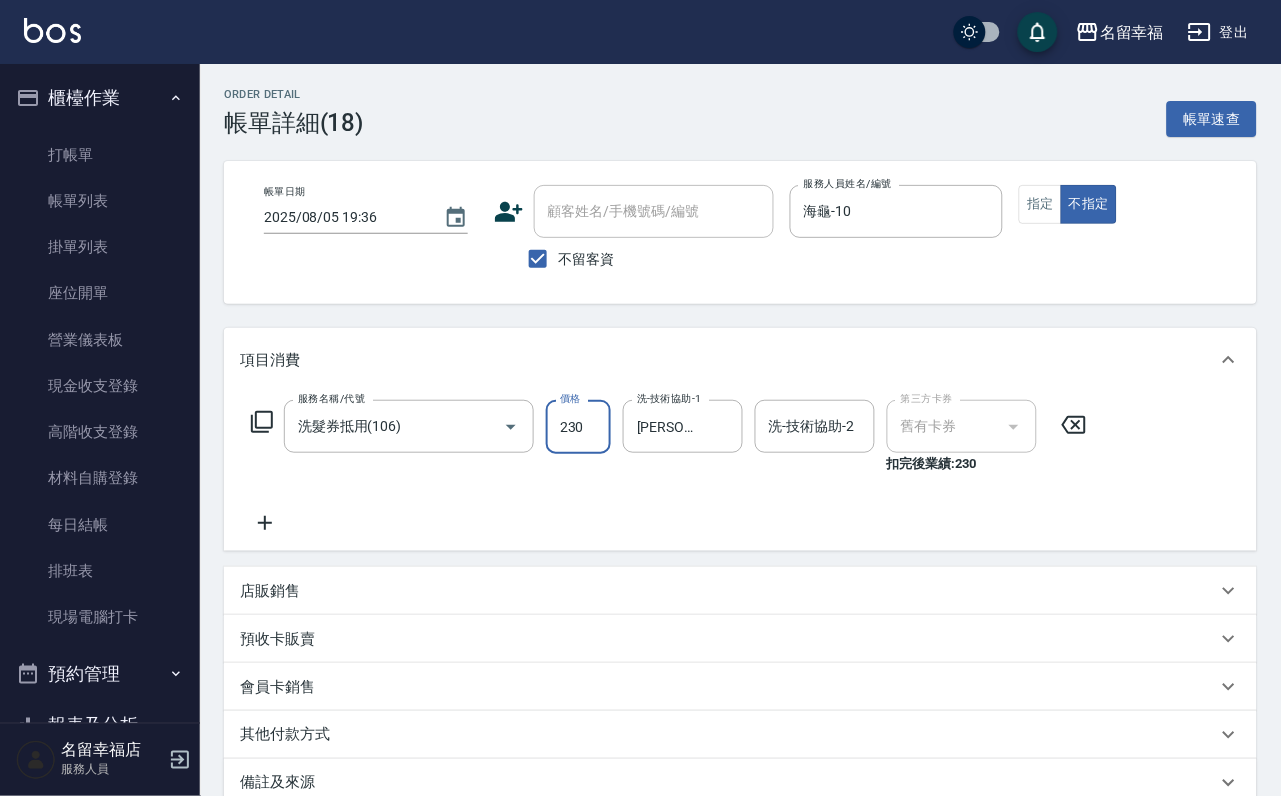 type on "230" 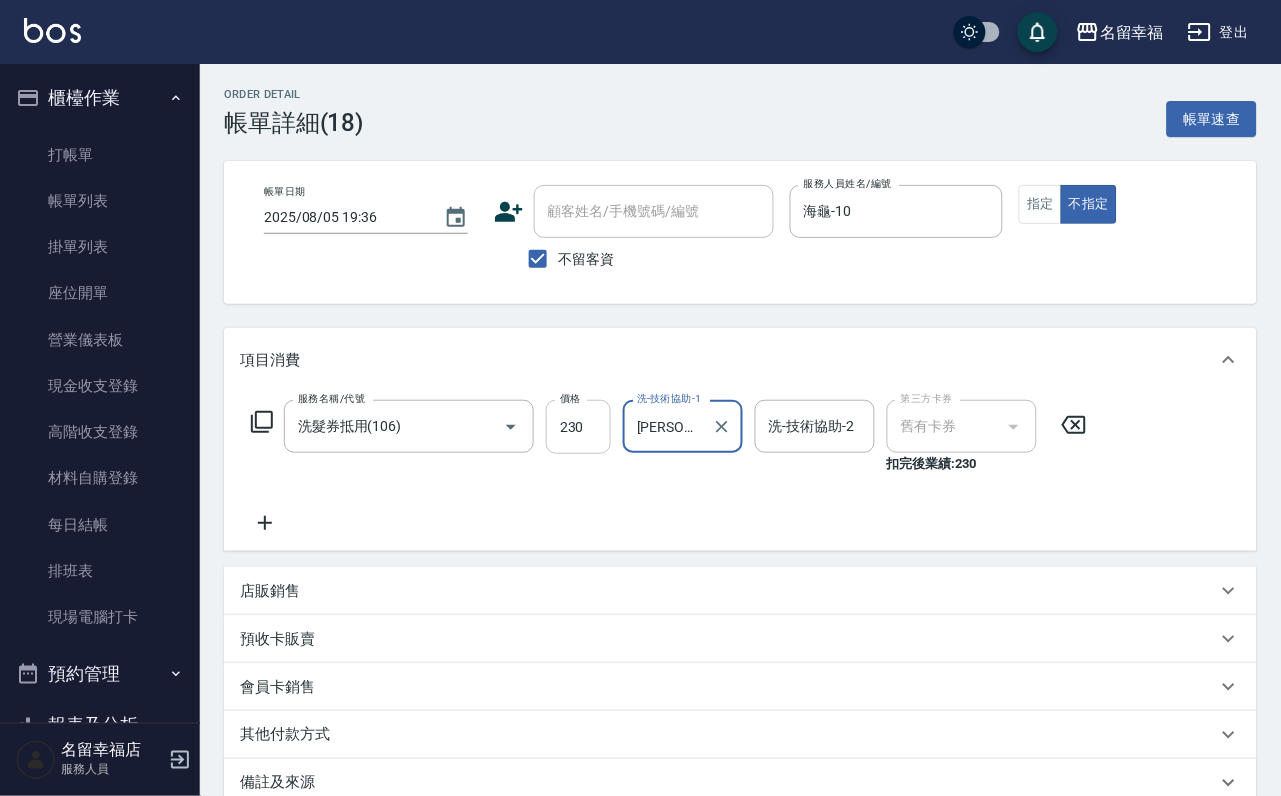scroll, scrollTop: 0, scrollLeft: 11, axis: horizontal 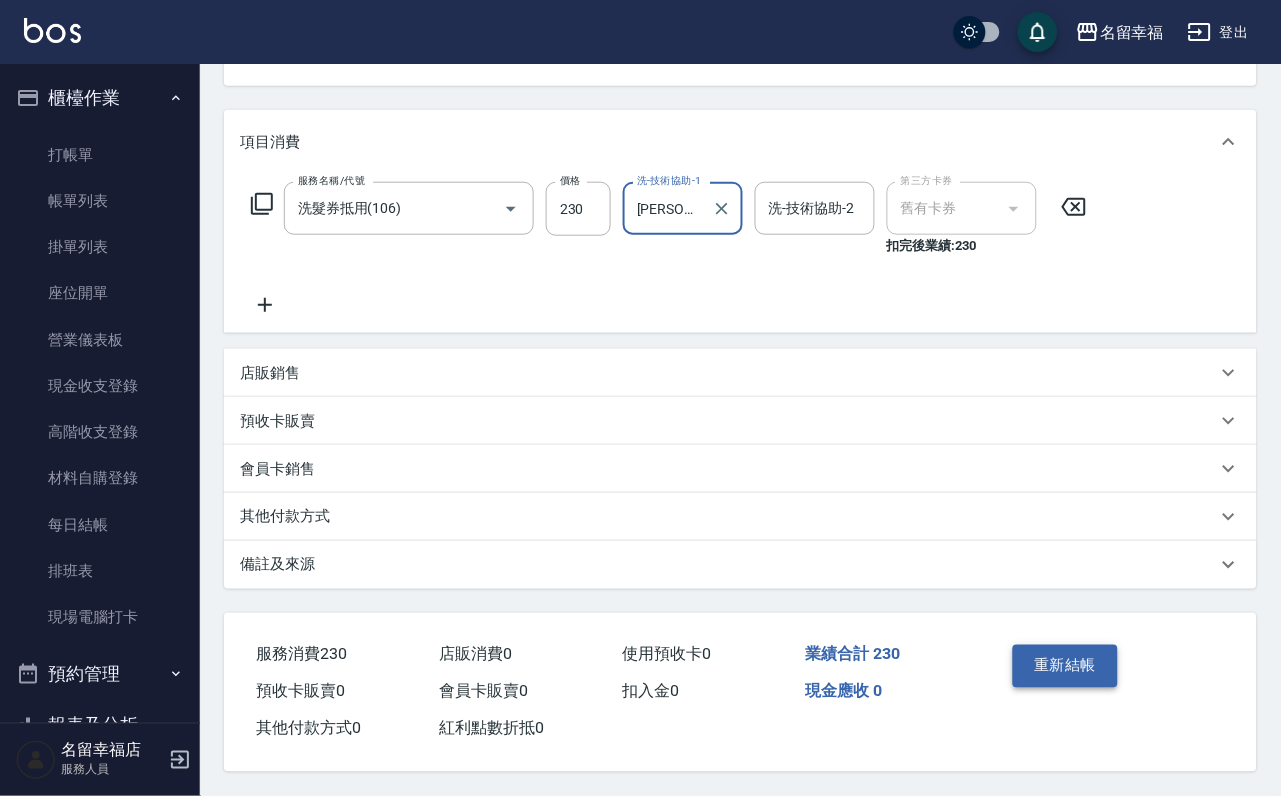 click on "重新結帳" at bounding box center (1066, 666) 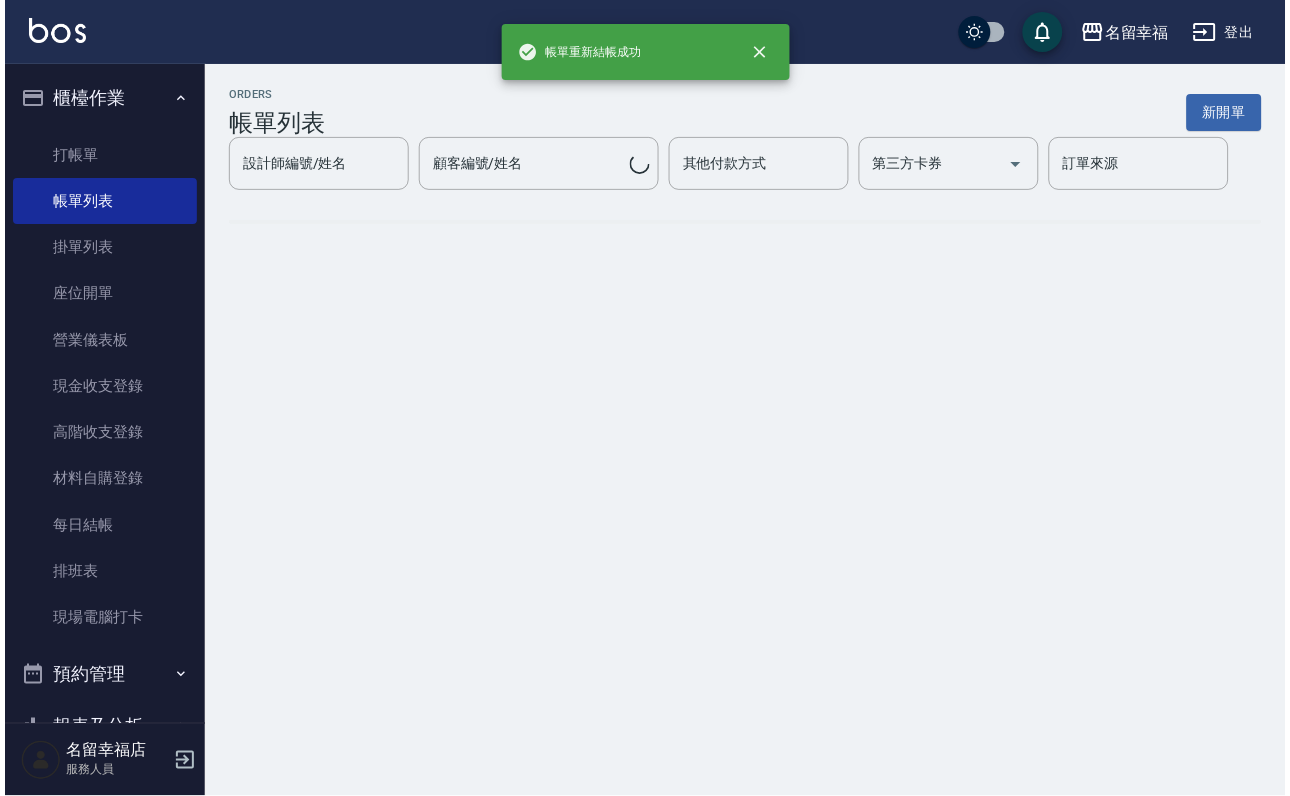 scroll, scrollTop: 0, scrollLeft: 0, axis: both 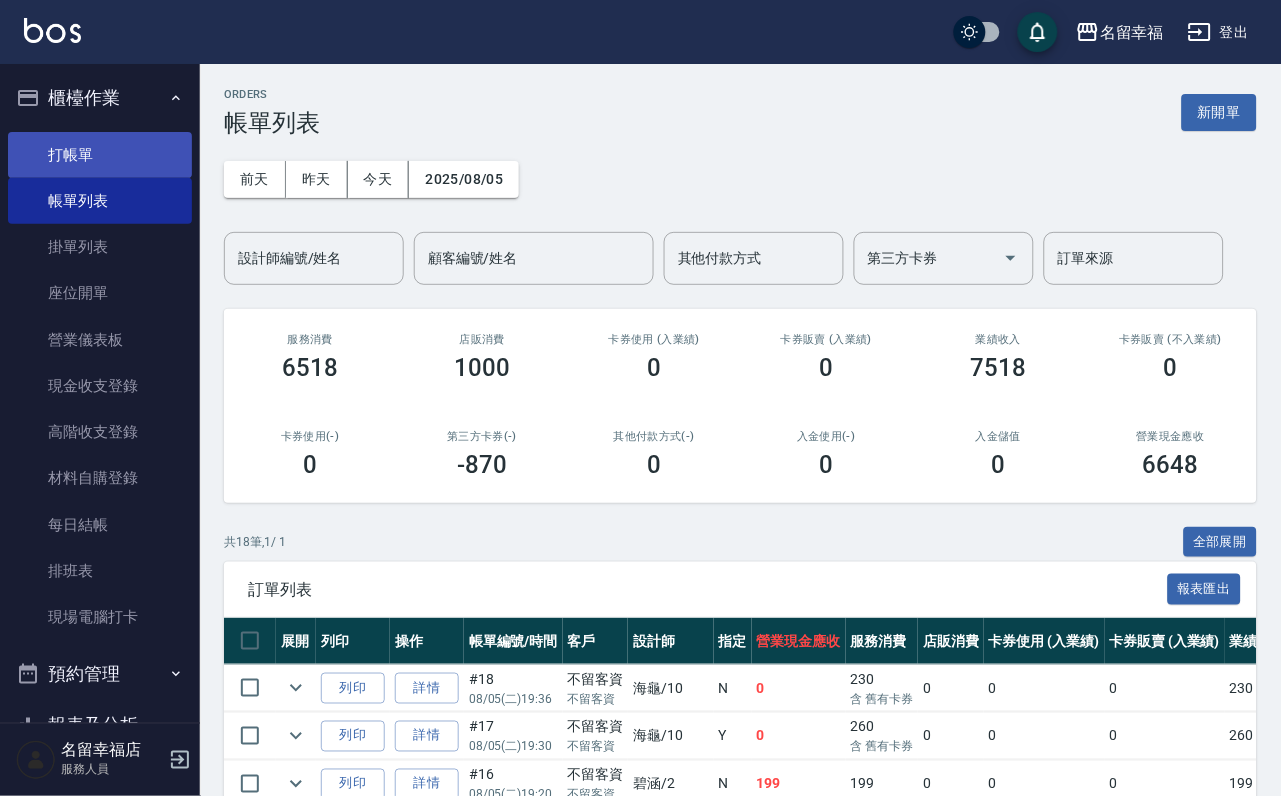 click on "打帳單" at bounding box center (100, 155) 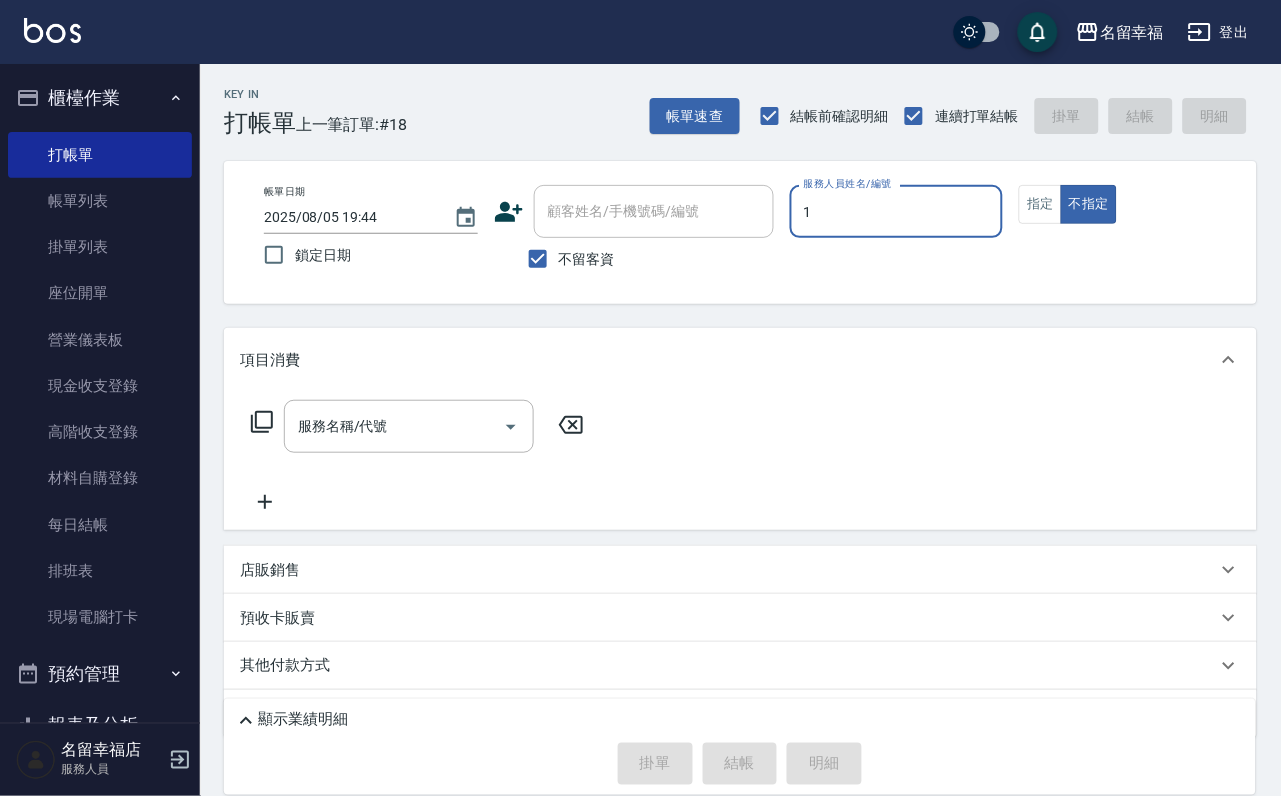 type on "珮瑜-1" 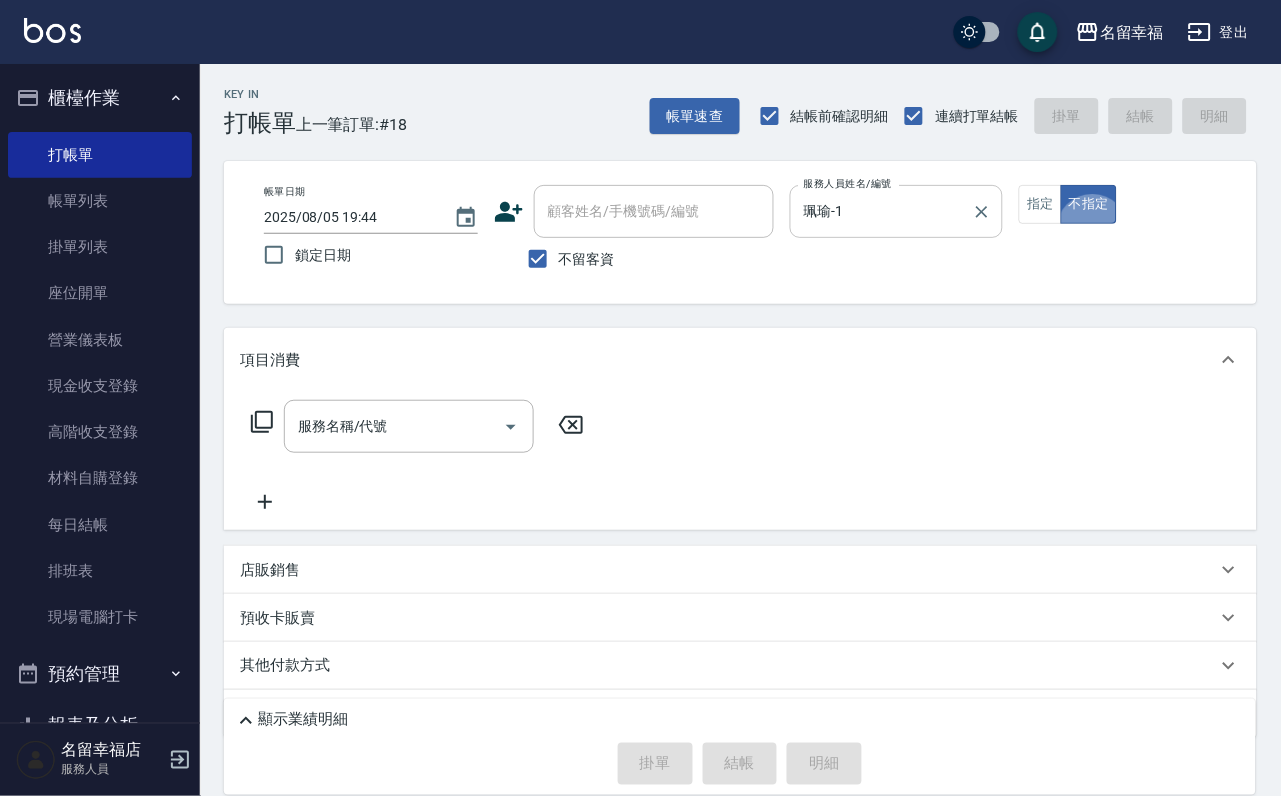 type on "false" 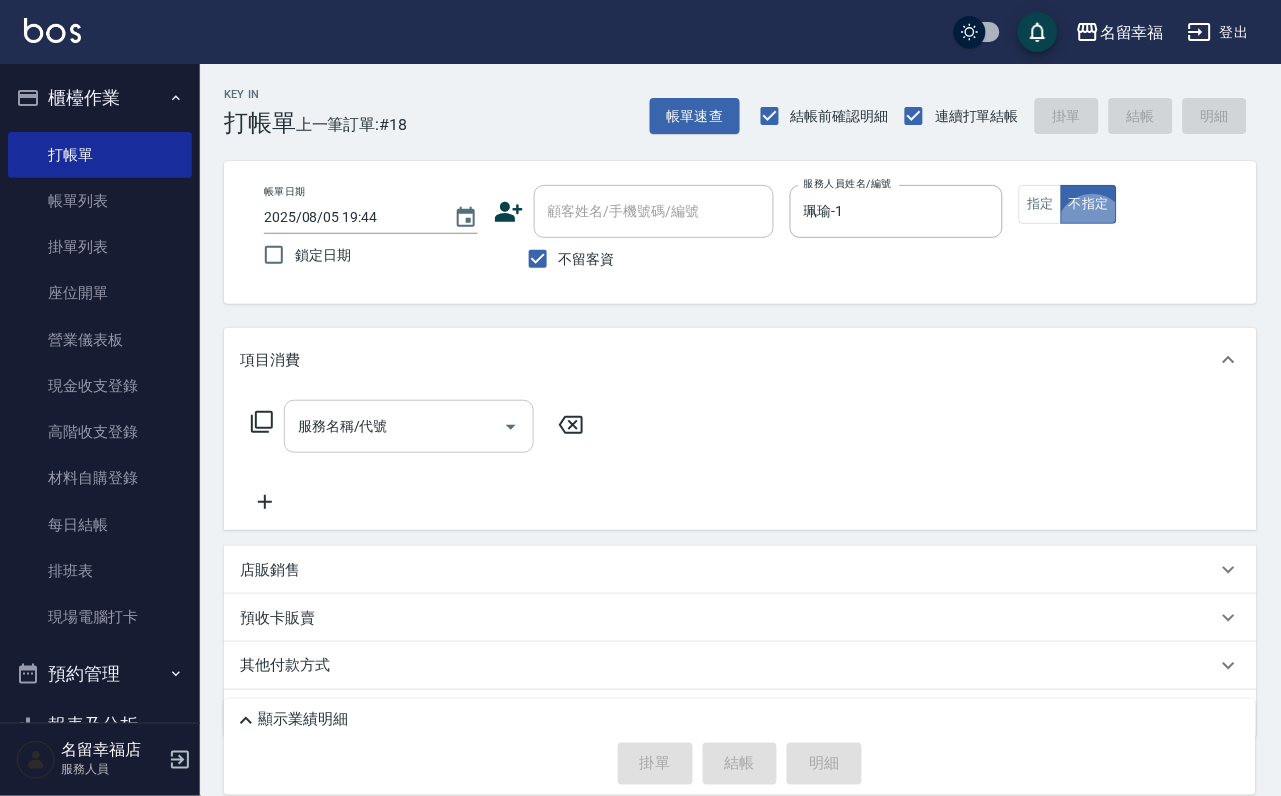 click on "服務名稱/代號" at bounding box center (409, 426) 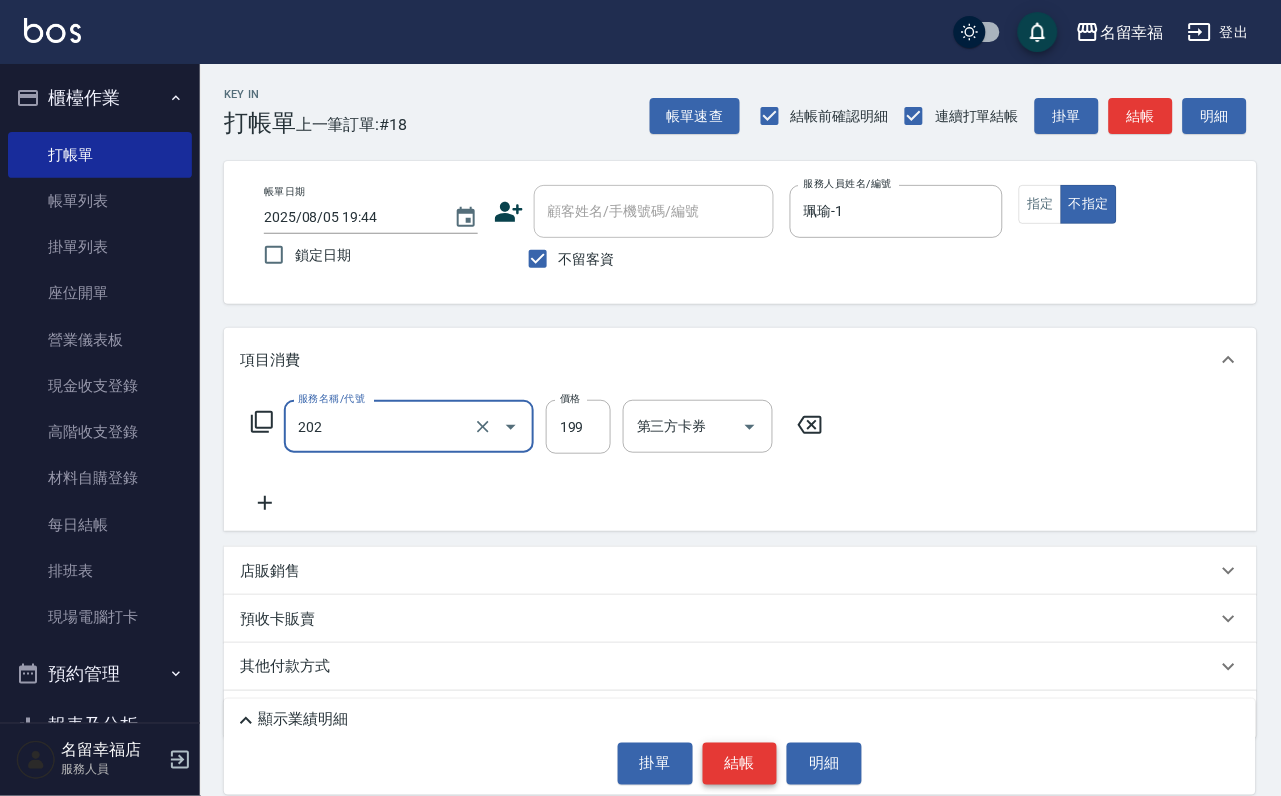 type on "不指定單剪(202)" 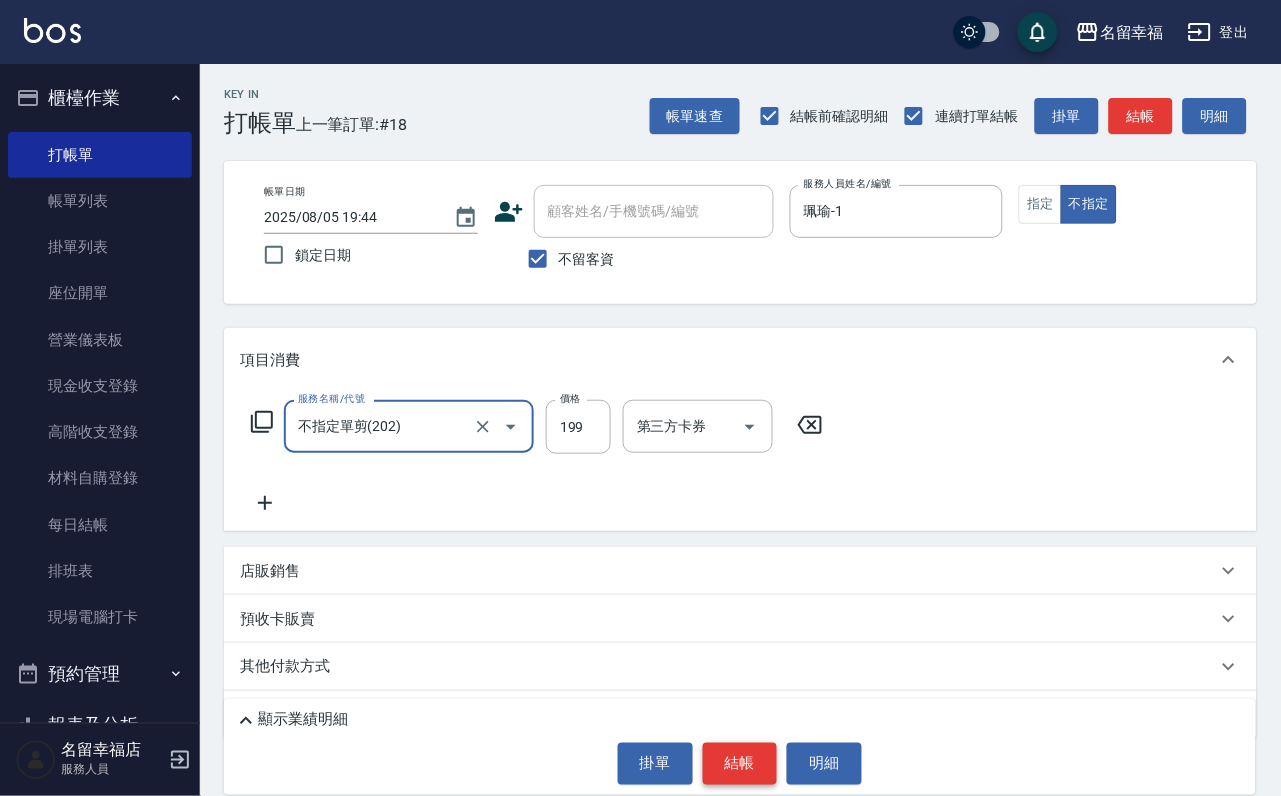 click on "結帳" at bounding box center (740, 764) 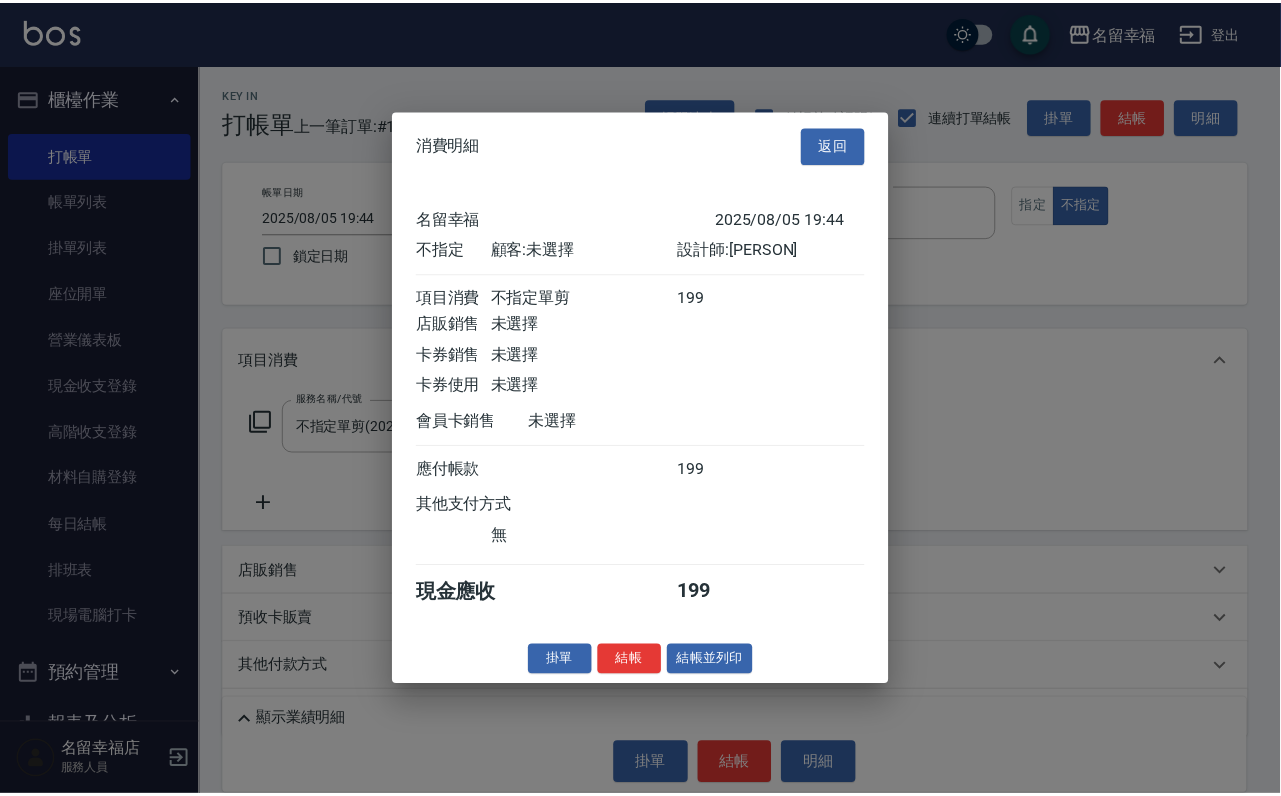 scroll, scrollTop: 284, scrollLeft: 0, axis: vertical 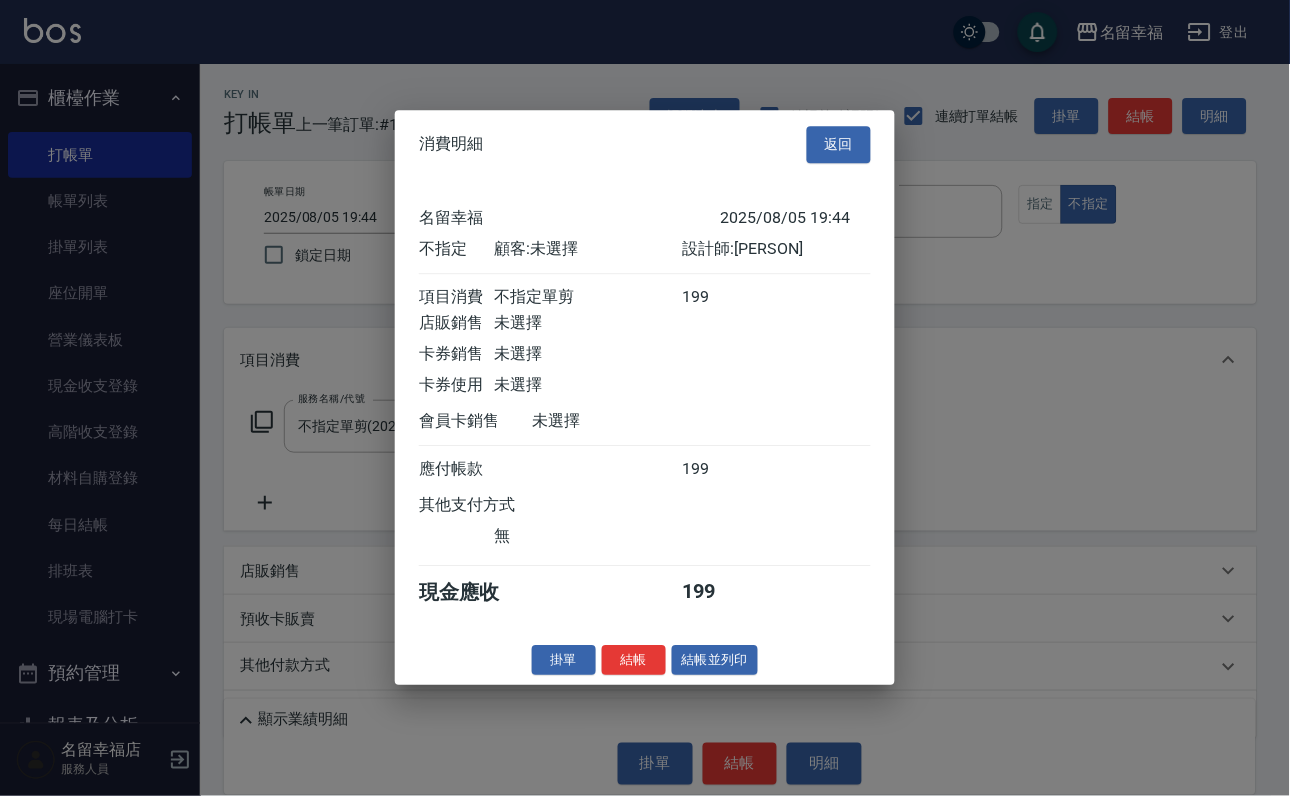 click on "結帳" at bounding box center (634, 660) 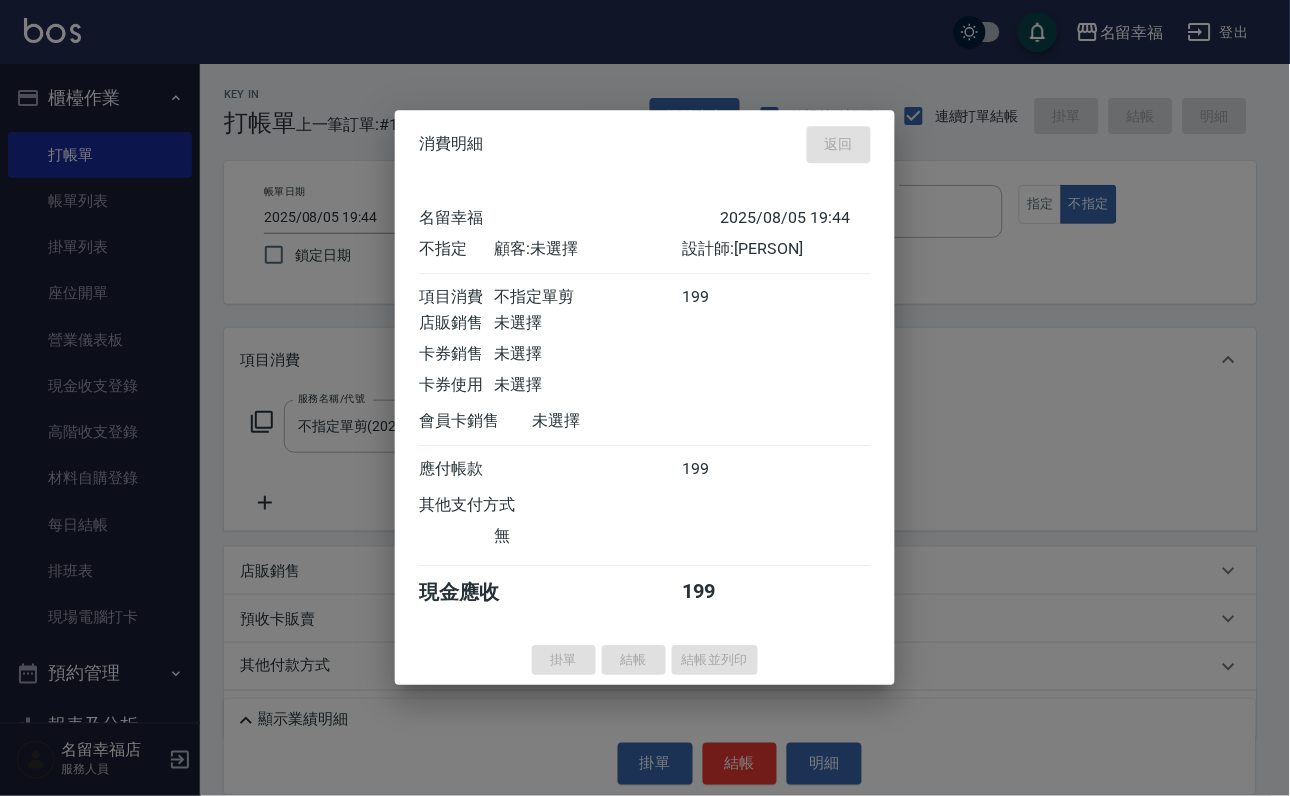 type on "2025/08/05 19:45" 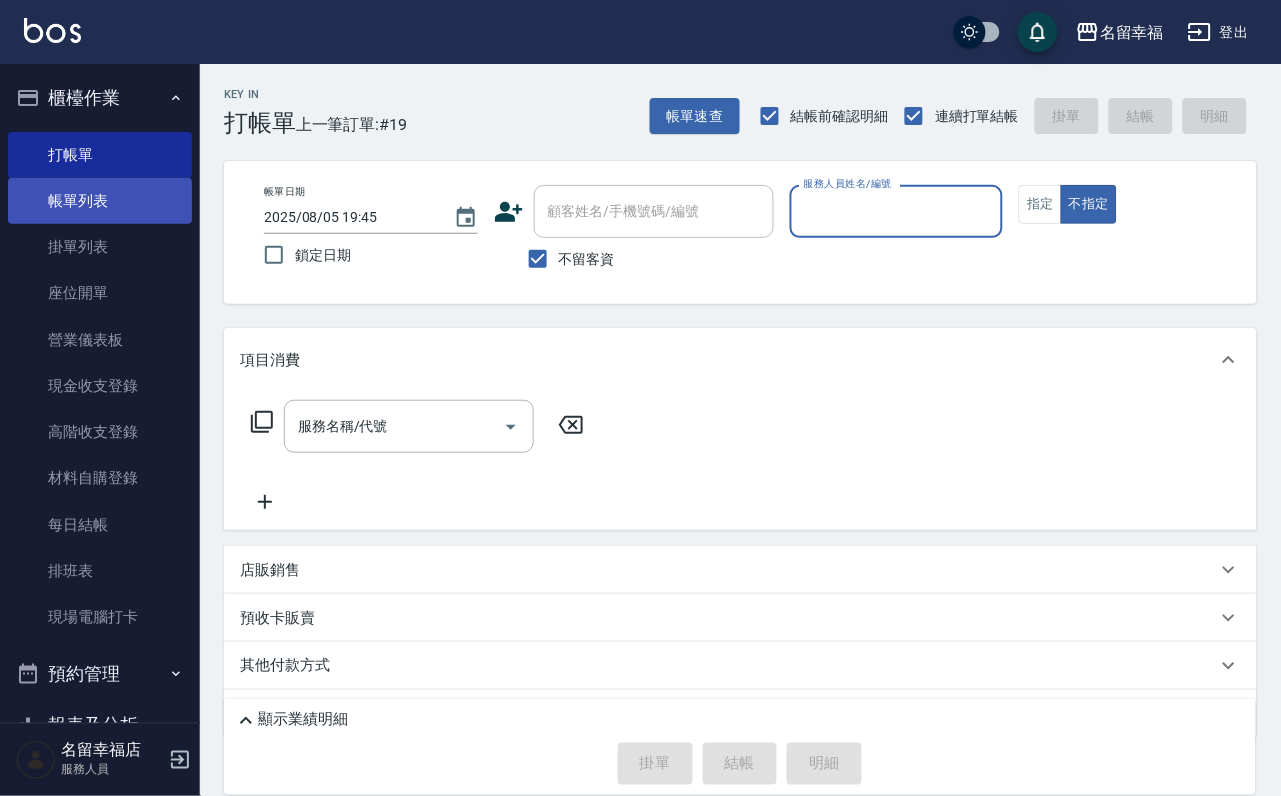 click on "帳單列表" at bounding box center (100, 201) 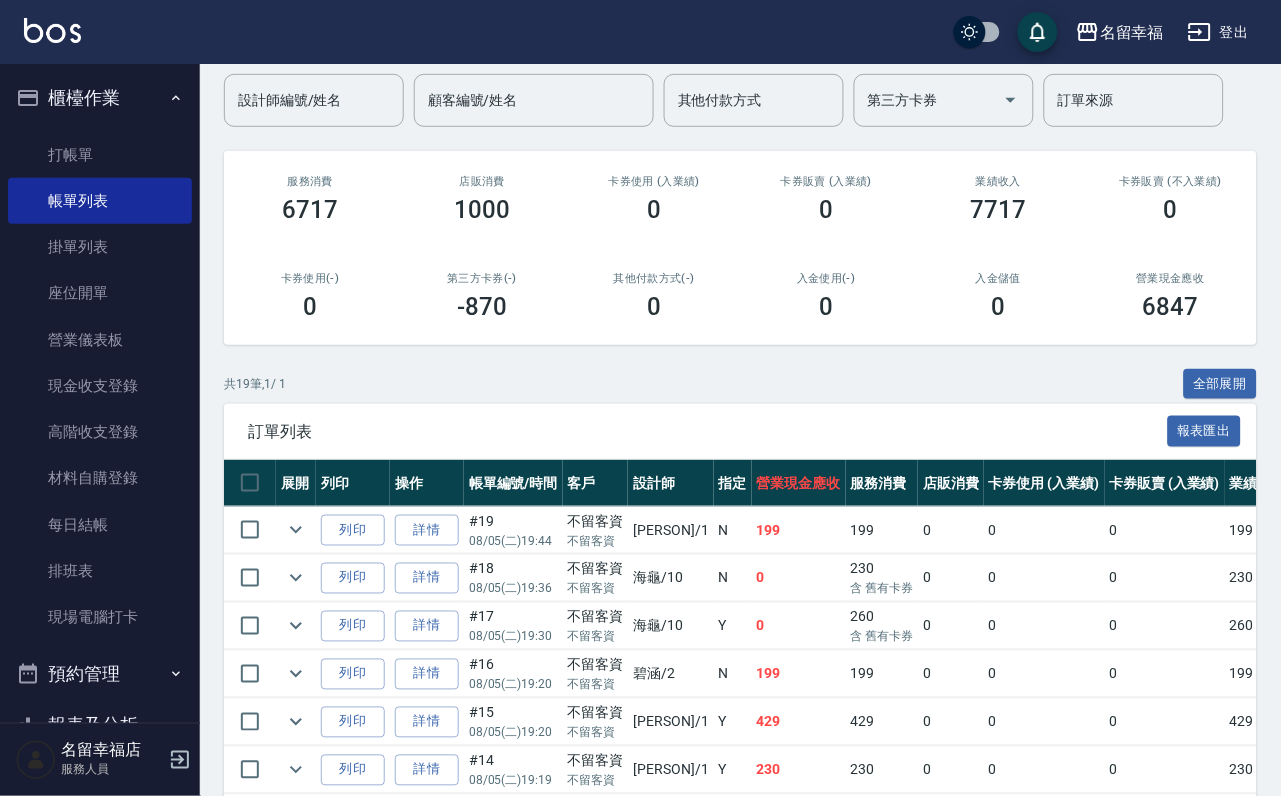 scroll, scrollTop: 450, scrollLeft: 0, axis: vertical 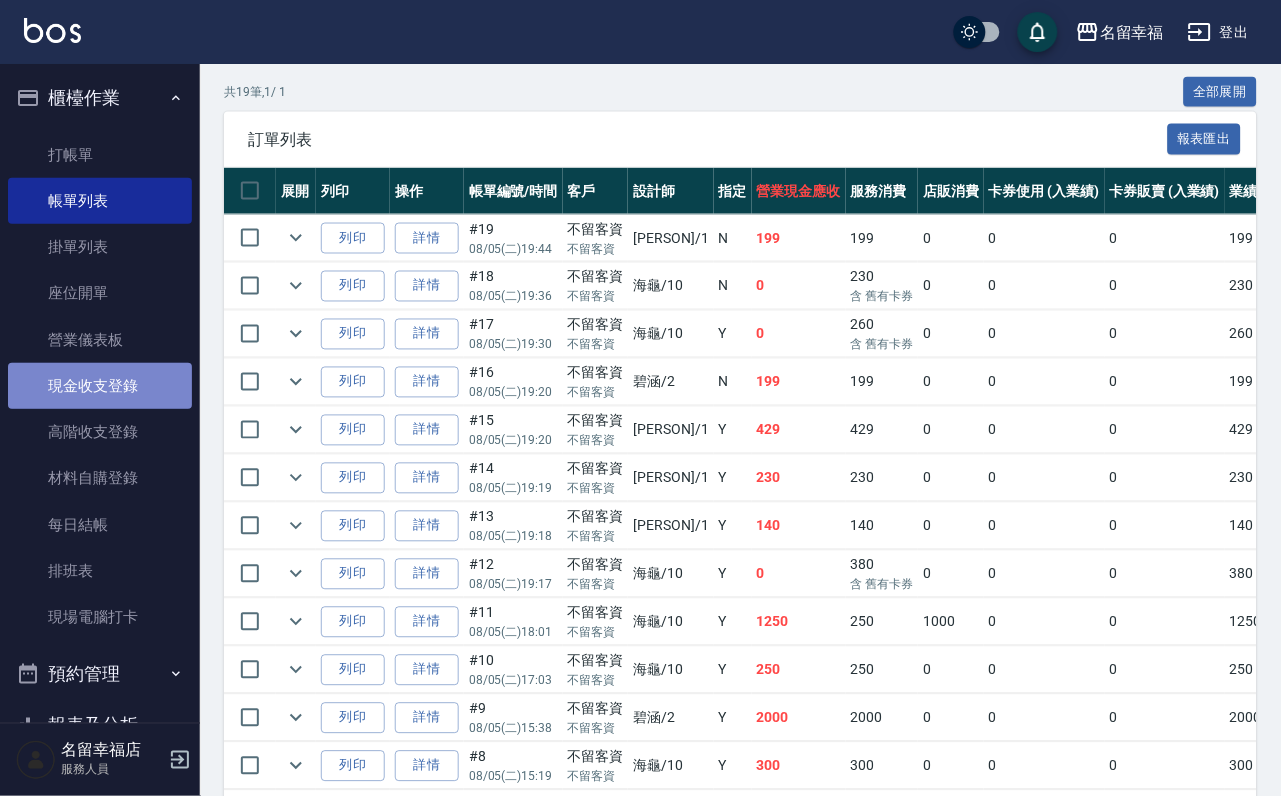 click on "現金收支登錄" at bounding box center [100, 386] 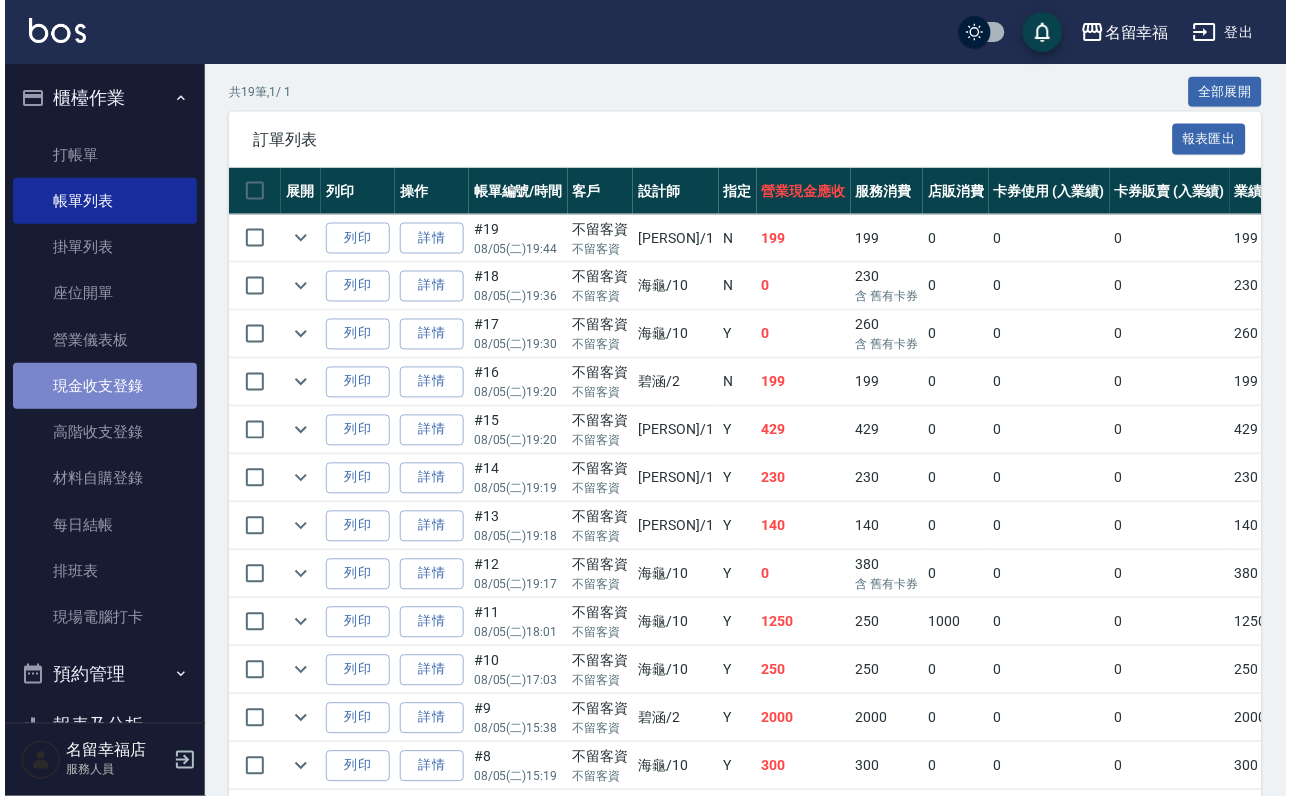 scroll, scrollTop: 0, scrollLeft: 0, axis: both 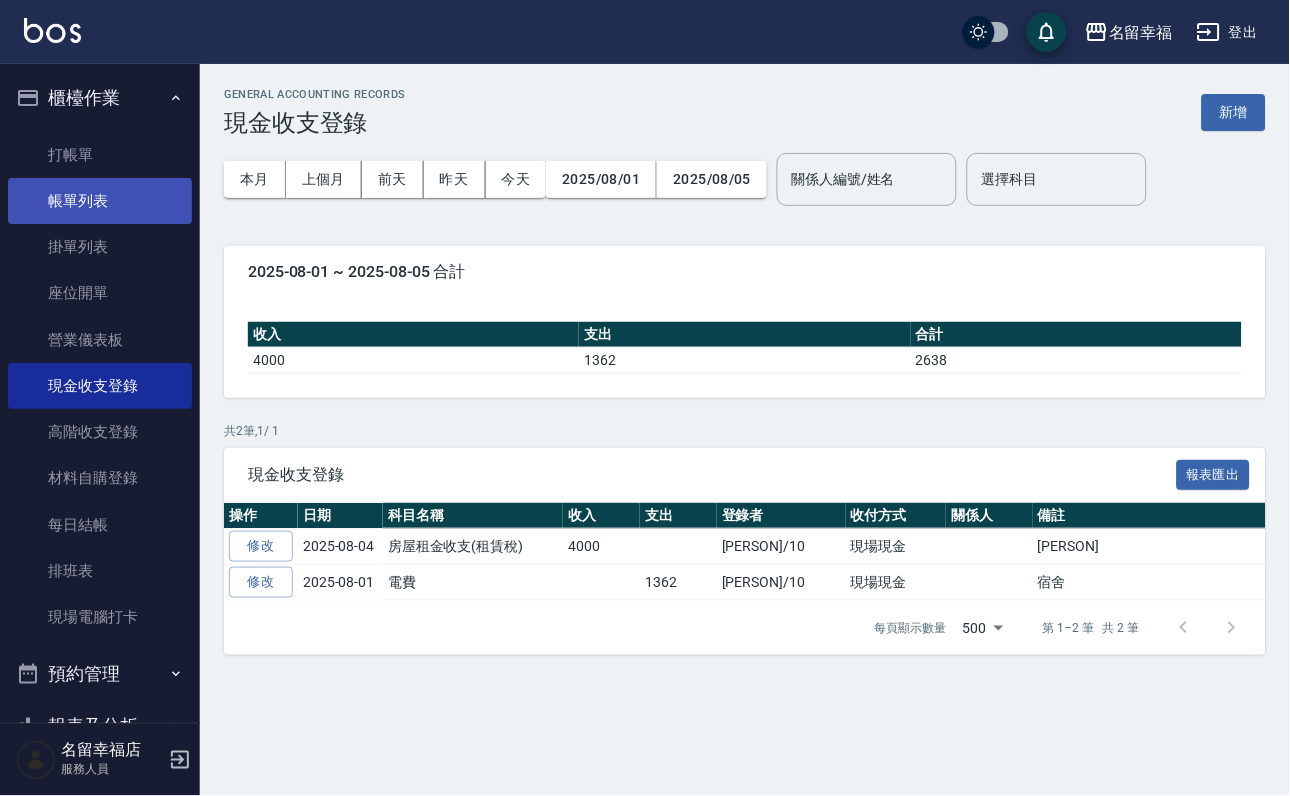 click on "帳單列表" at bounding box center [100, 201] 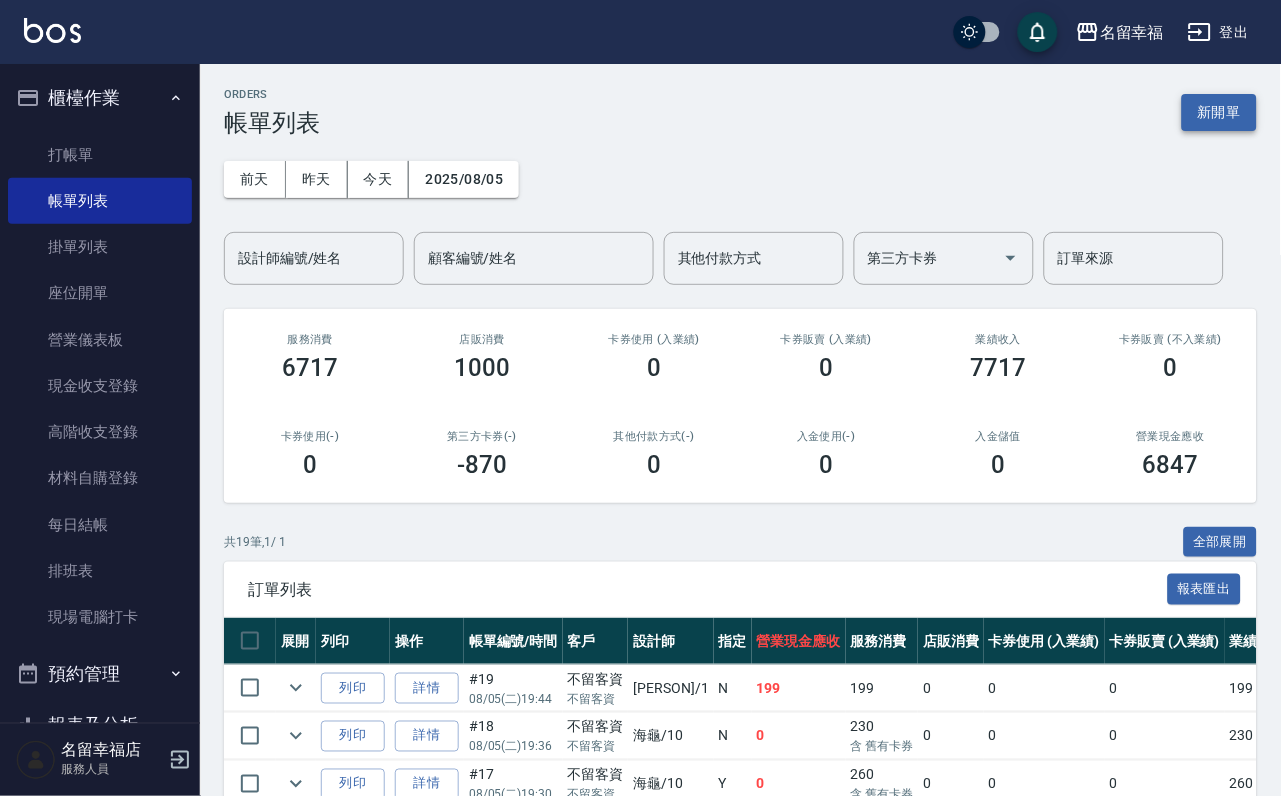 click on "新開單" at bounding box center (1219, 112) 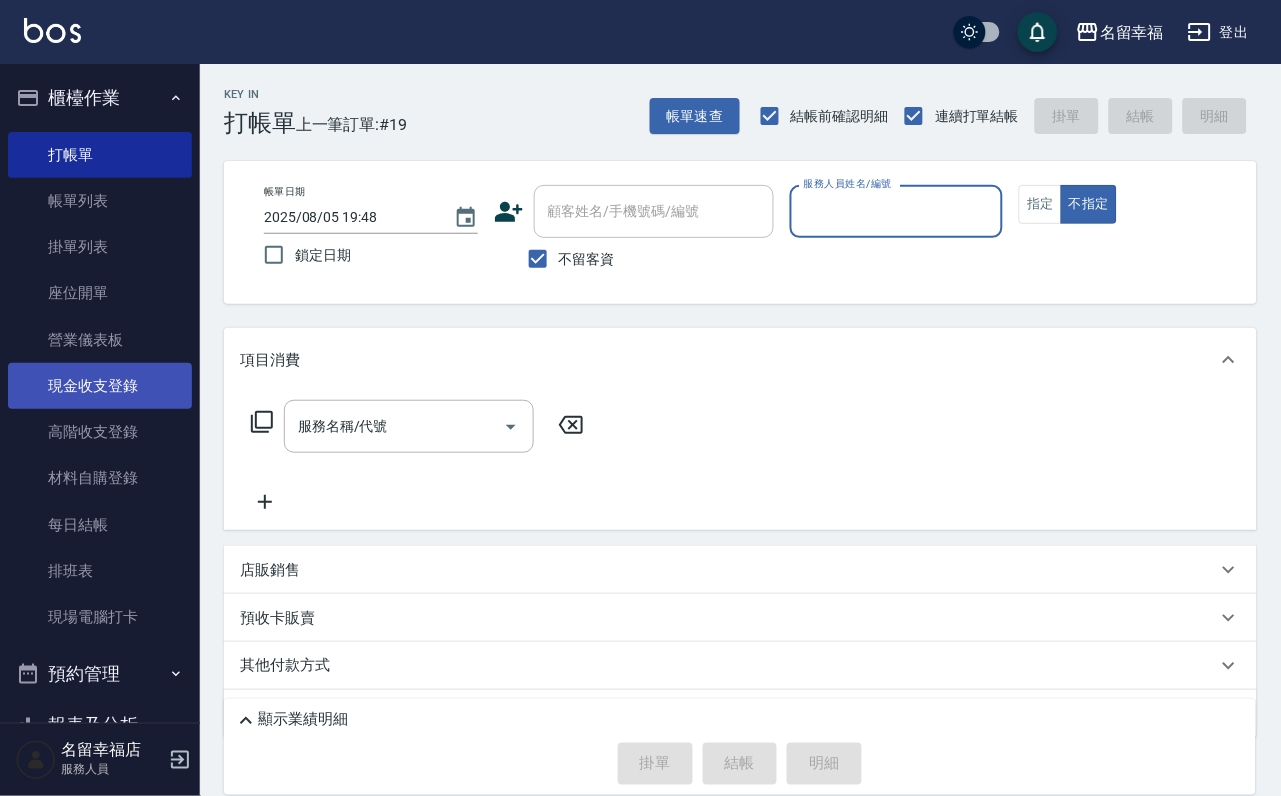 click on "現金收支登錄" at bounding box center (100, 386) 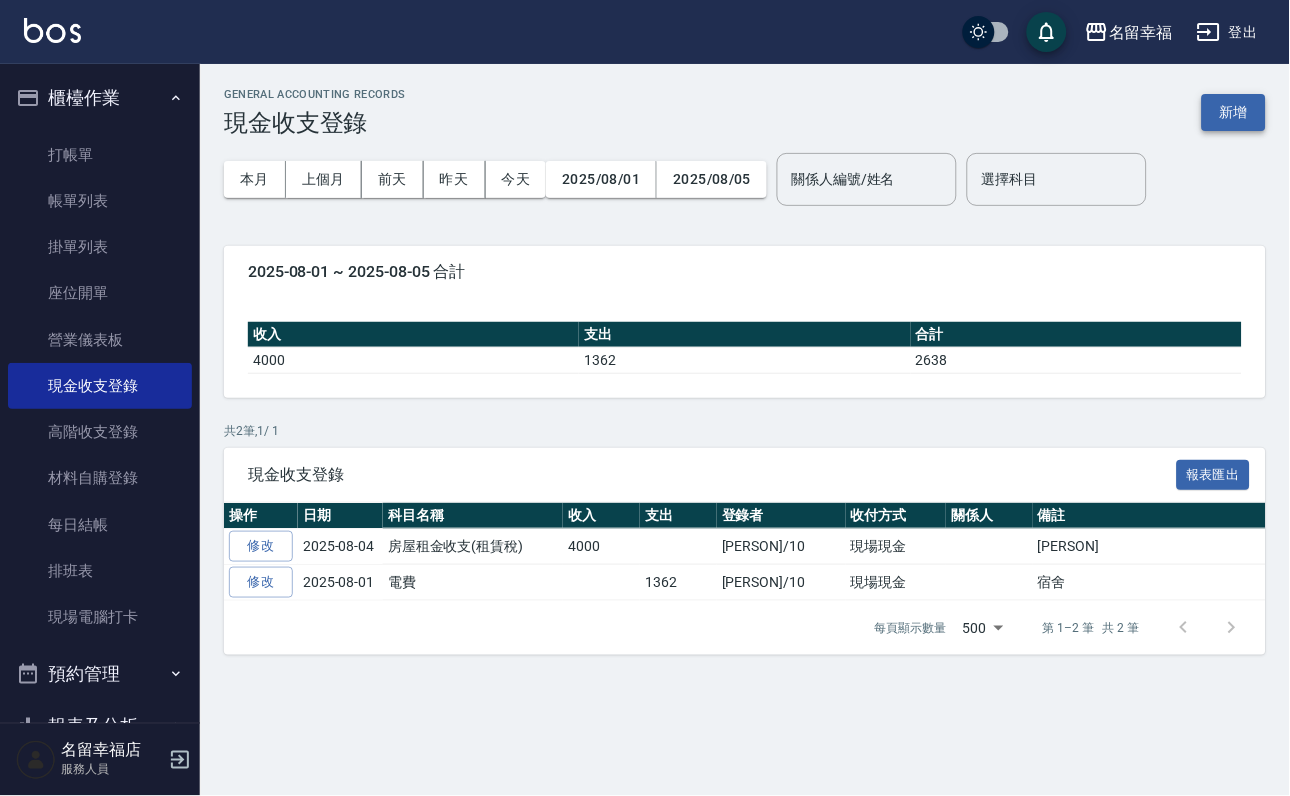 click on "新增" at bounding box center (1234, 112) 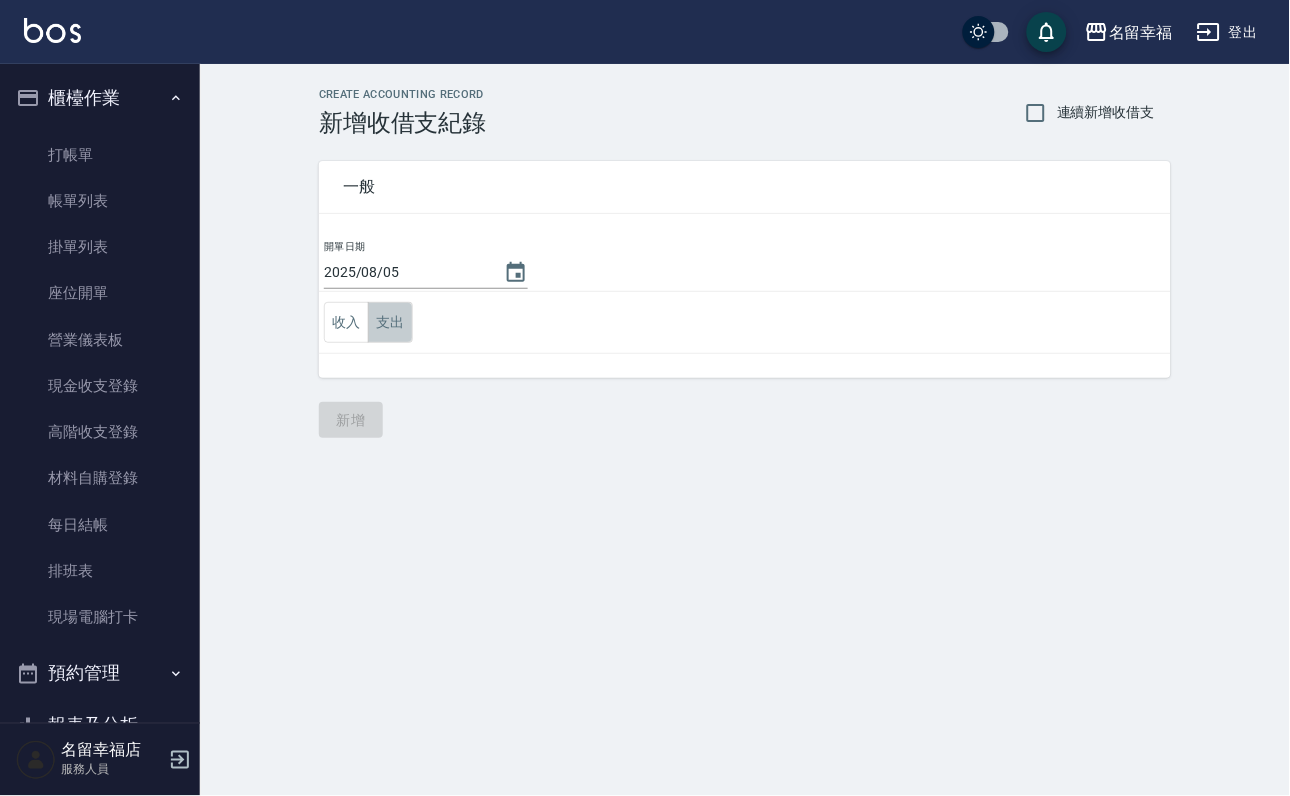 click on "支出" at bounding box center [390, 322] 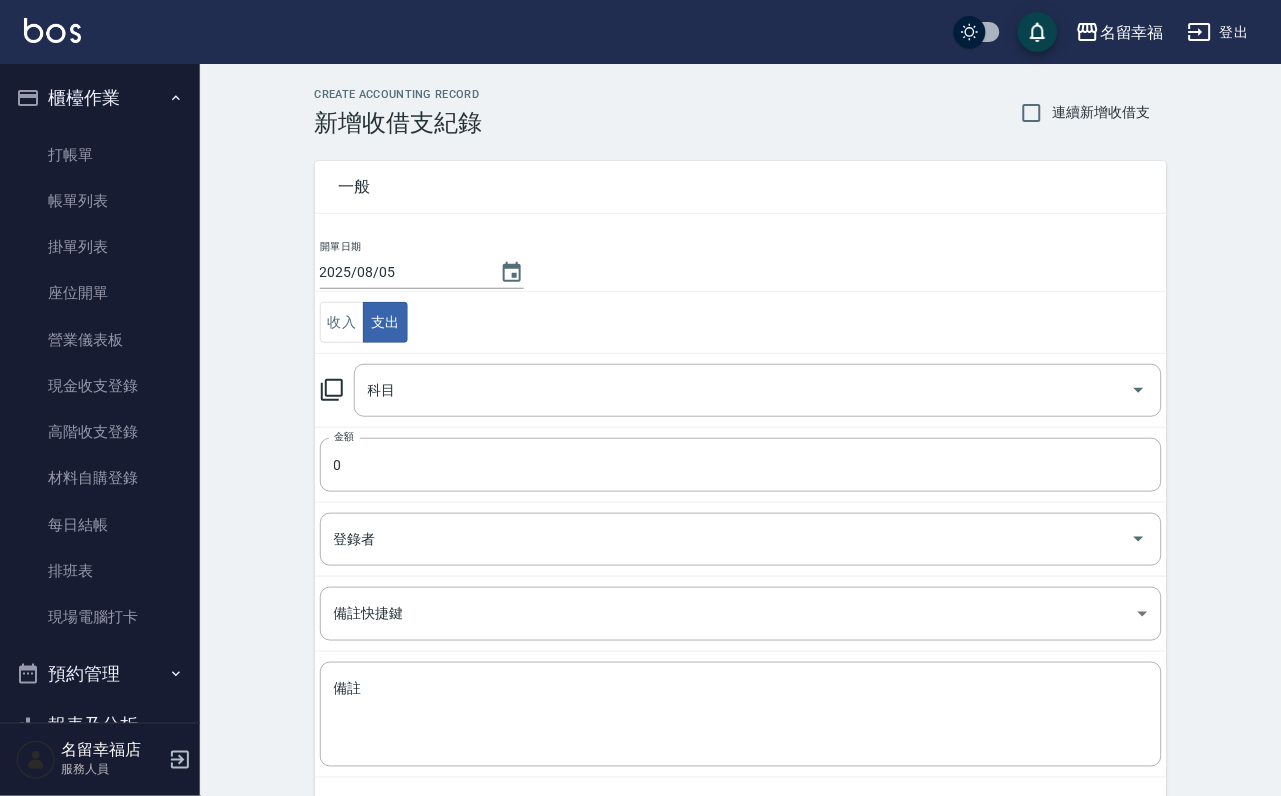 click 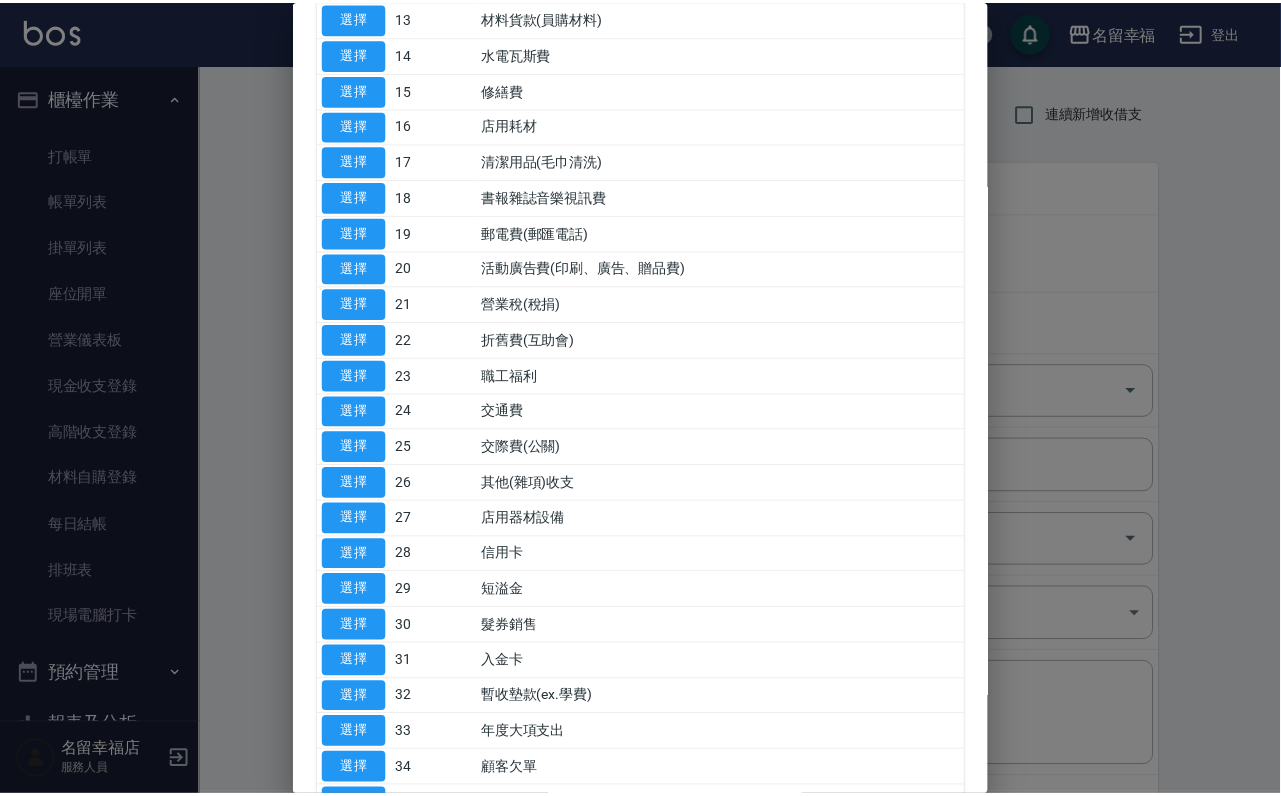 scroll, scrollTop: 600, scrollLeft: 0, axis: vertical 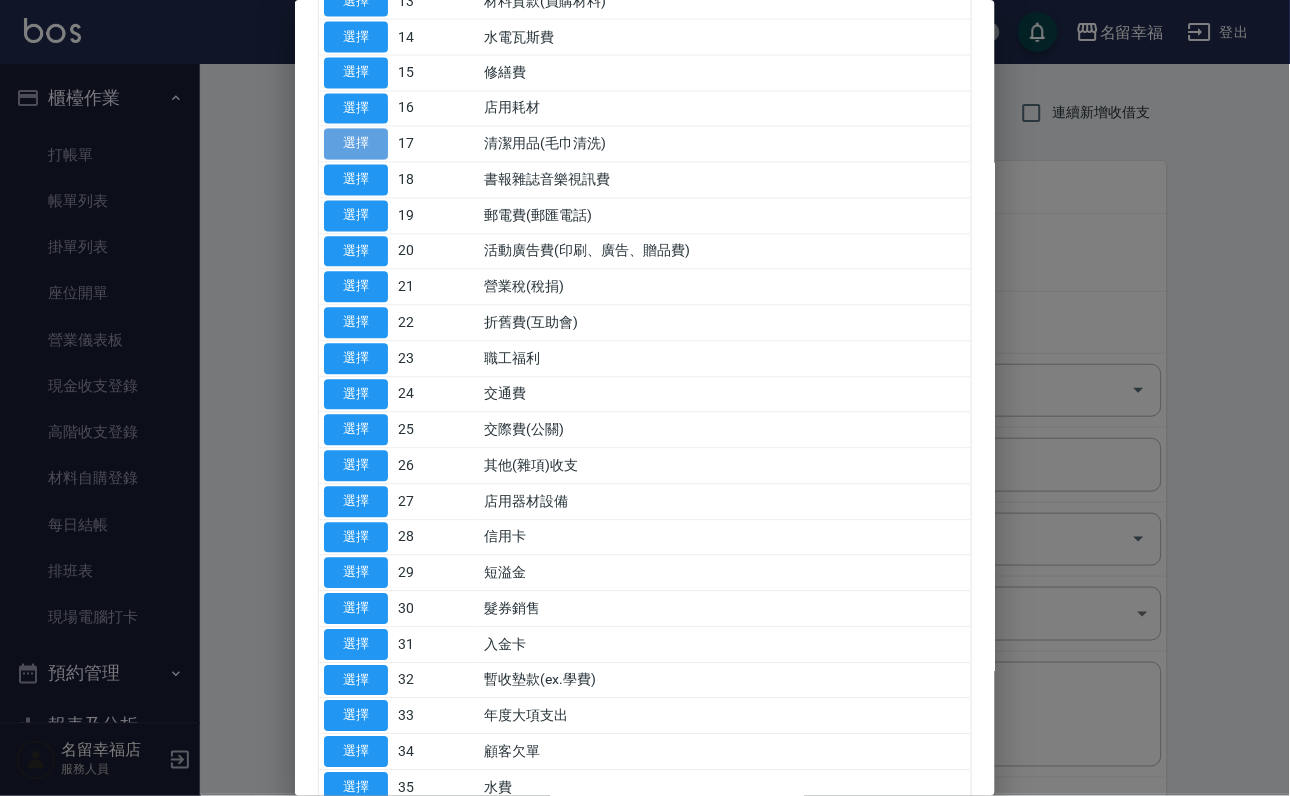 click on "選擇" at bounding box center (356, 144) 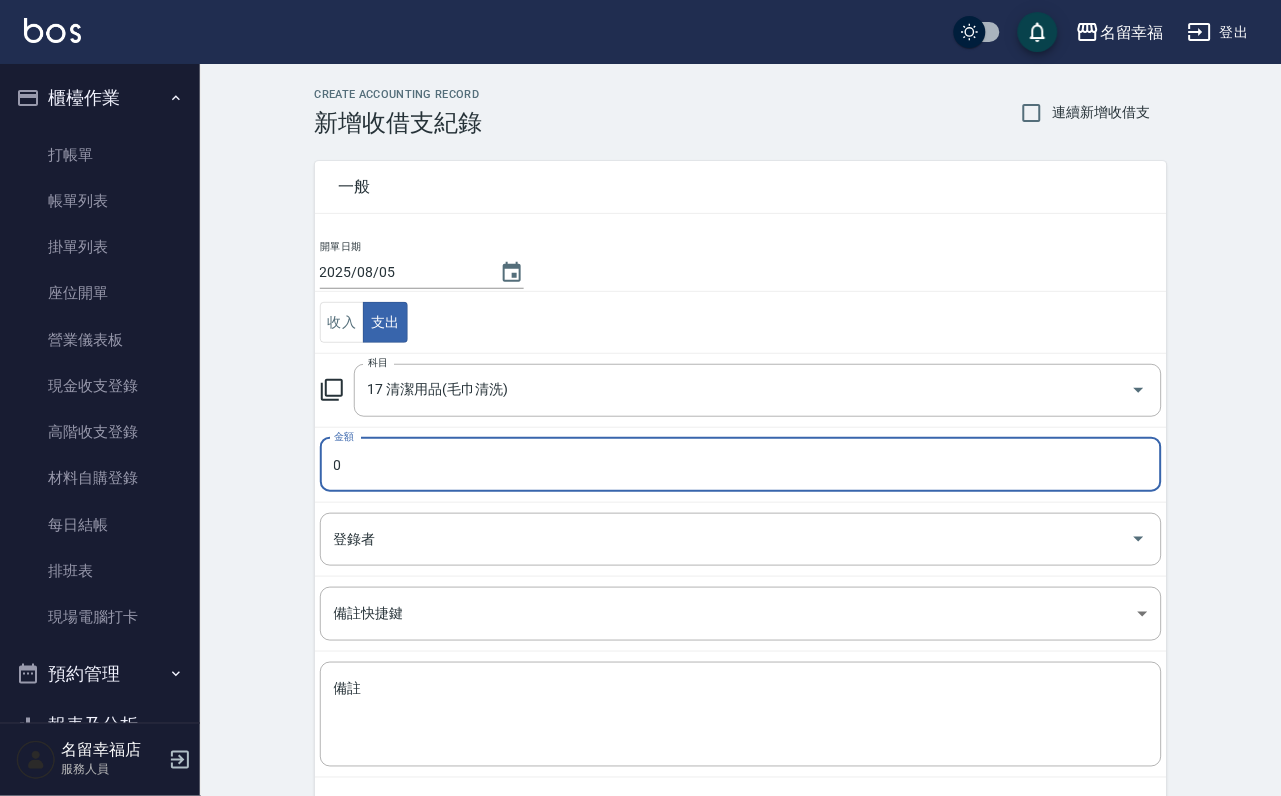 click on "0" at bounding box center [741, 465] 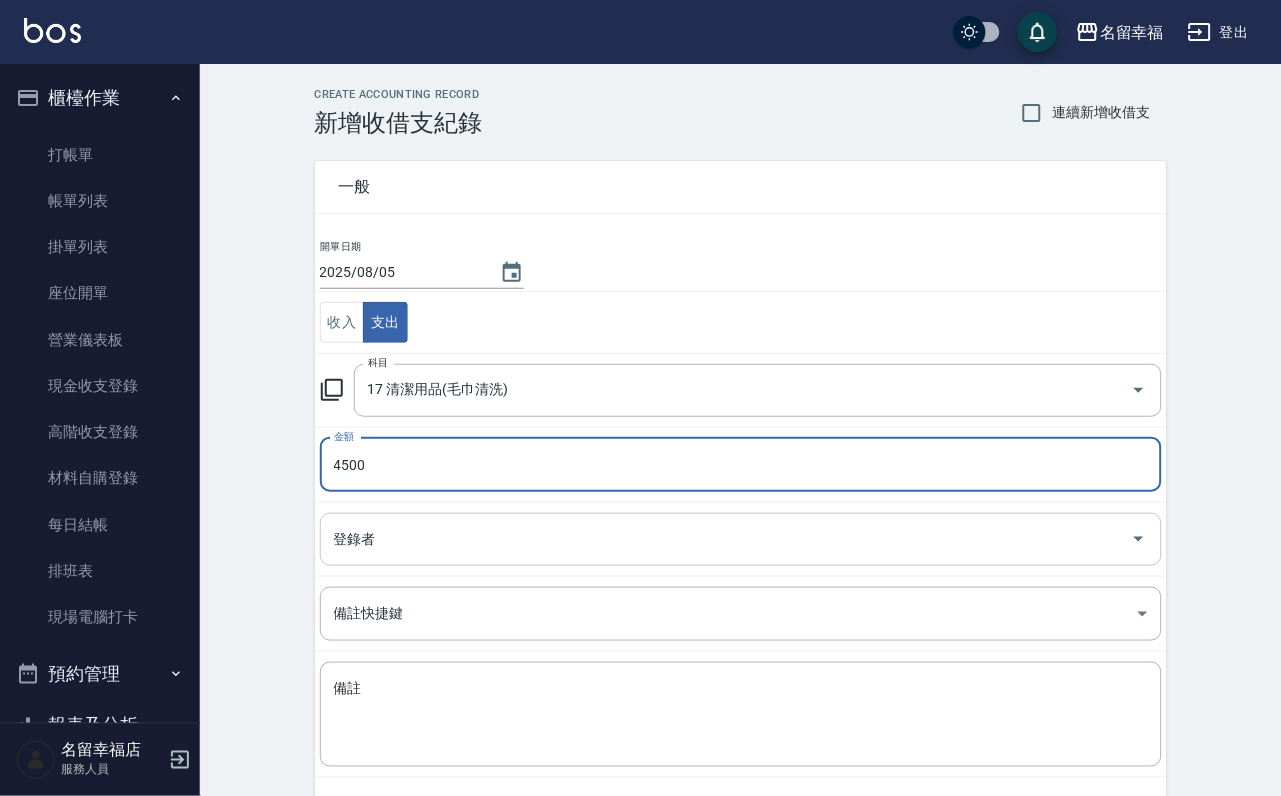 click on "登錄者" at bounding box center [741, 539] 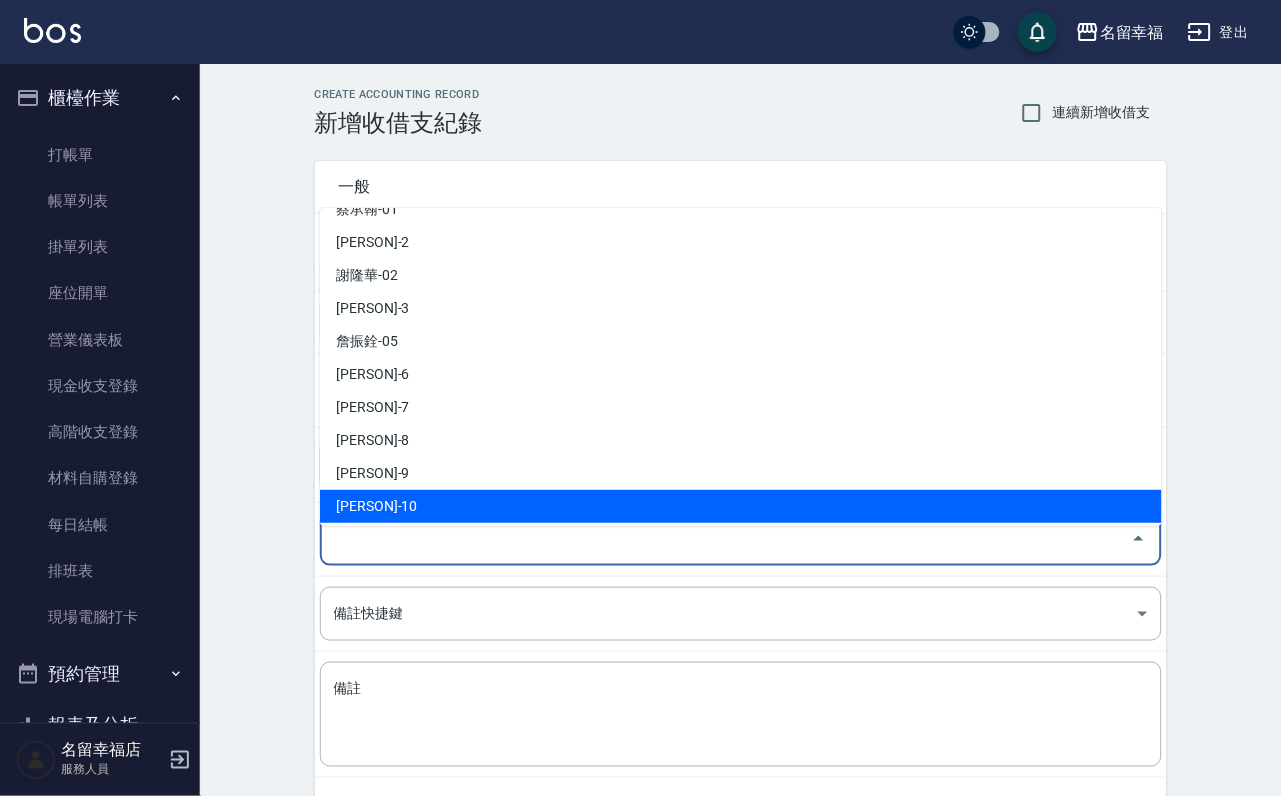 scroll, scrollTop: 150, scrollLeft: 0, axis: vertical 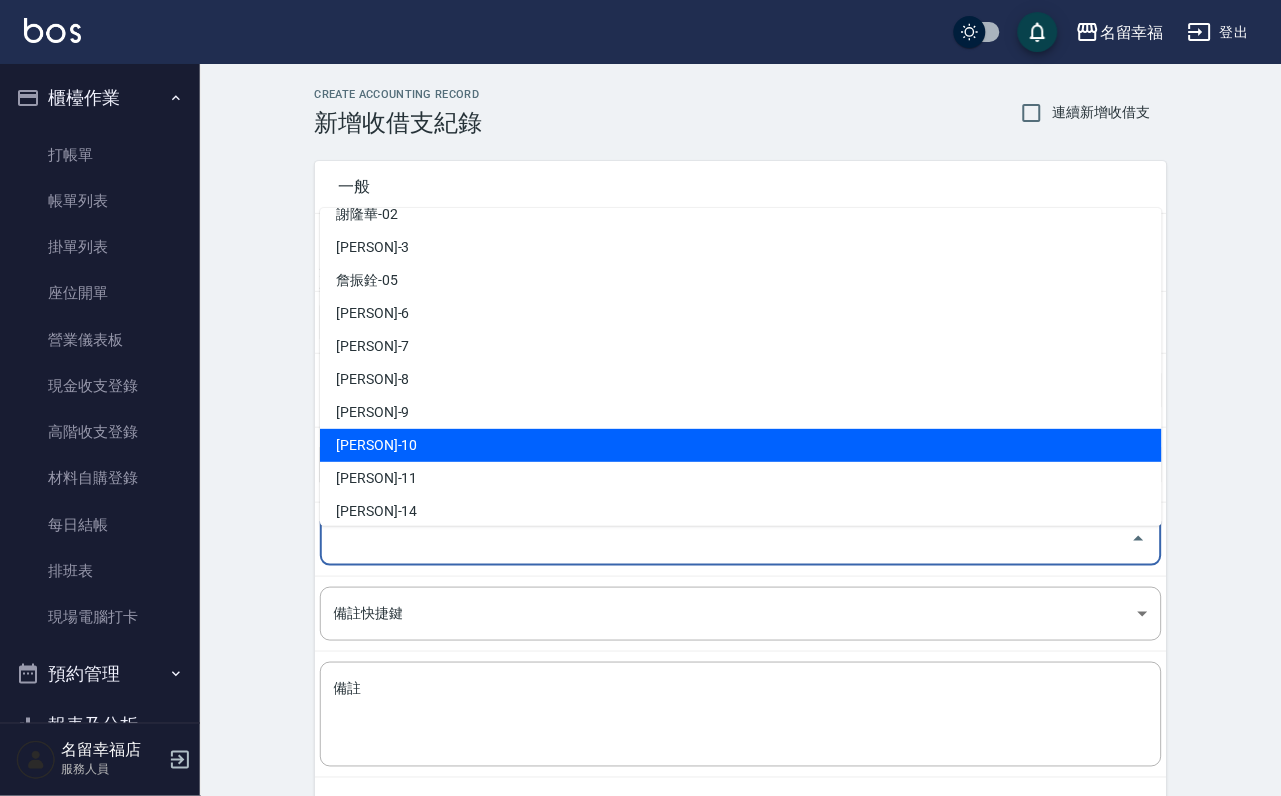 click on "[PERSON]-10" at bounding box center (741, 445) 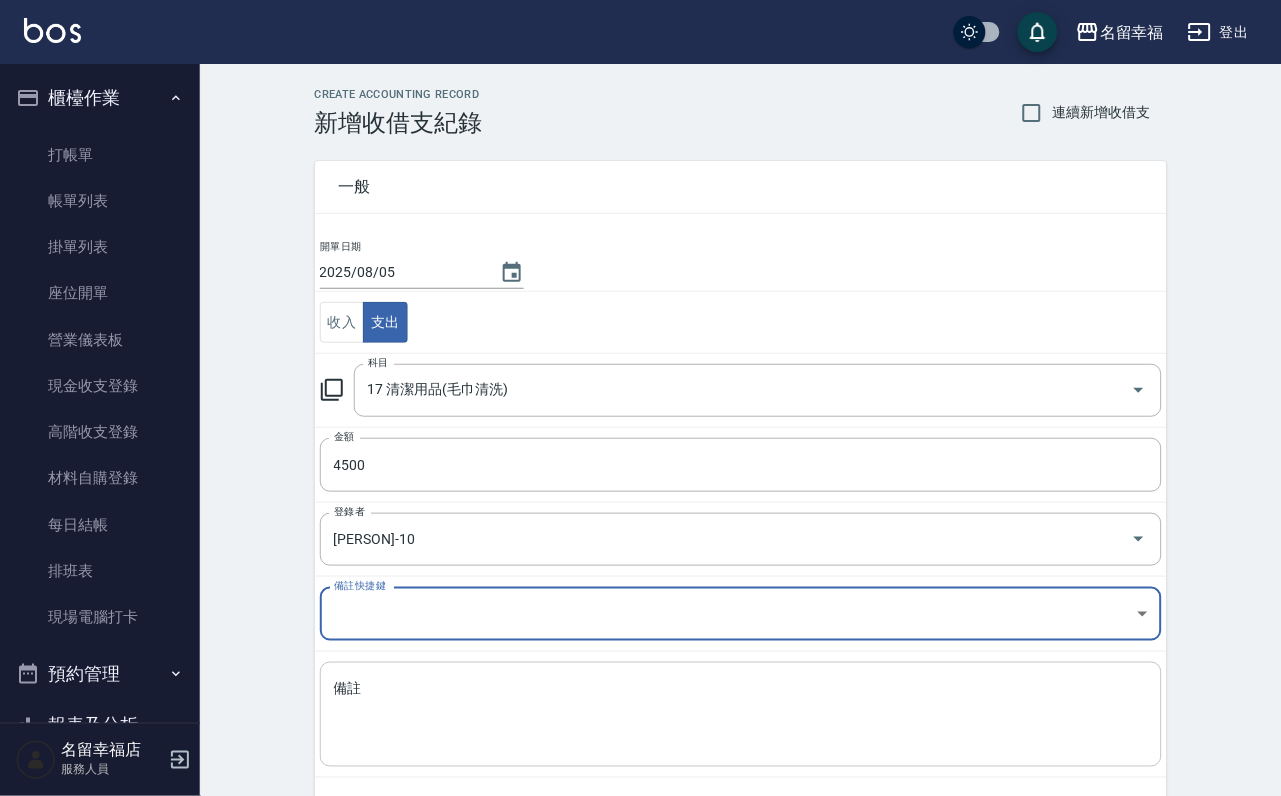 click on "備註" at bounding box center (741, 715) 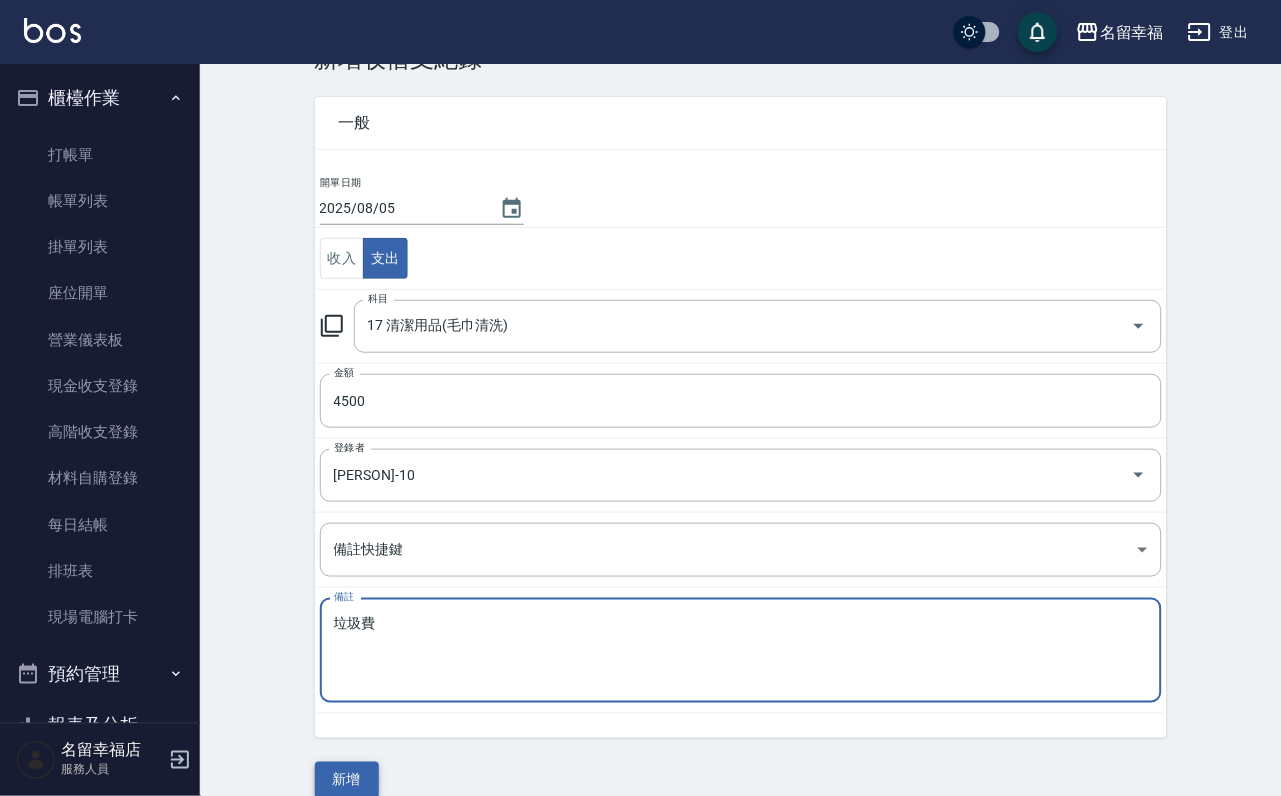 scroll, scrollTop: 108, scrollLeft: 0, axis: vertical 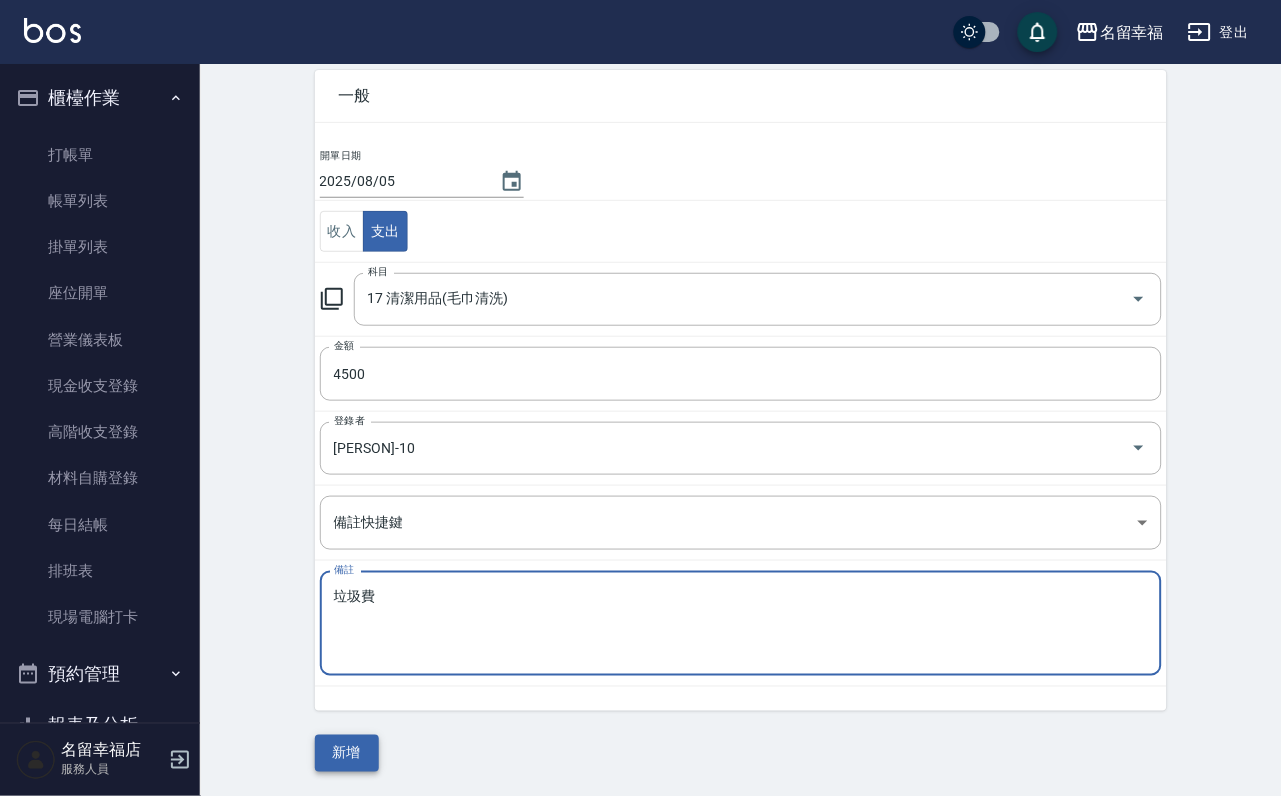 type on "垃圾費" 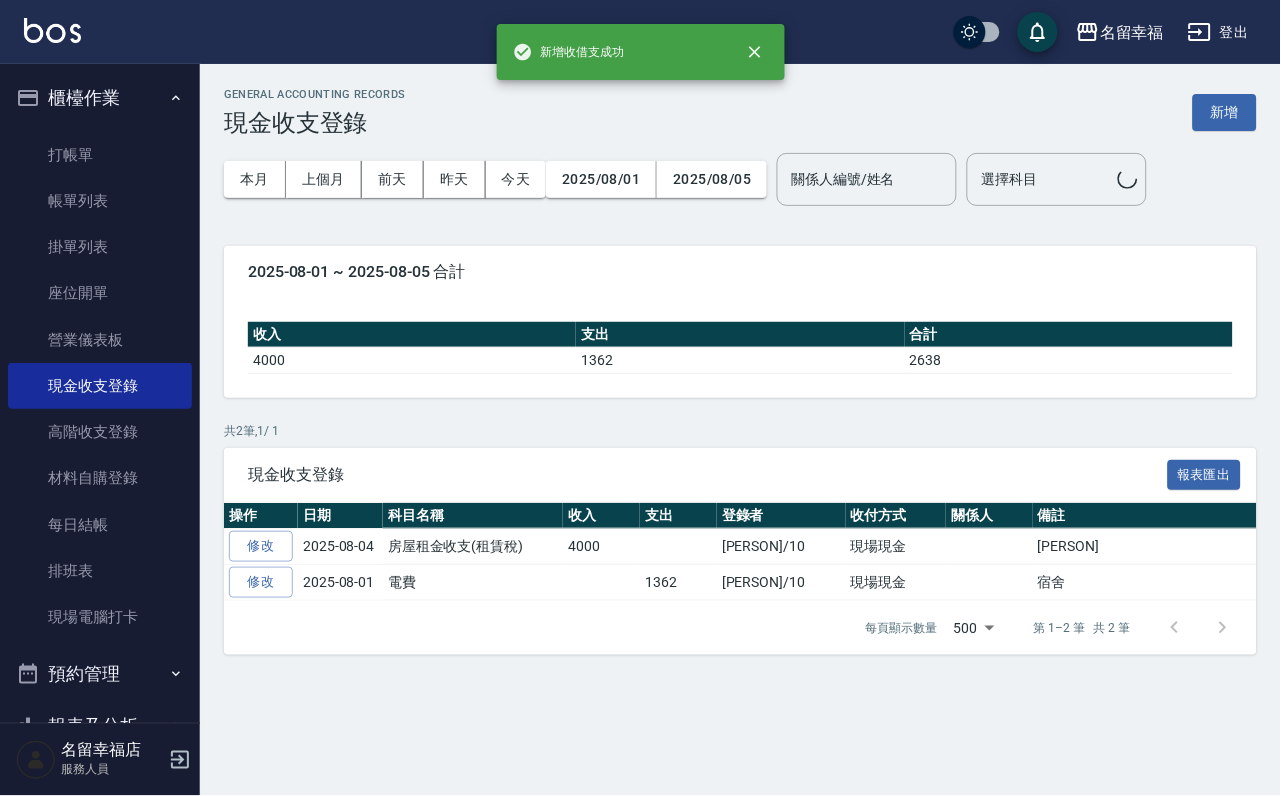 scroll, scrollTop: 0, scrollLeft: 0, axis: both 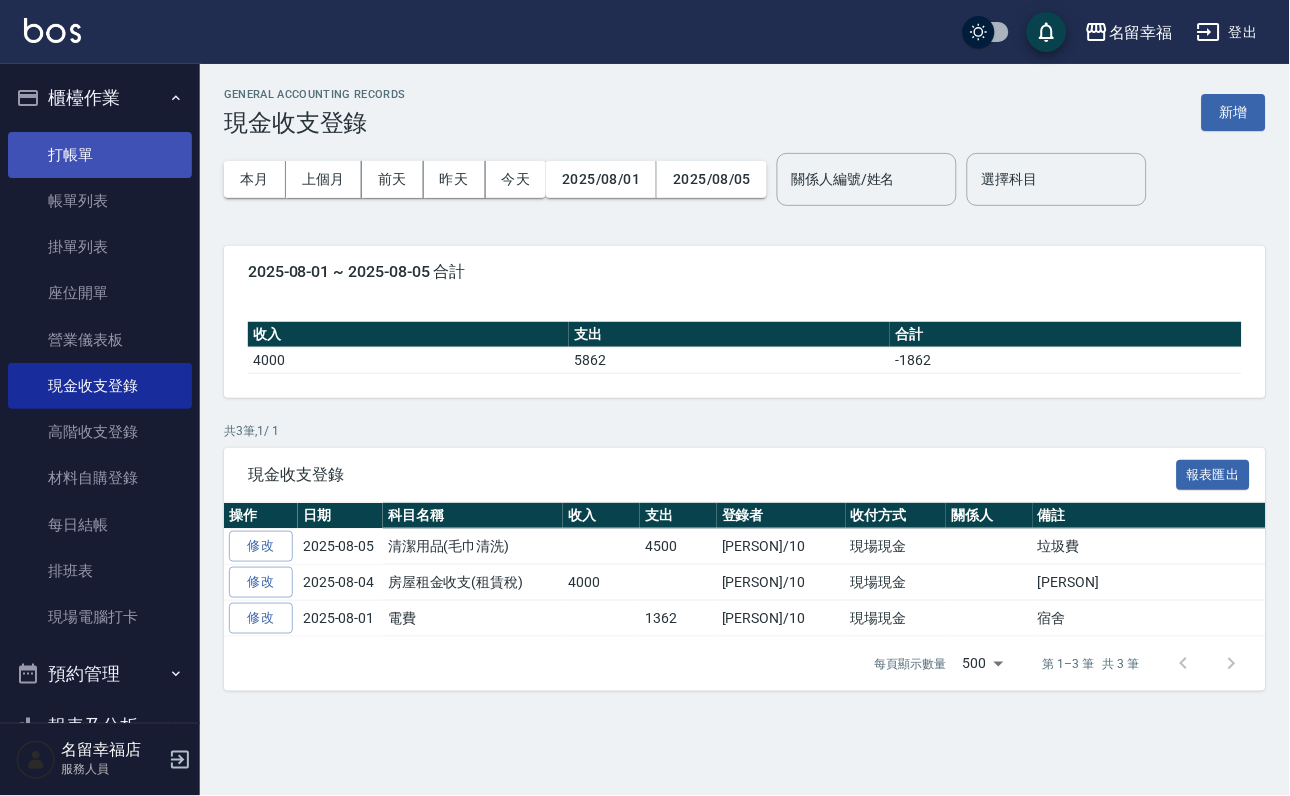 click on "打帳單" at bounding box center [100, 155] 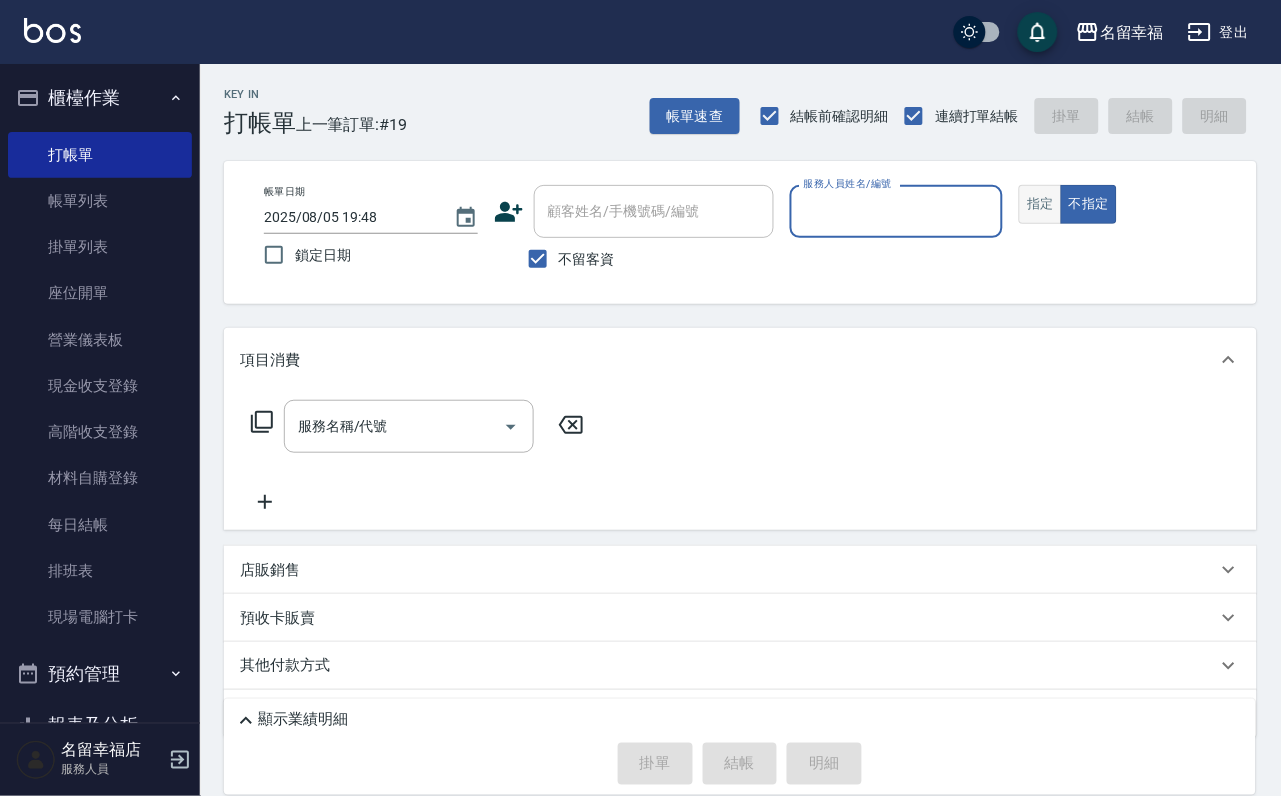 click on "指定" at bounding box center [1040, 204] 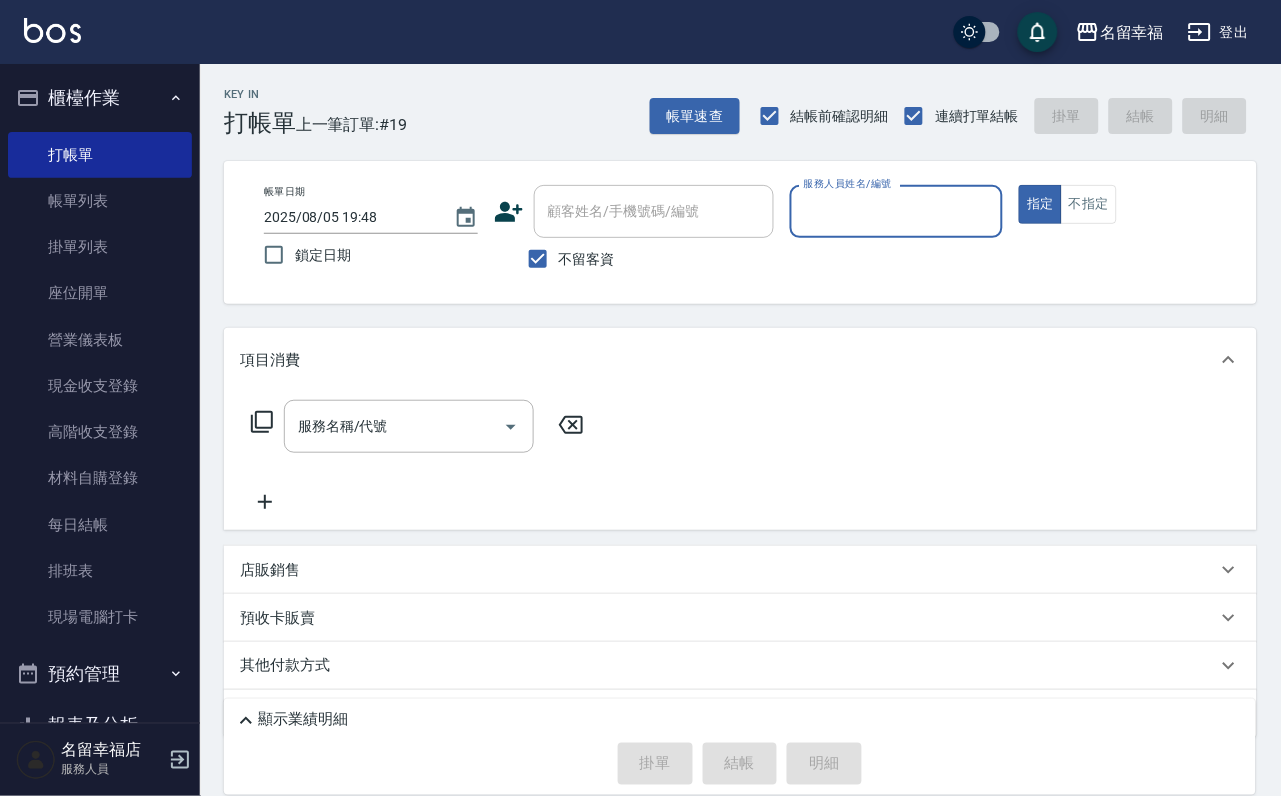 click on "不留客資" at bounding box center (587, 259) 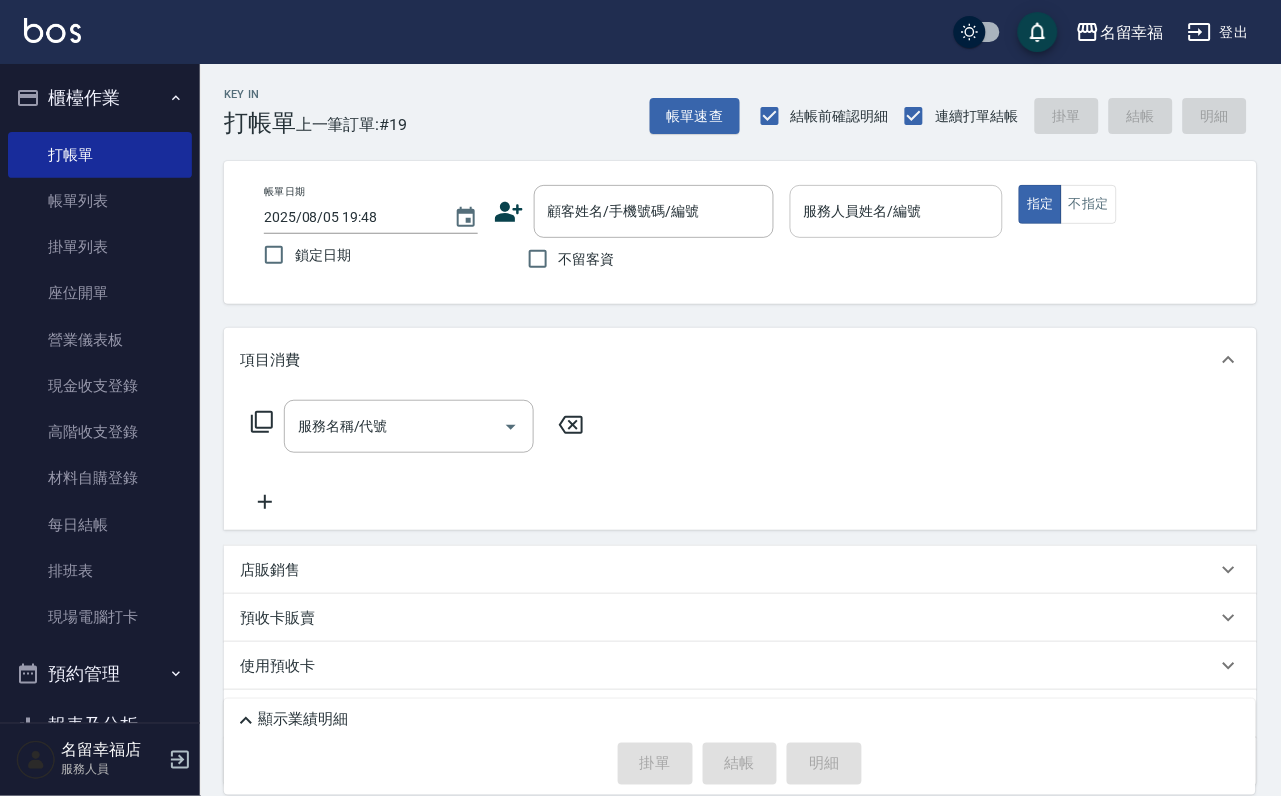 click on "服務人員姓名/編號 服務人員姓名/編號" at bounding box center (897, 211) 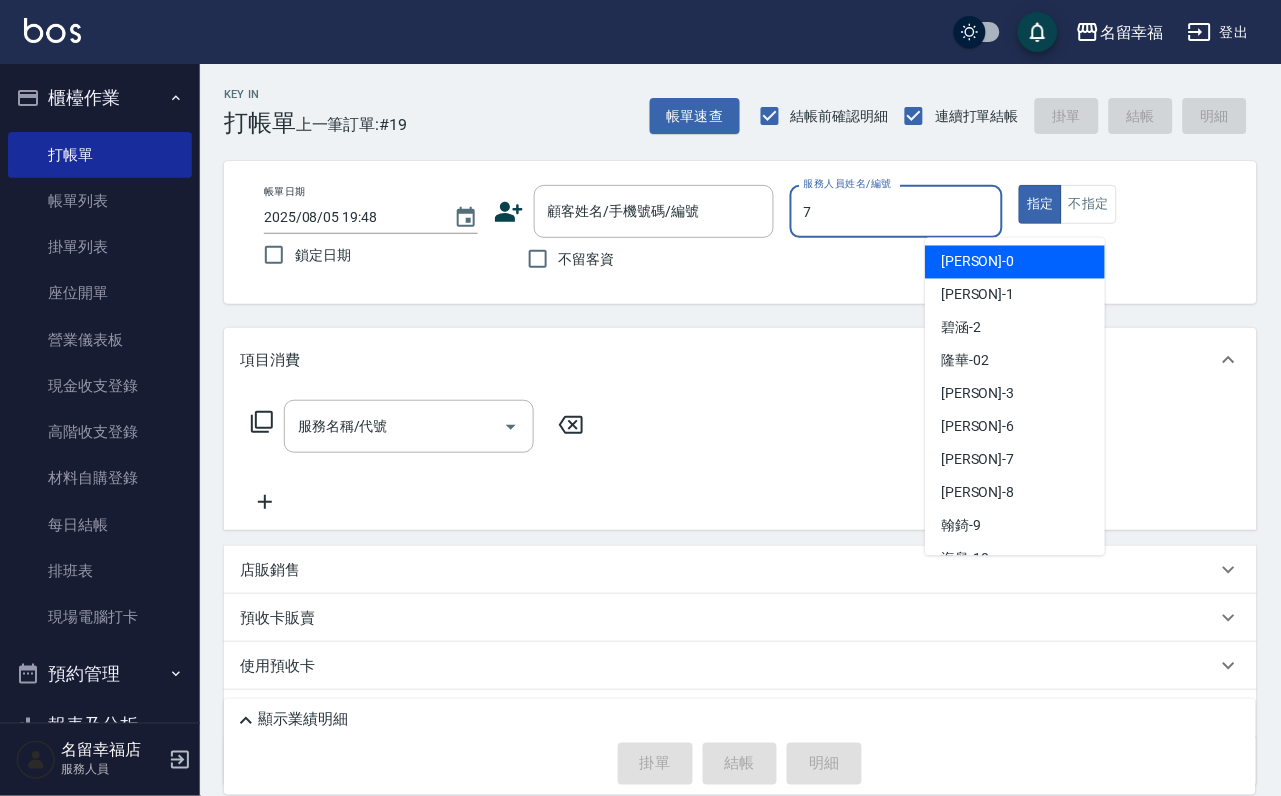type on "[PERSON]-7" 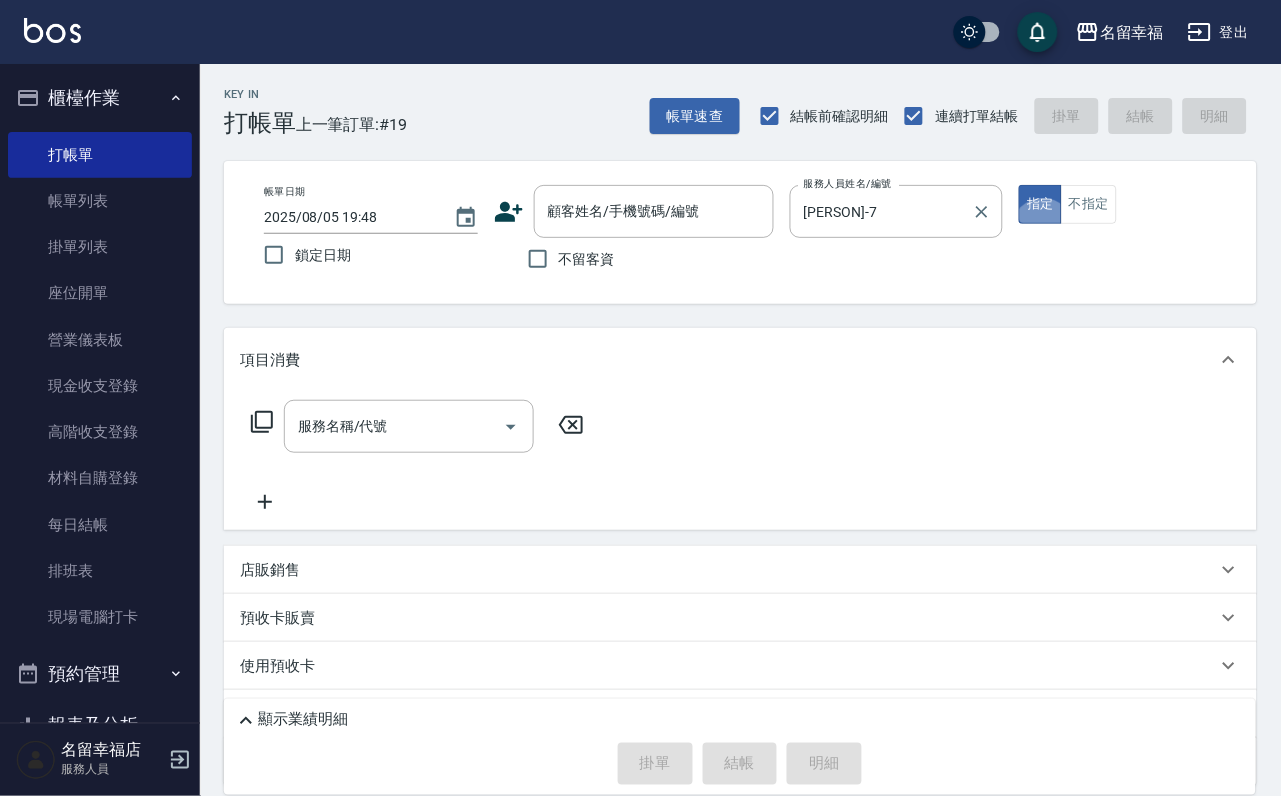 type on "true" 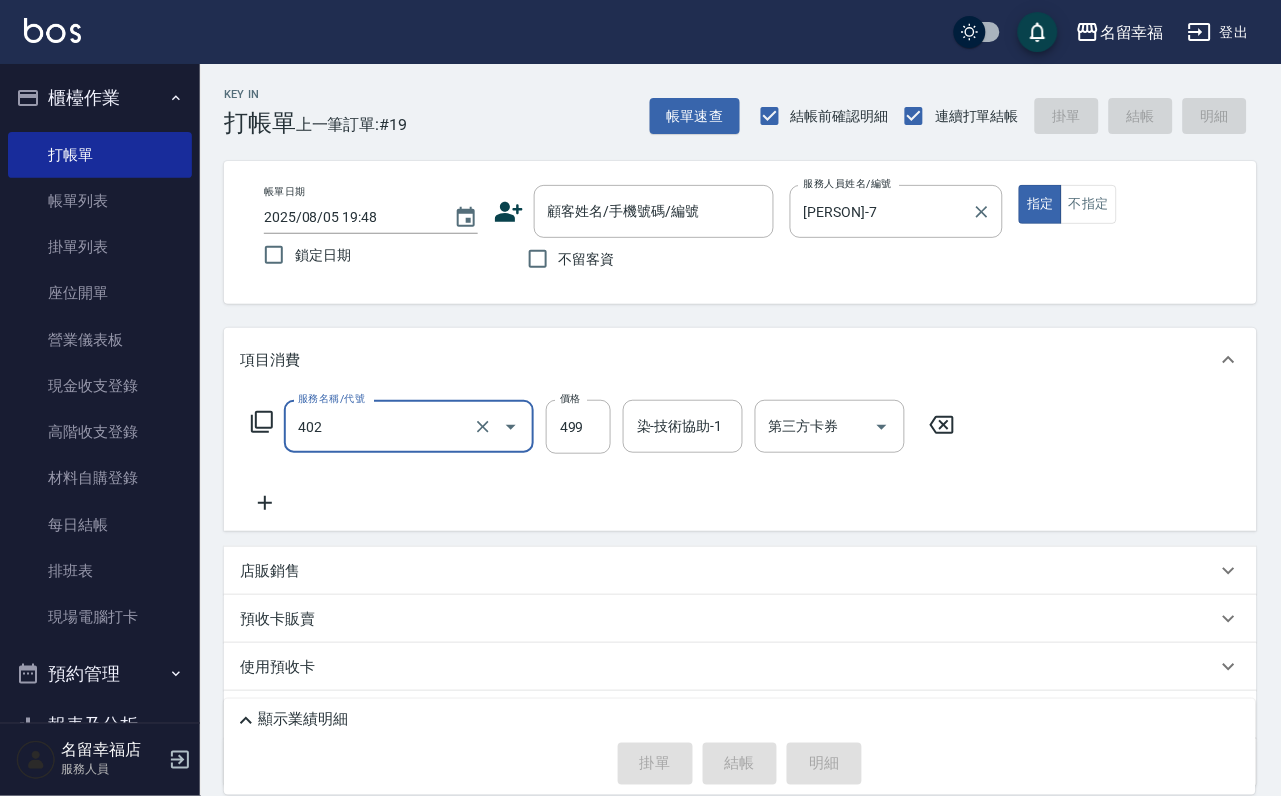 type on "10束挑染(402)" 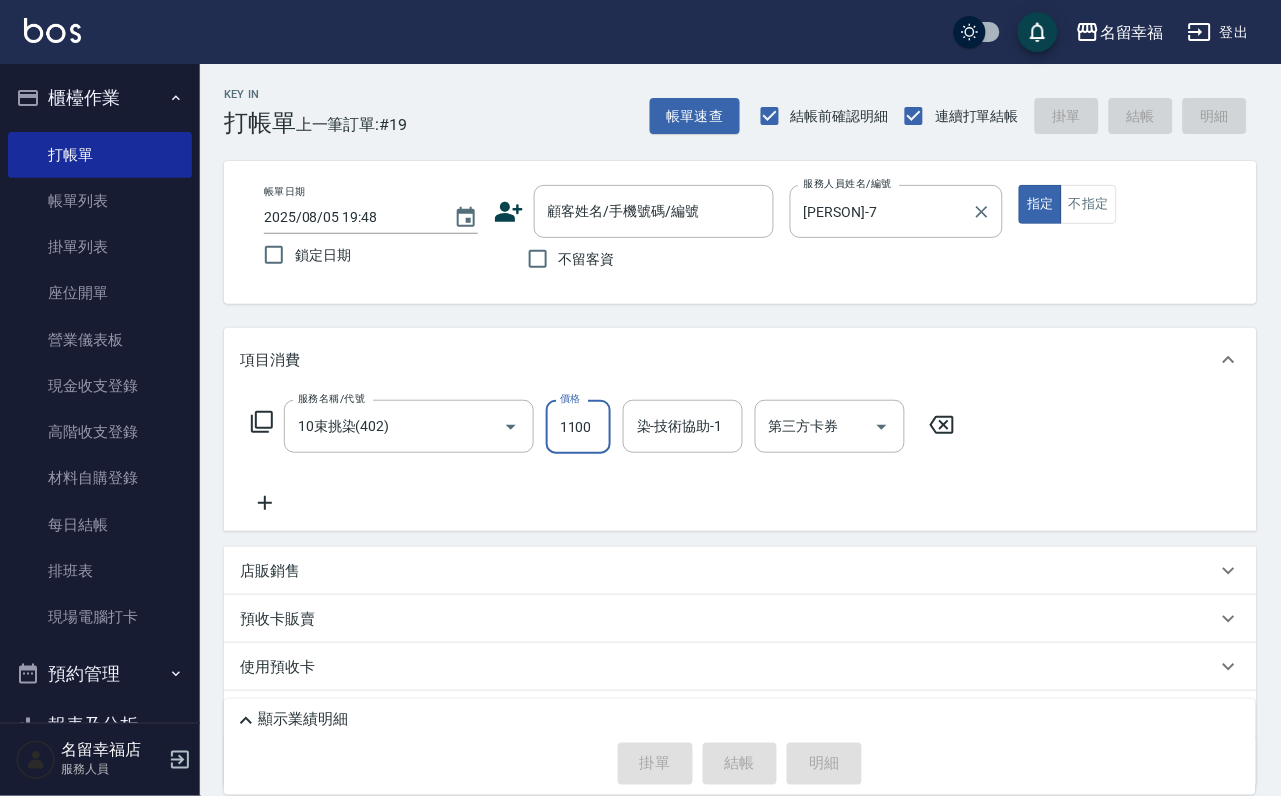 scroll, scrollTop: 0, scrollLeft: 1, axis: horizontal 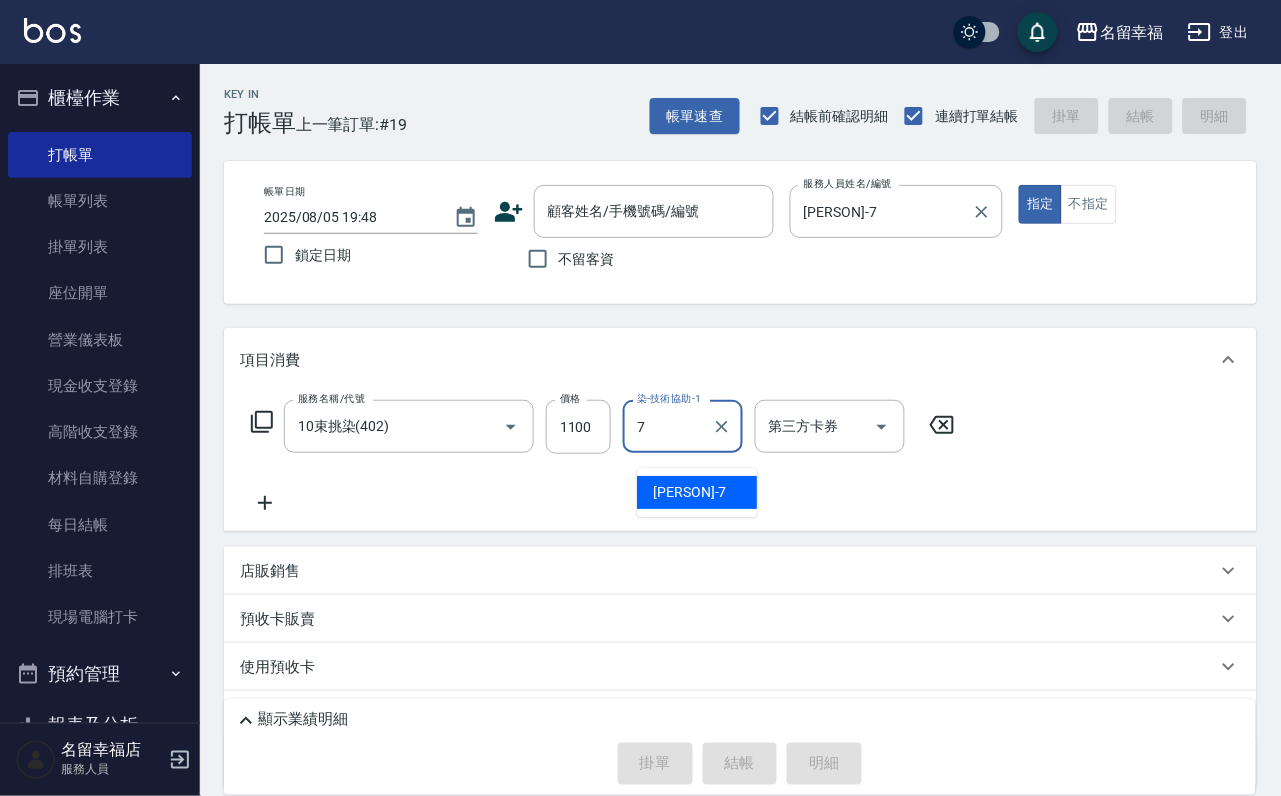 type on "[PERSON]-7" 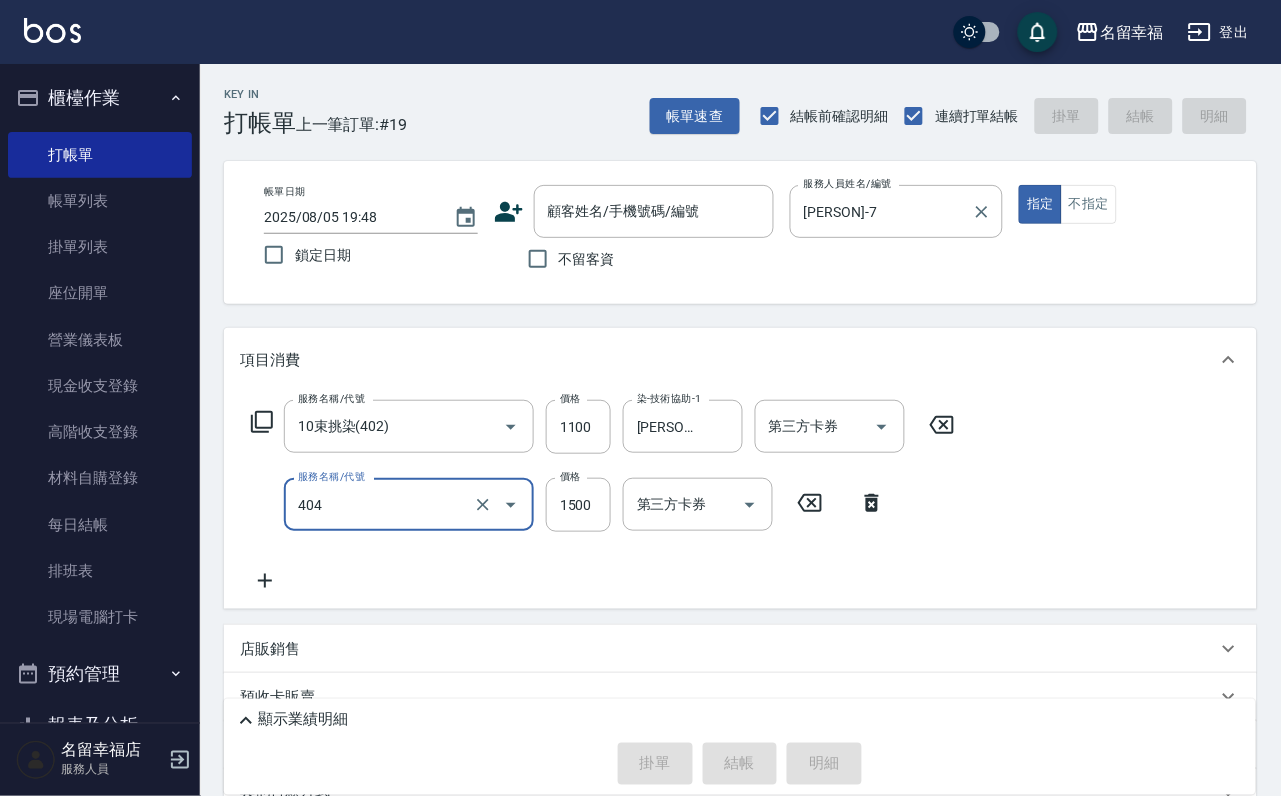 type on "設計染髮(404)" 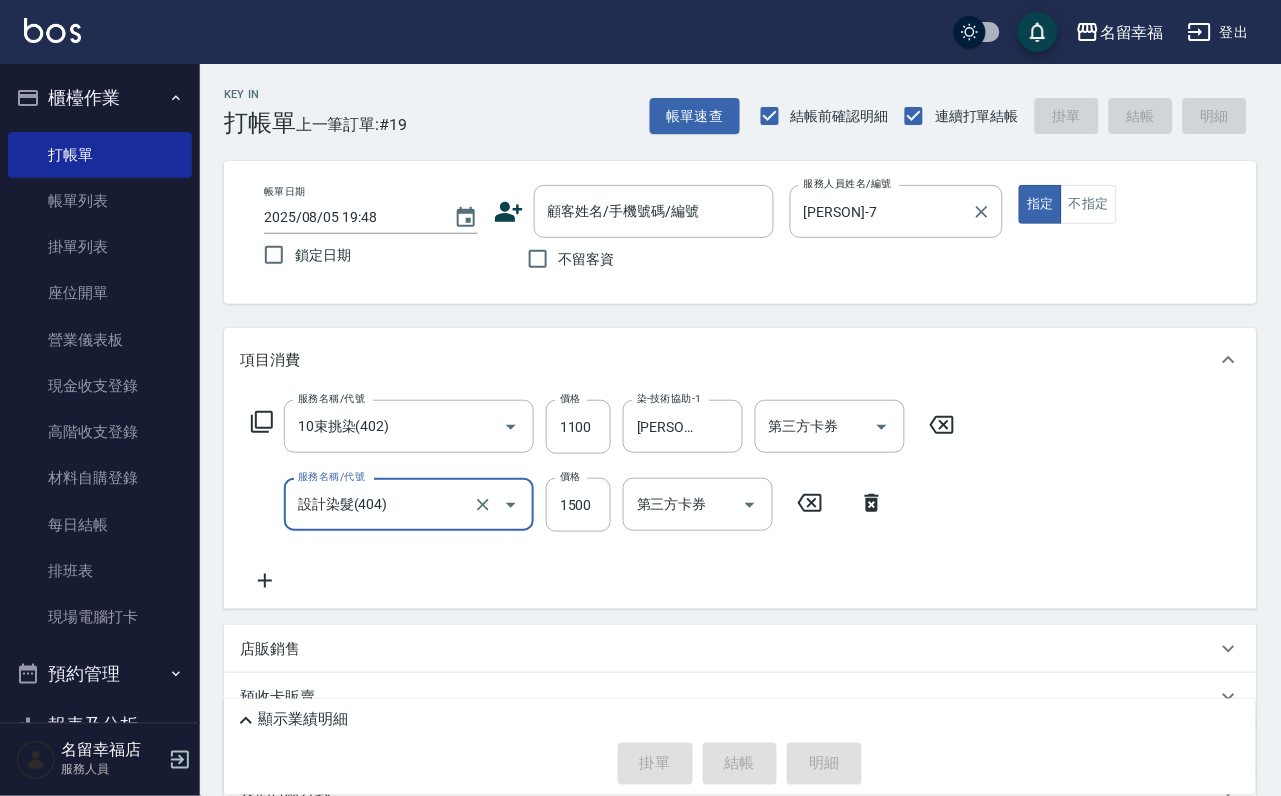 scroll, scrollTop: 0, scrollLeft: 0, axis: both 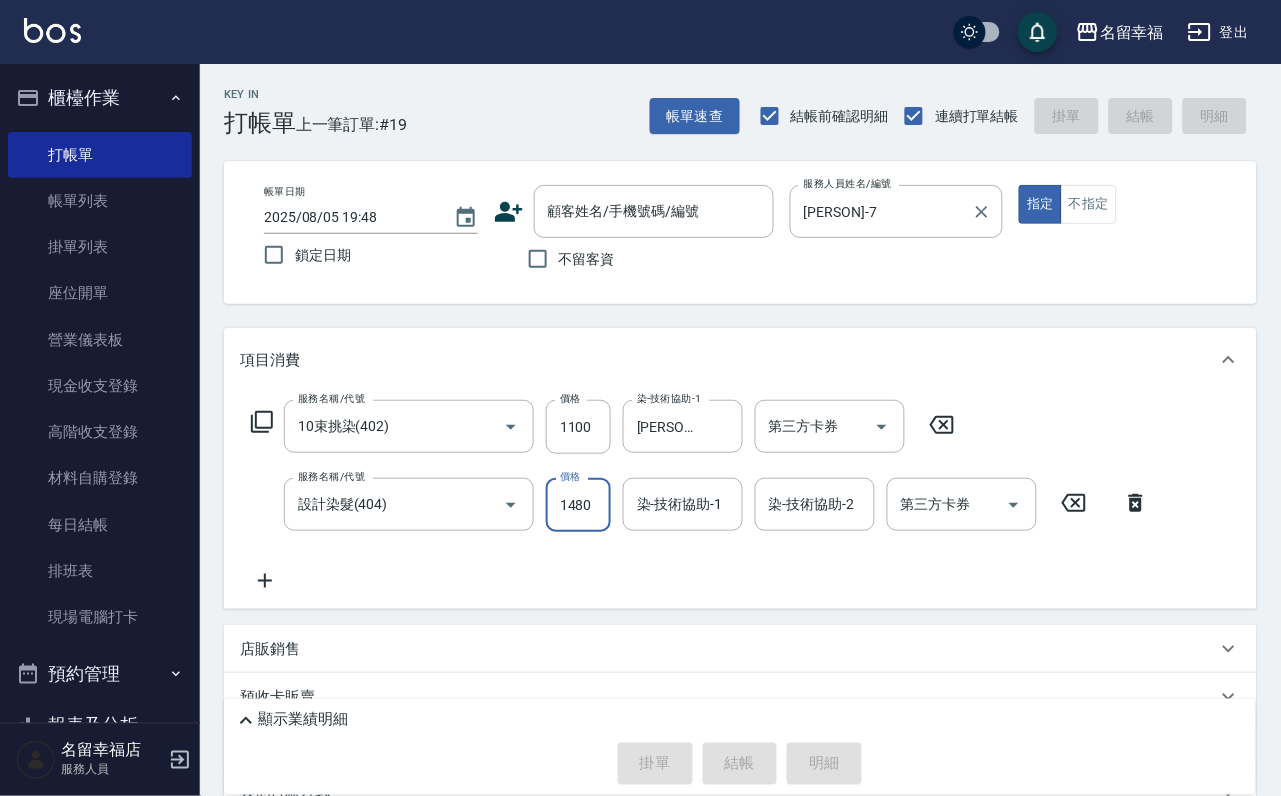 type on "1480" 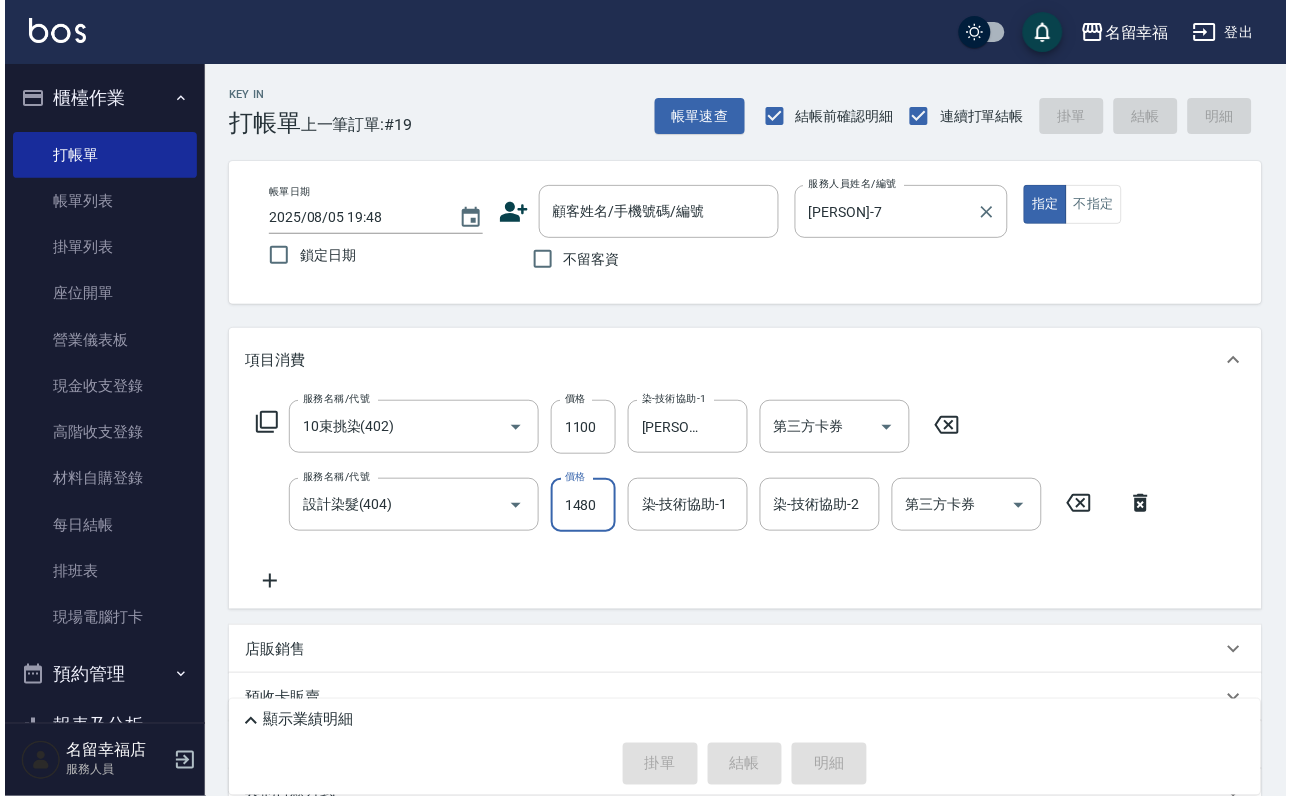 scroll, scrollTop: 0, scrollLeft: 0, axis: both 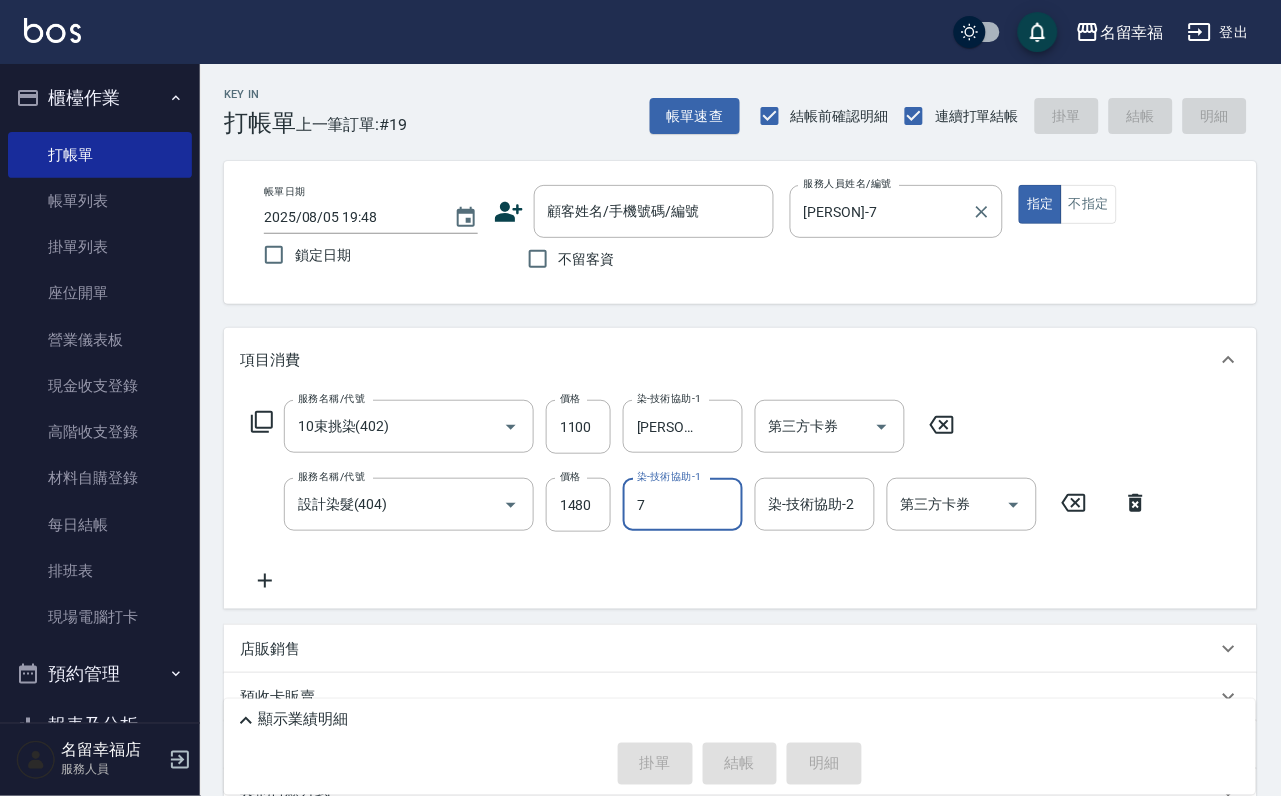 type on "[PERSON]-7" 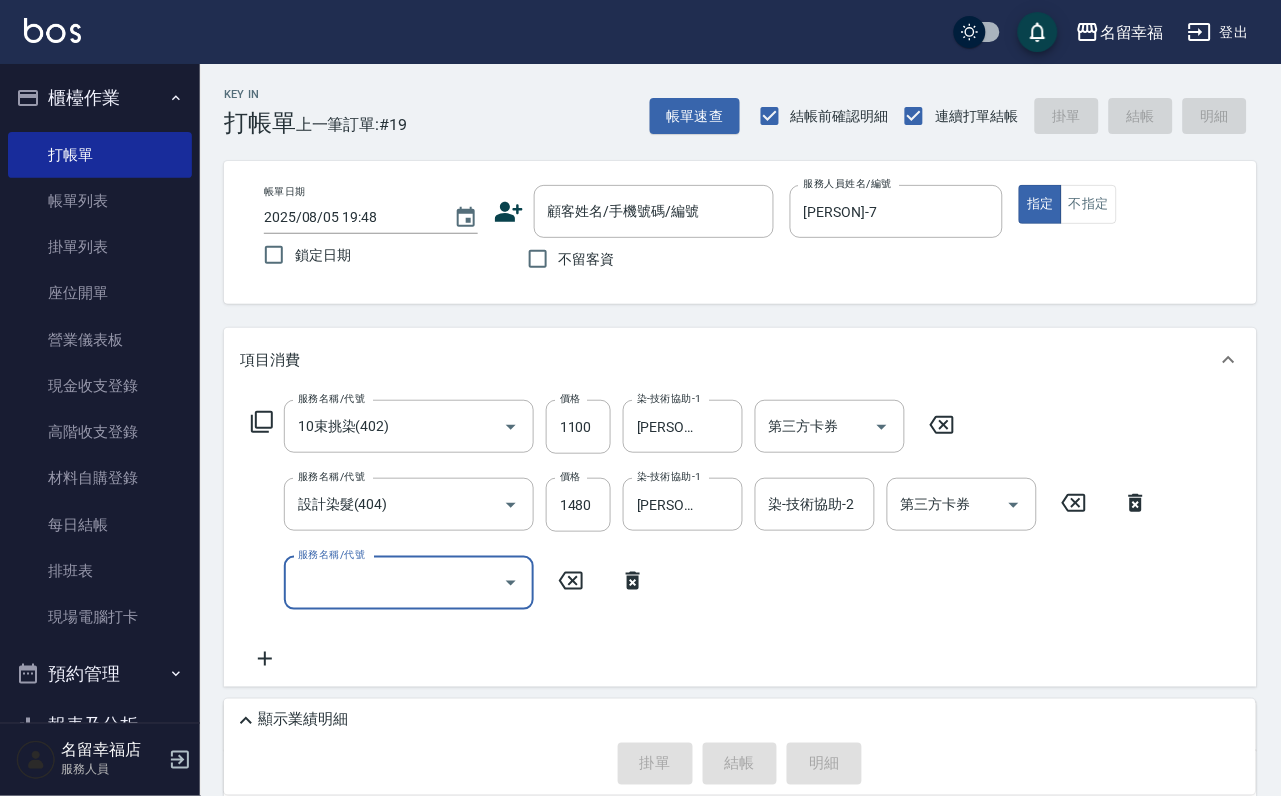 click 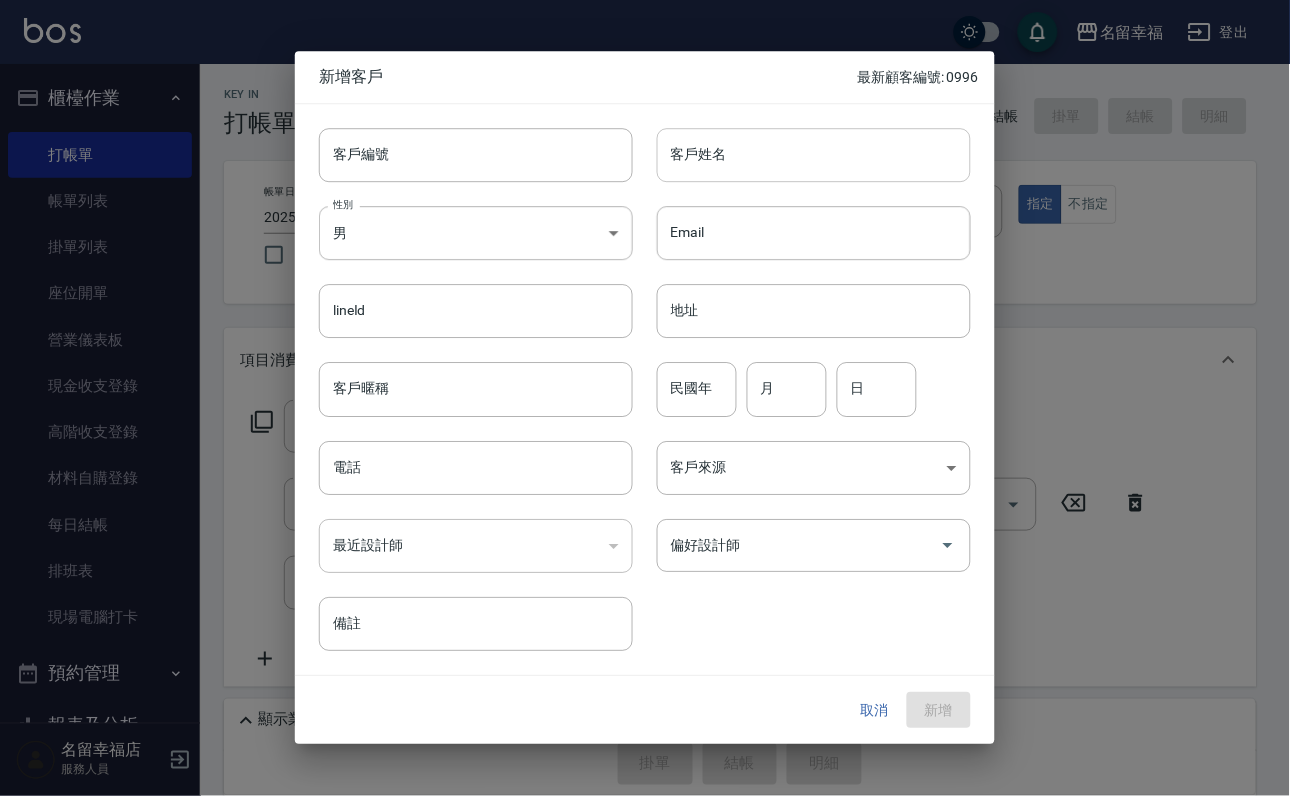 click on "客戶姓名" at bounding box center [814, 155] 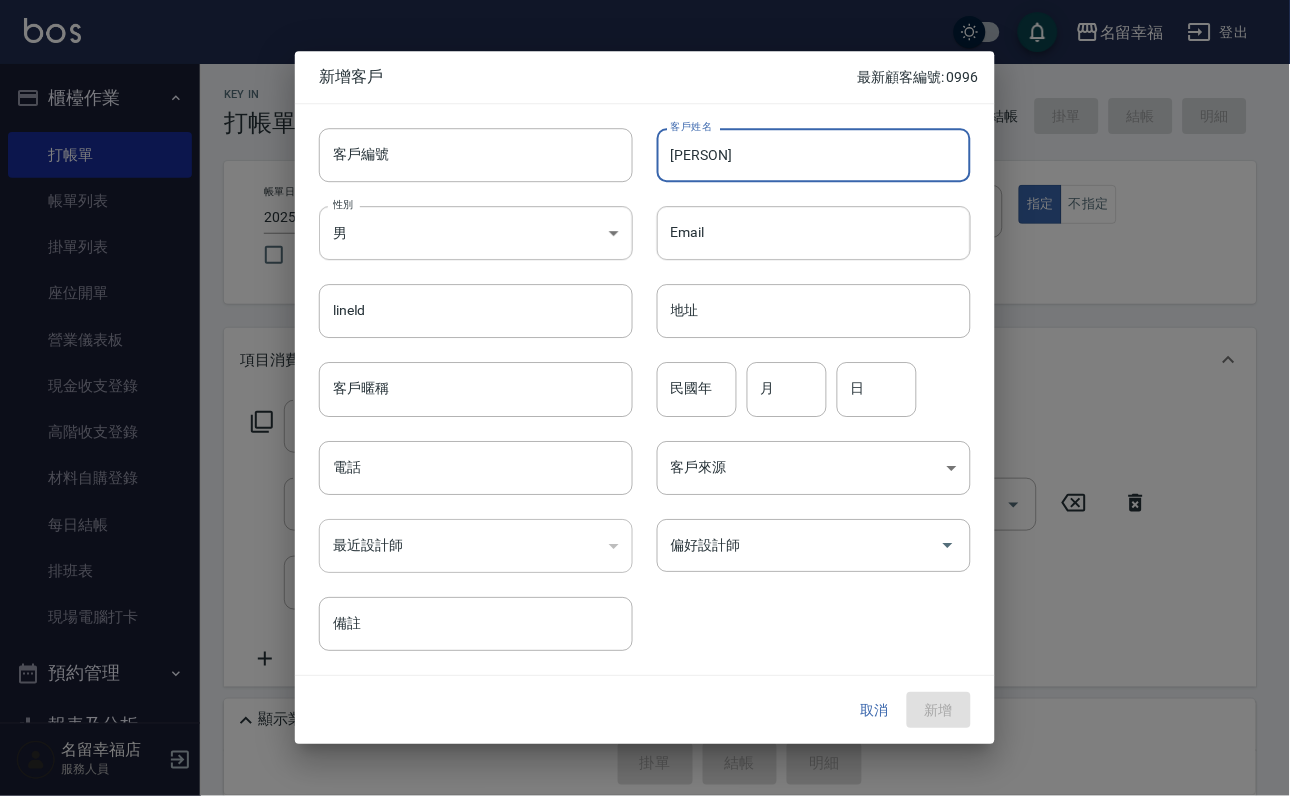 type on "[PERSON]" 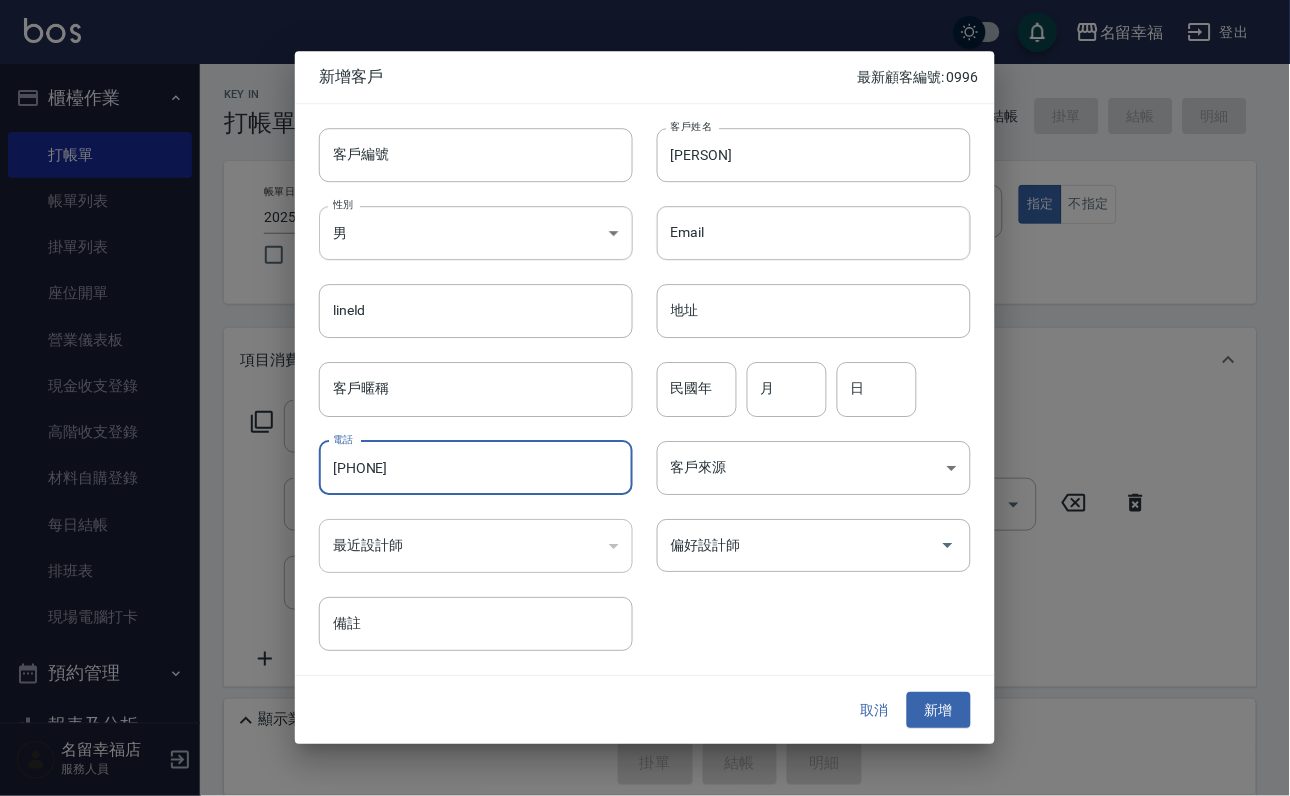 type on "[PHONE]" 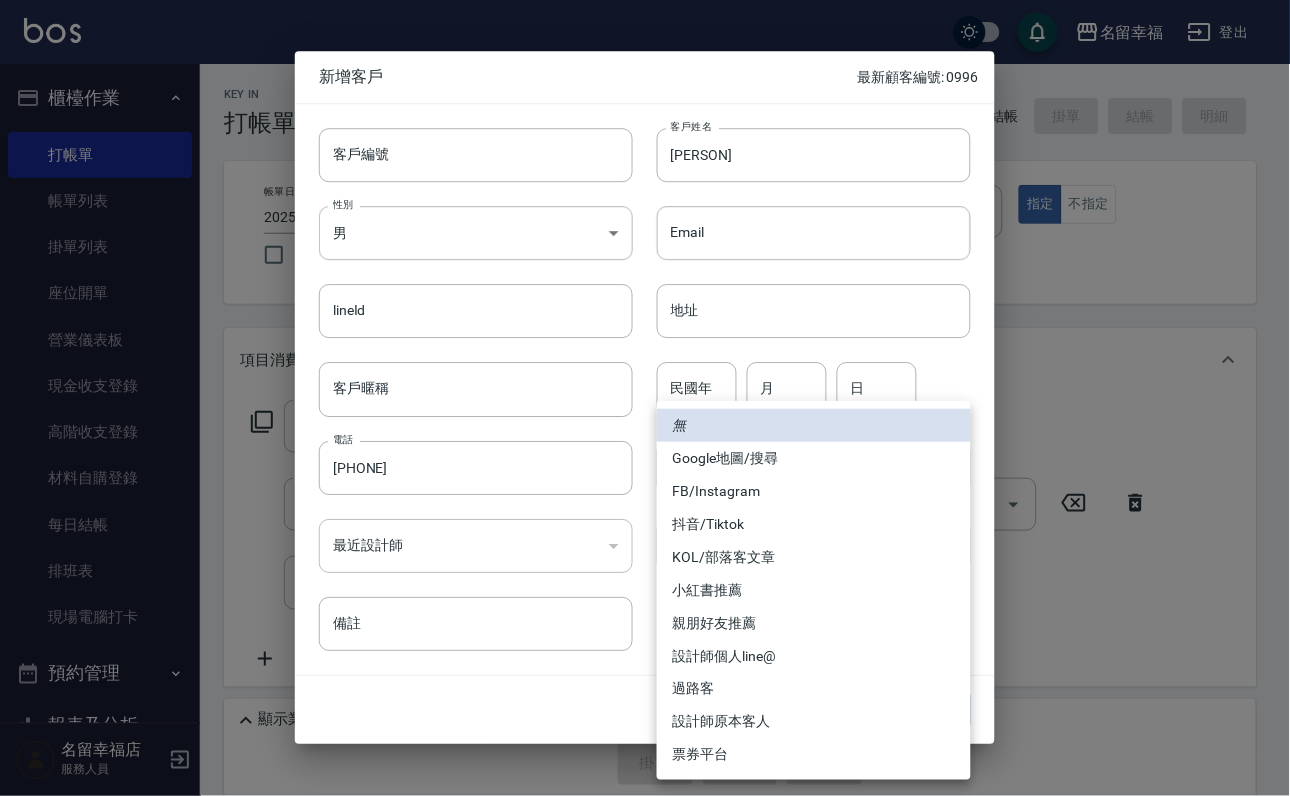 type 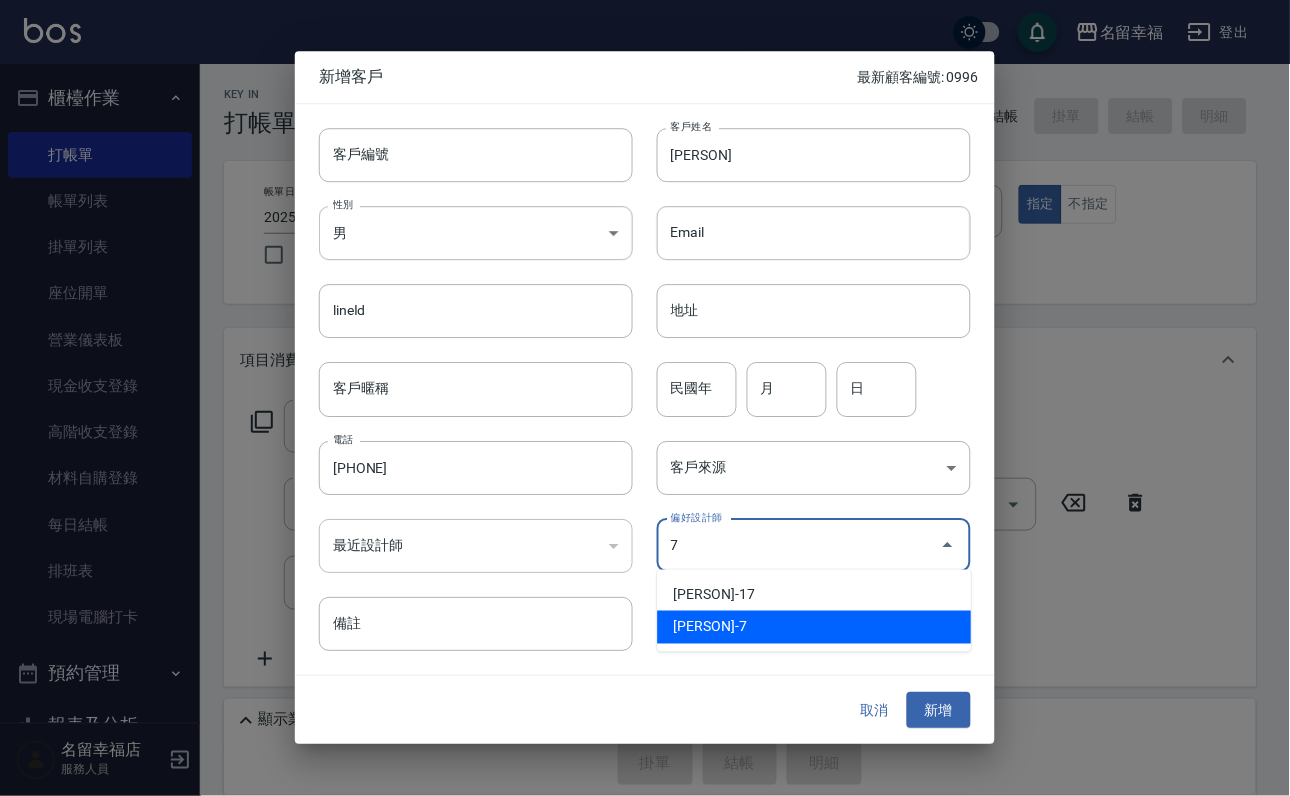 type on "[PERSON]" 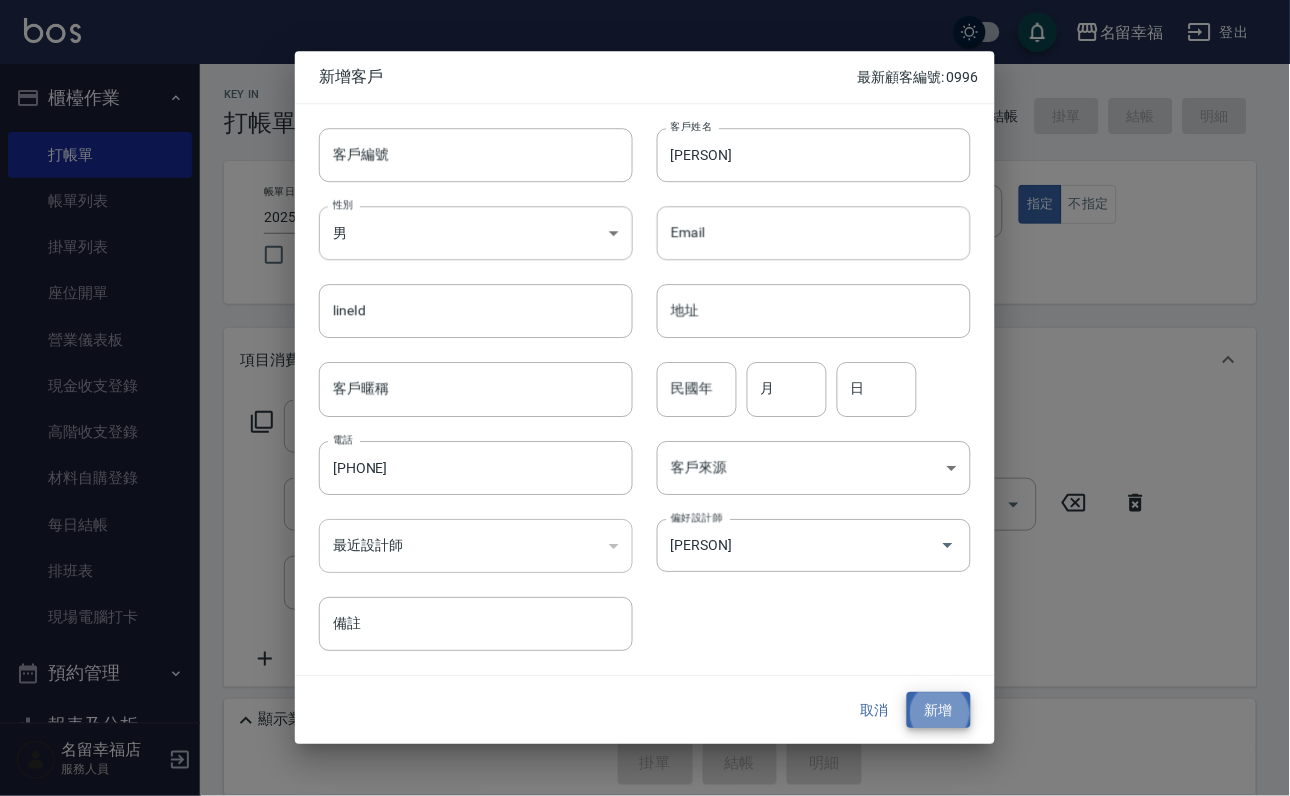 type 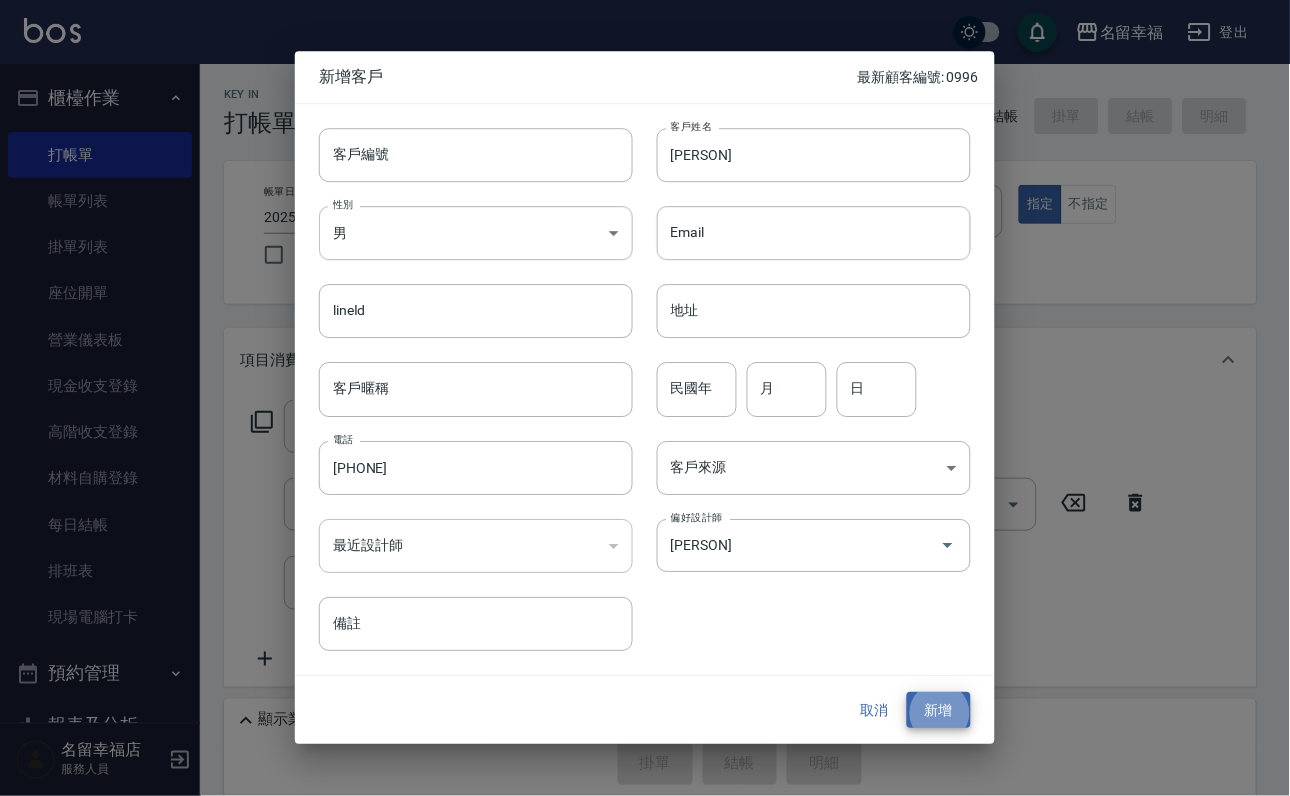 click on "新增" at bounding box center [939, 710] 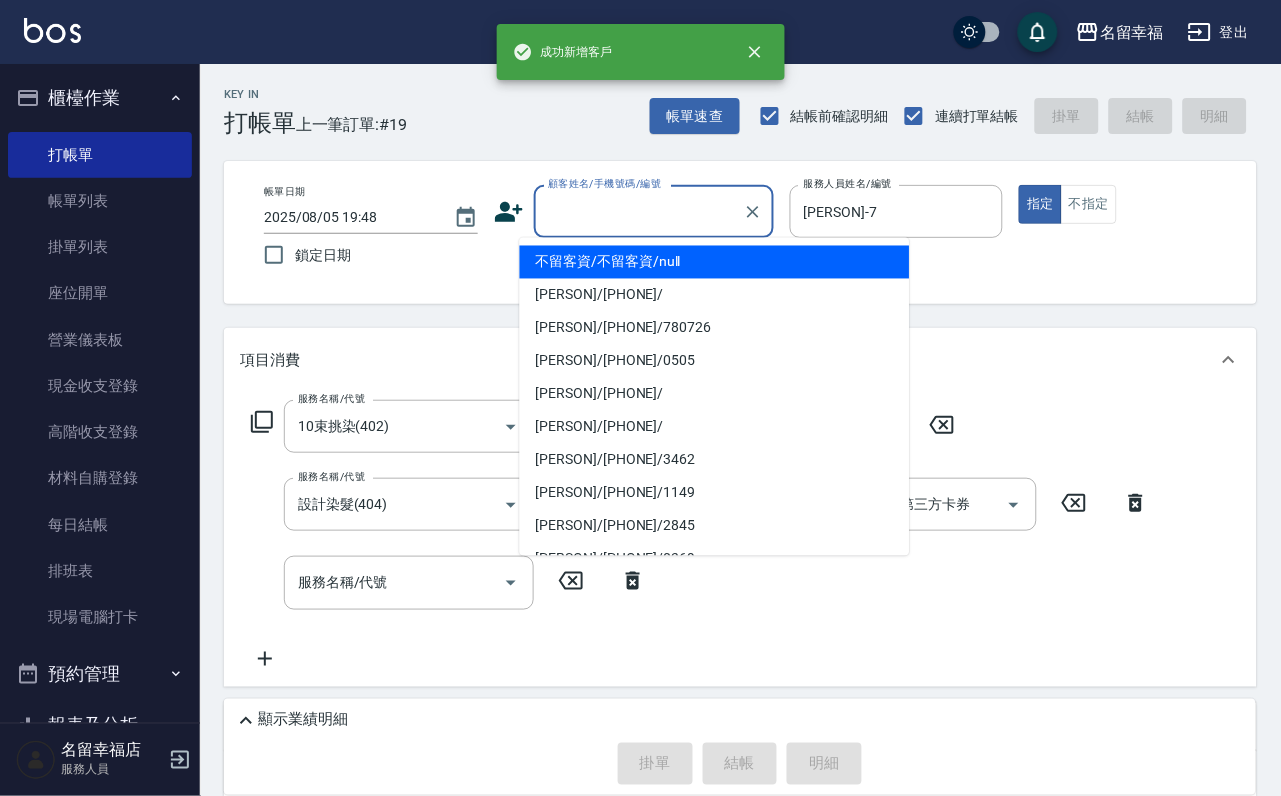 click on "顧客姓名/手機號碼/編號" at bounding box center [639, 211] 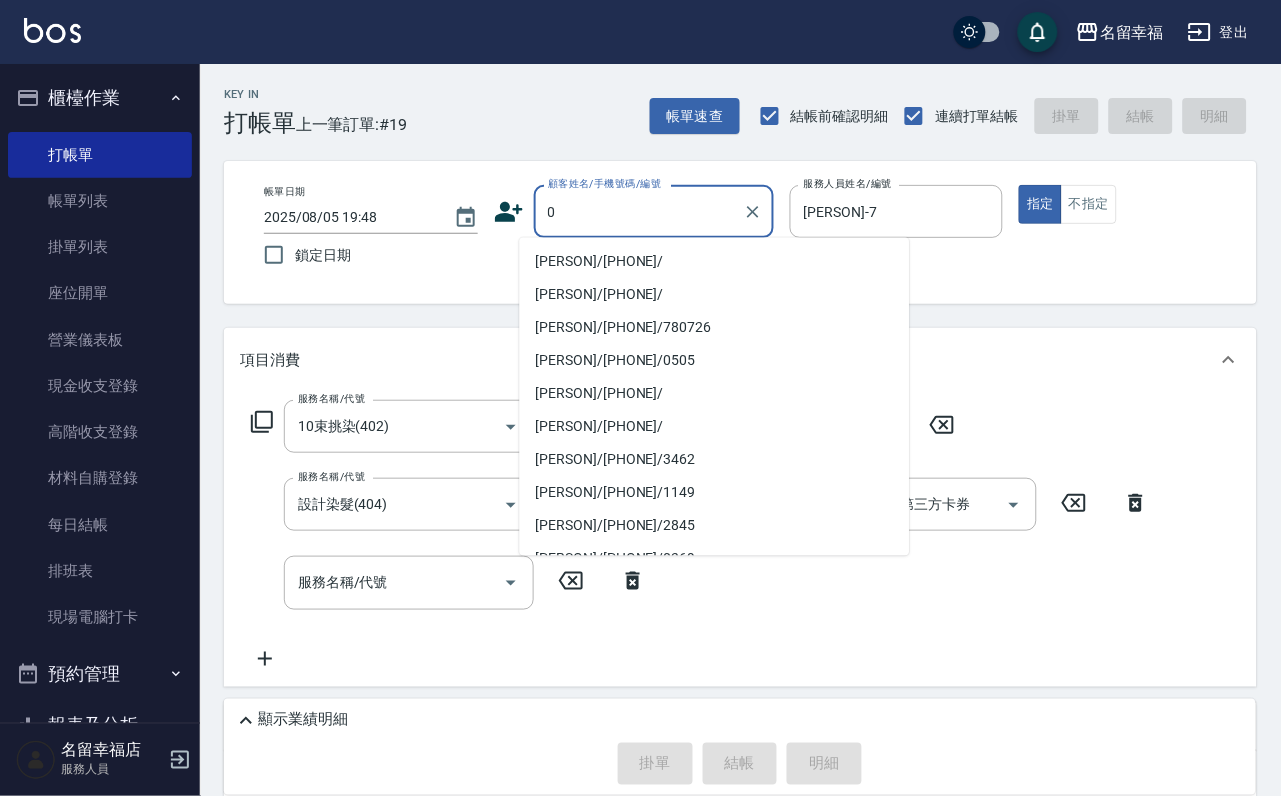 click on "[PERSON]/[PHONE]/" at bounding box center [715, 262] 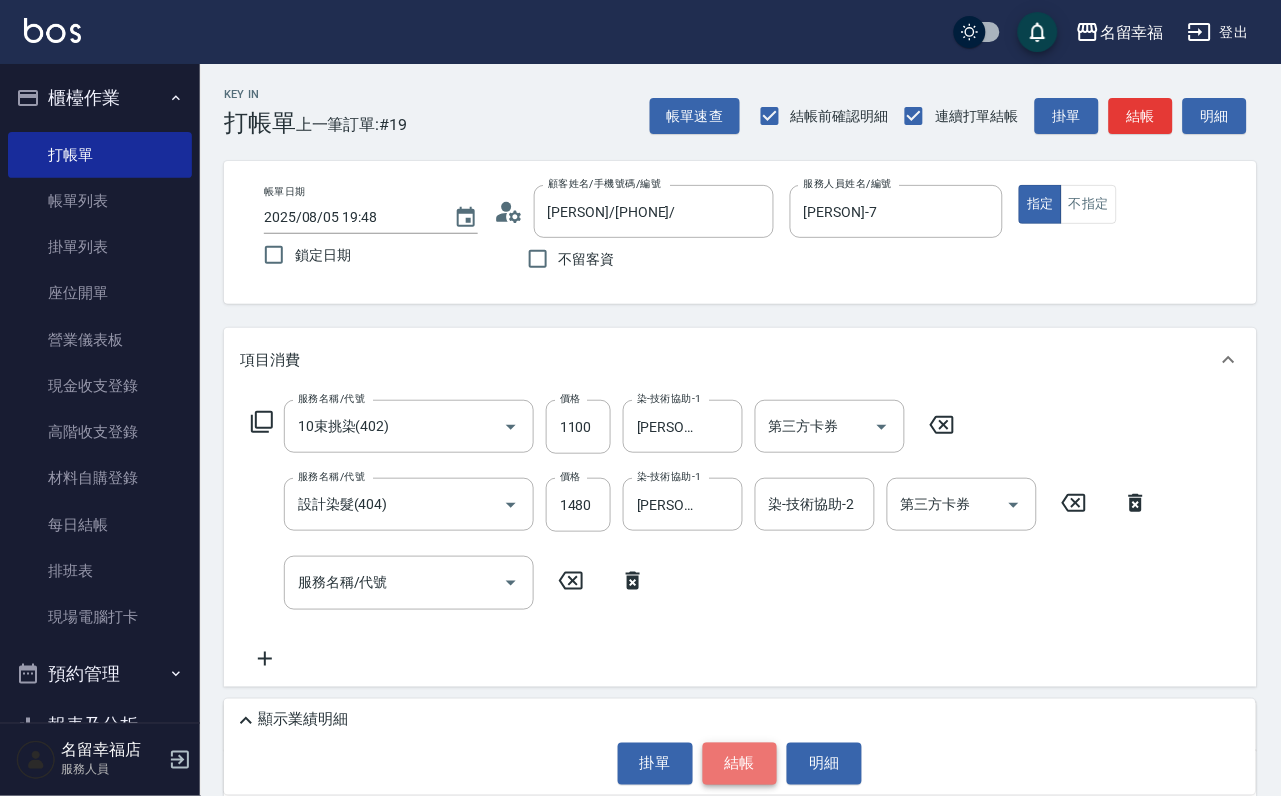 click on "結帳" at bounding box center (740, 764) 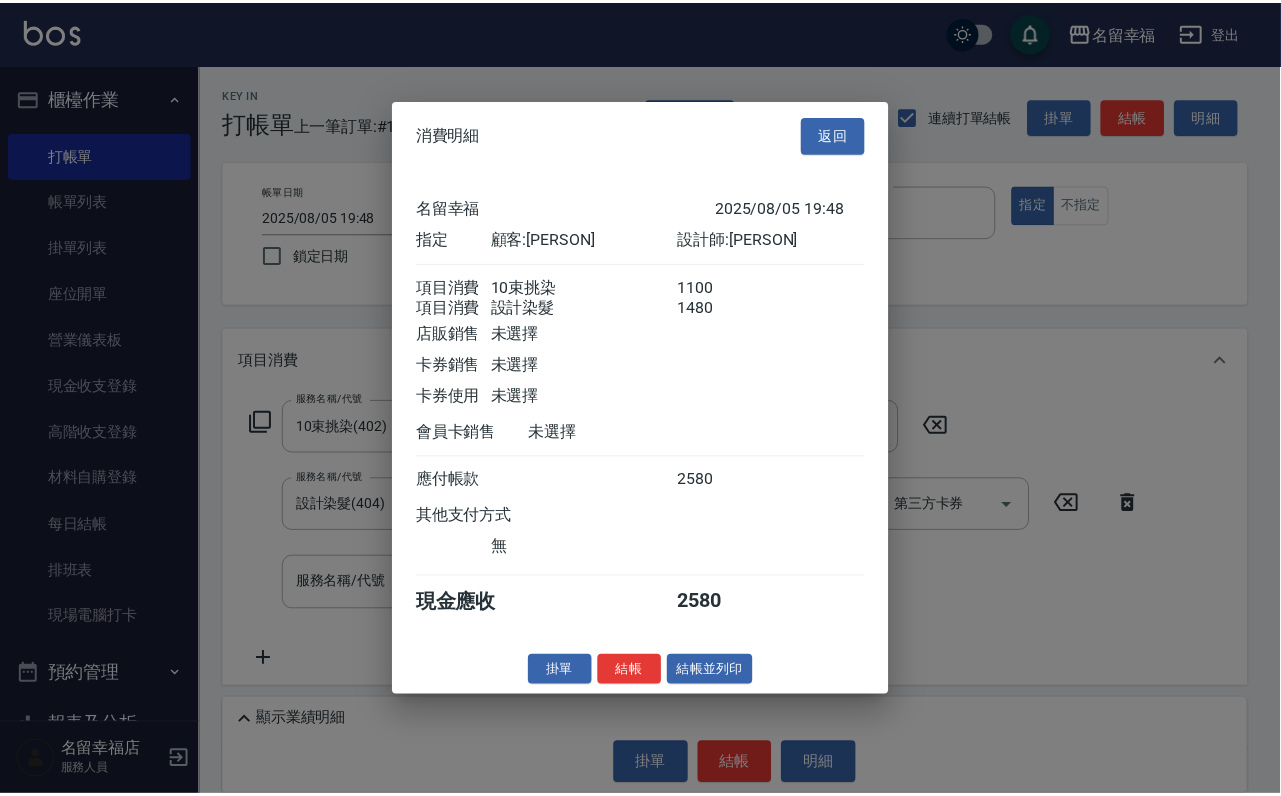 scroll, scrollTop: 322, scrollLeft: 0, axis: vertical 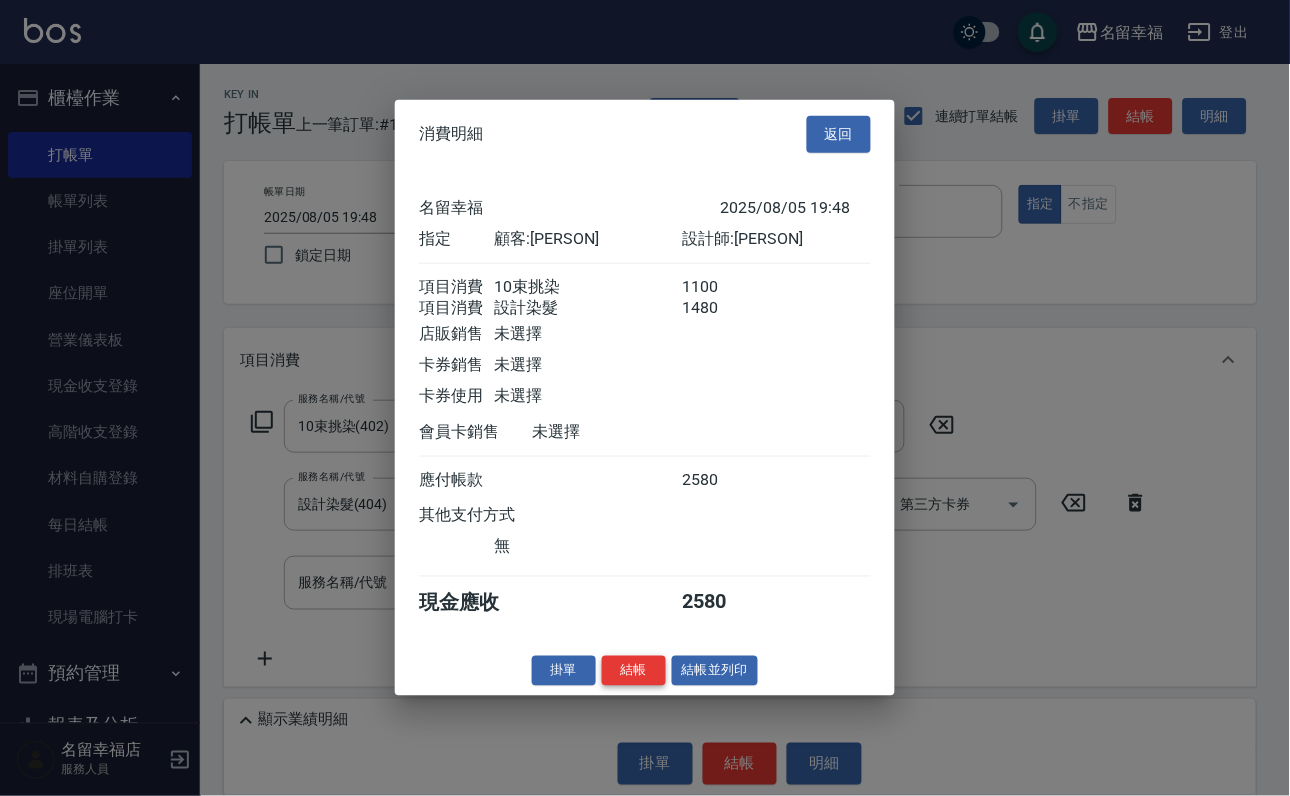 click on "結帳" at bounding box center [634, 670] 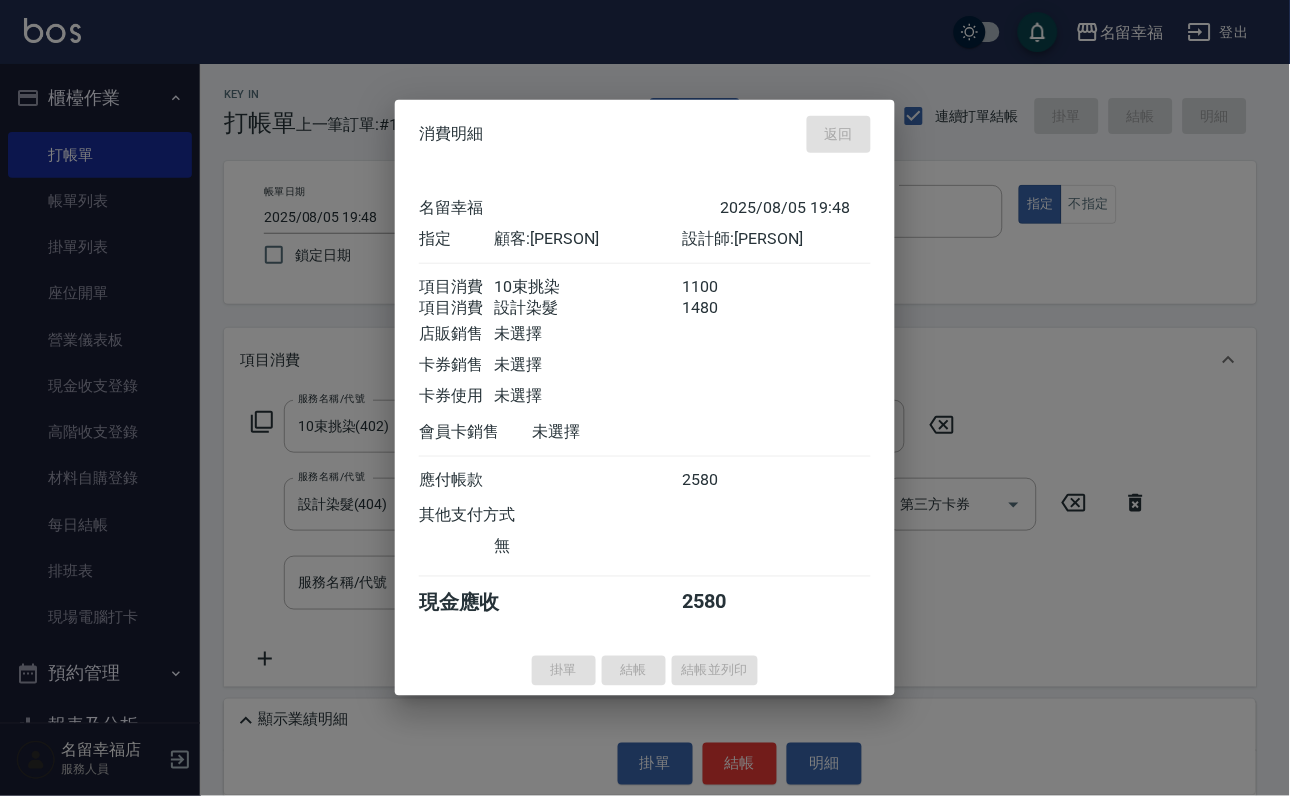 type on "2025/08/05 19:50" 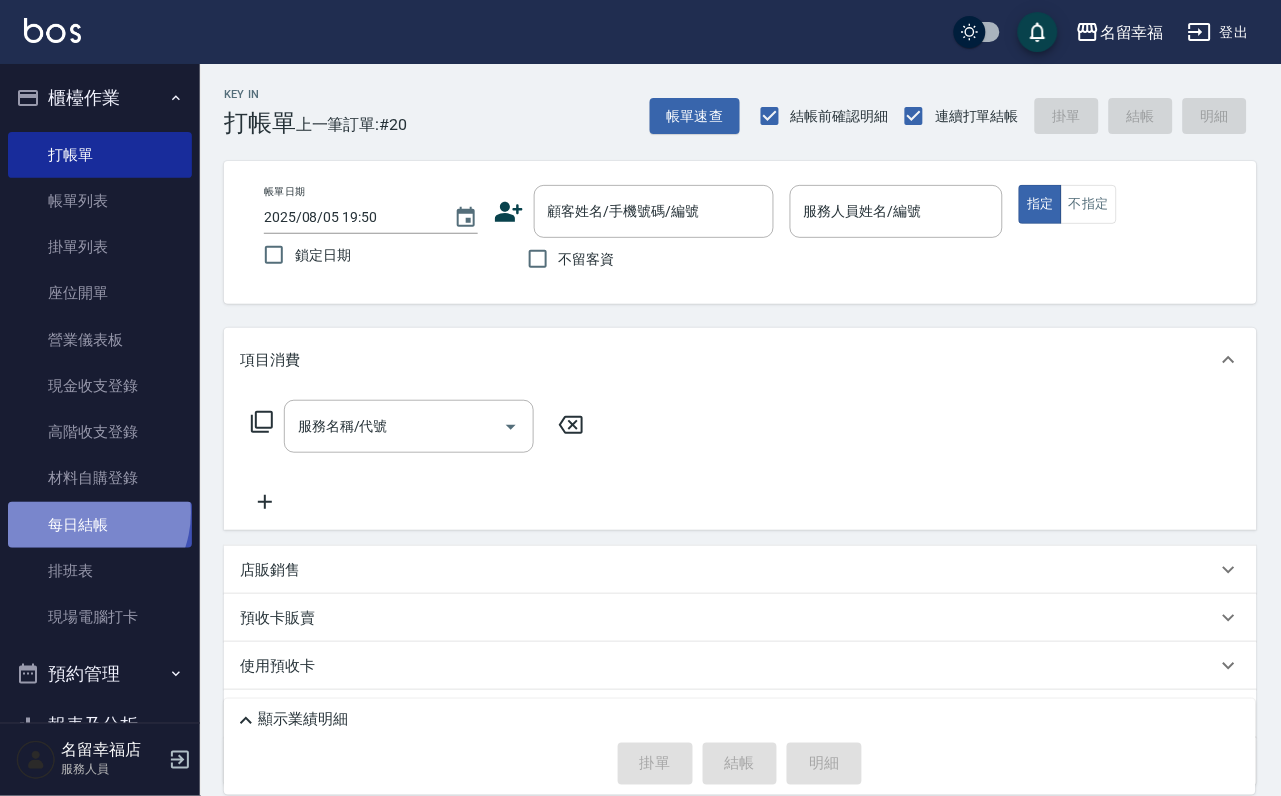 click on "每日結帳" at bounding box center (100, 525) 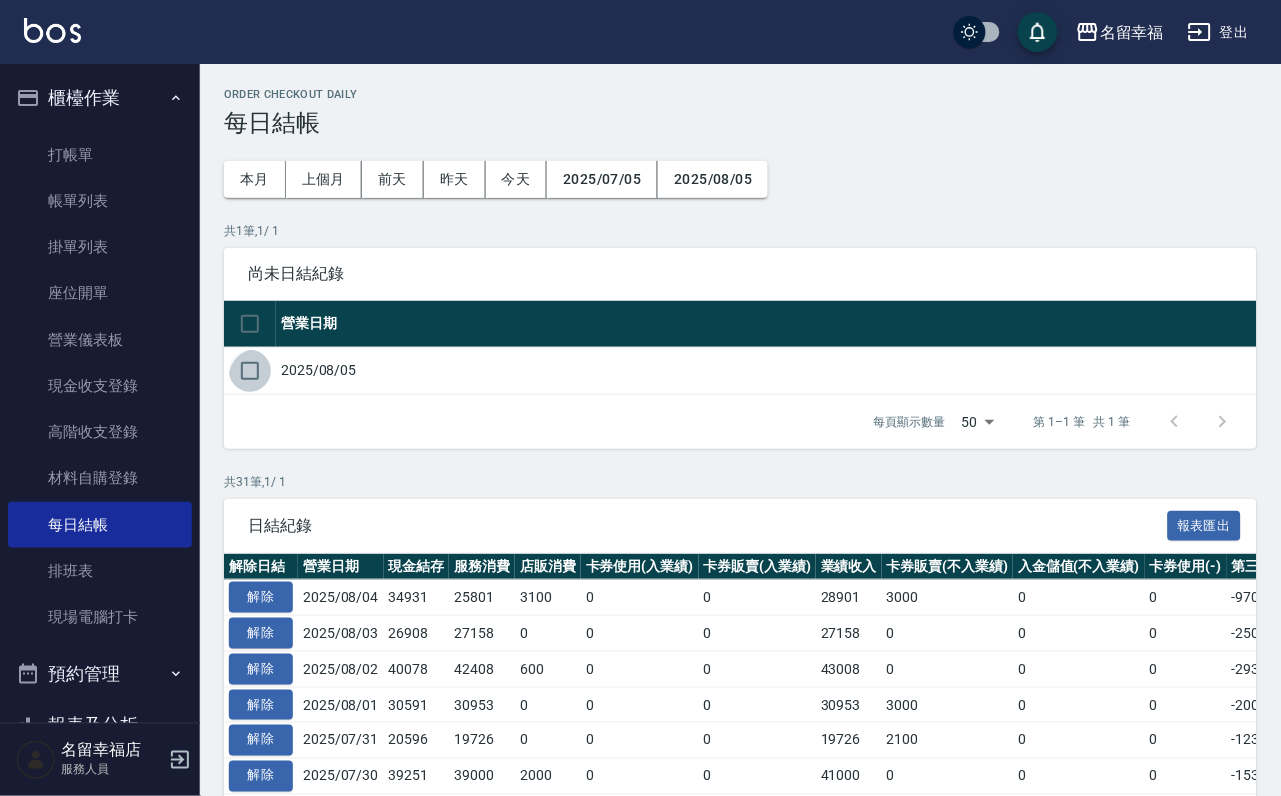 click at bounding box center (250, 371) 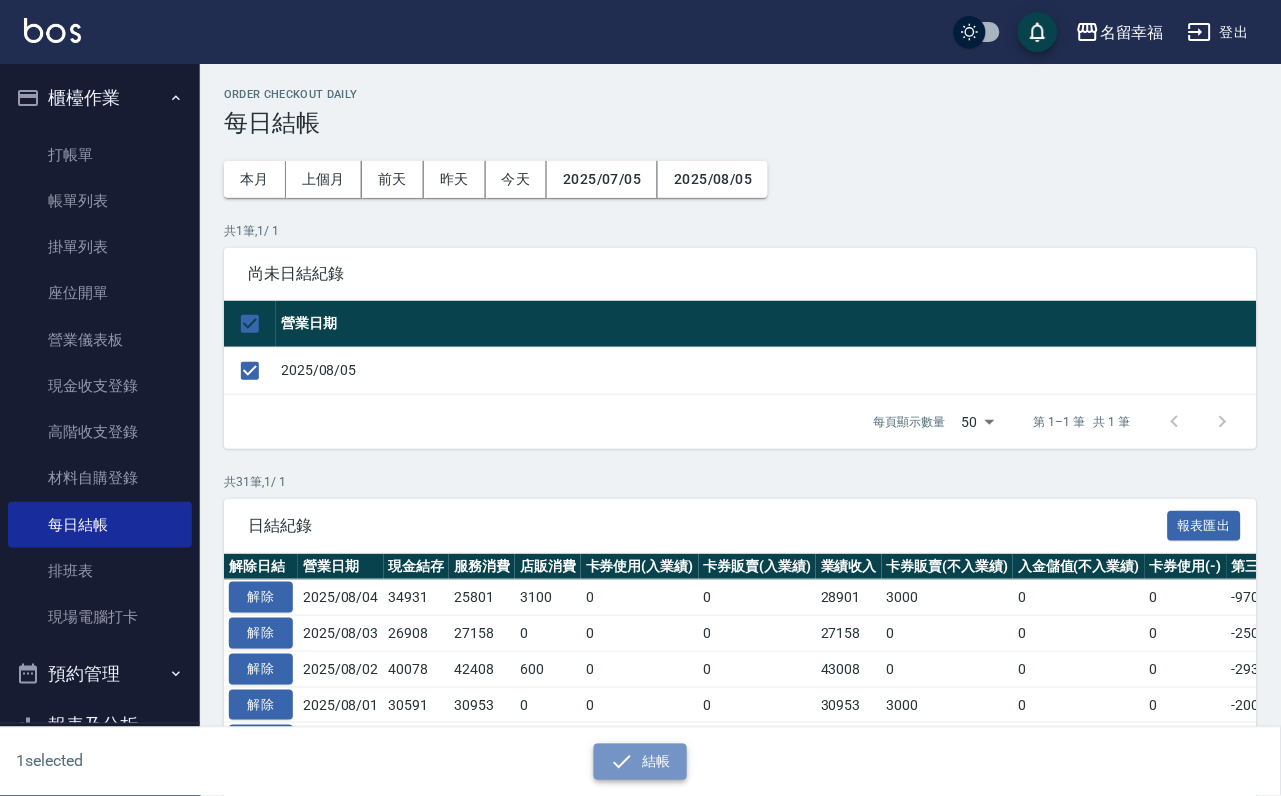 click on "結帳" at bounding box center [640, 762] 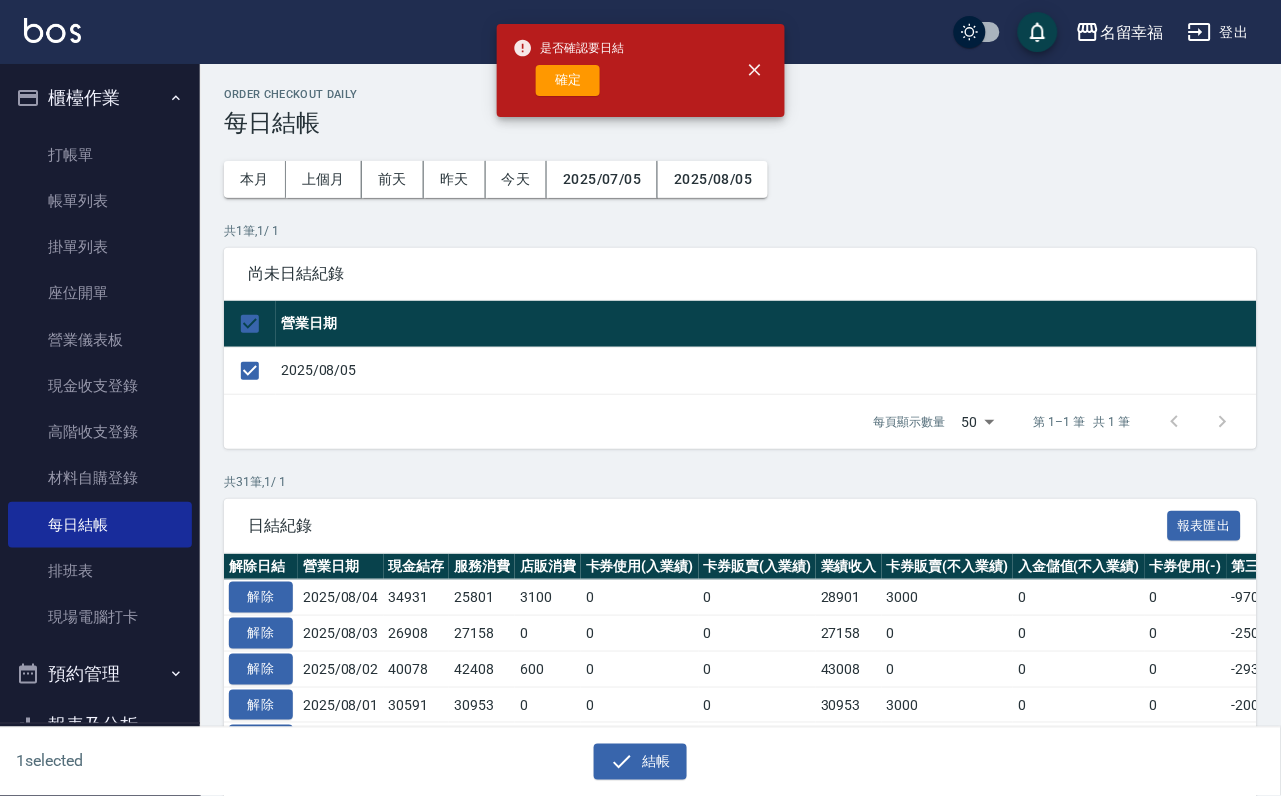 click on "確定" at bounding box center (568, 80) 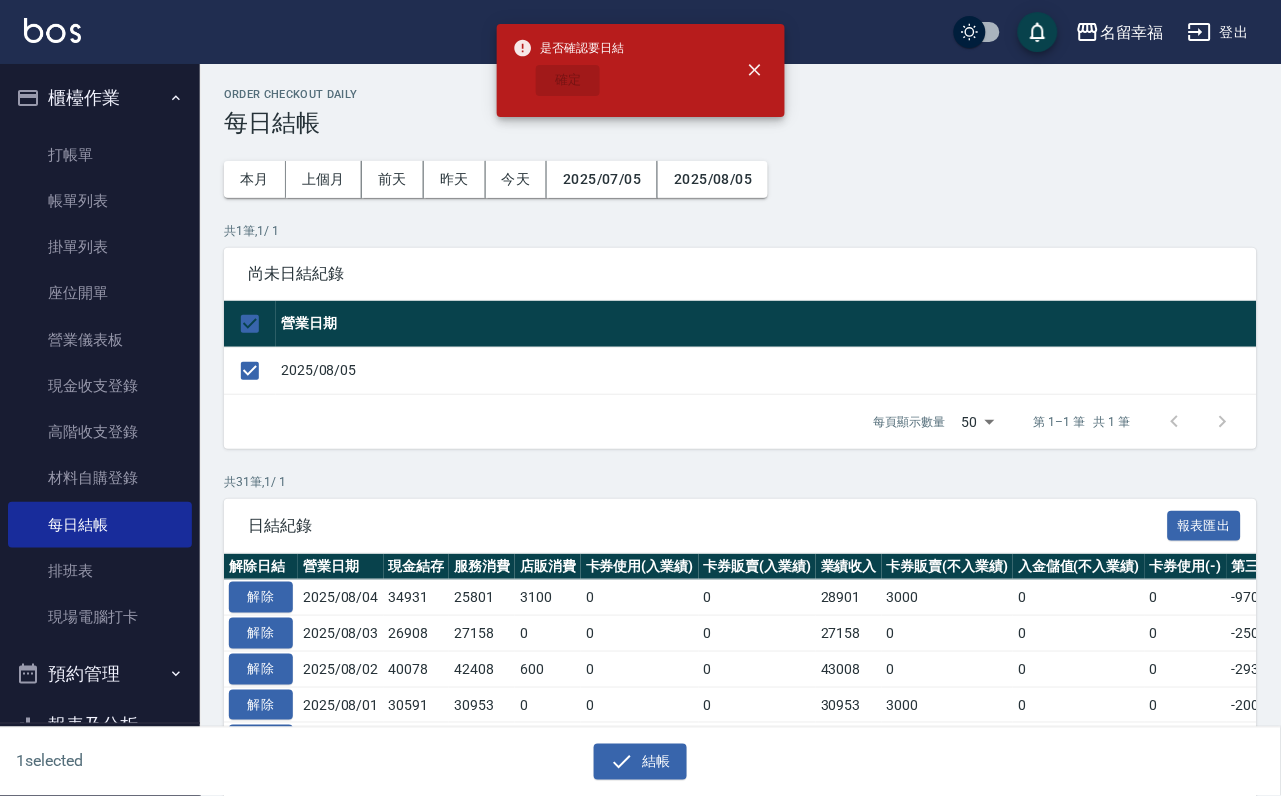 checkbox on "false" 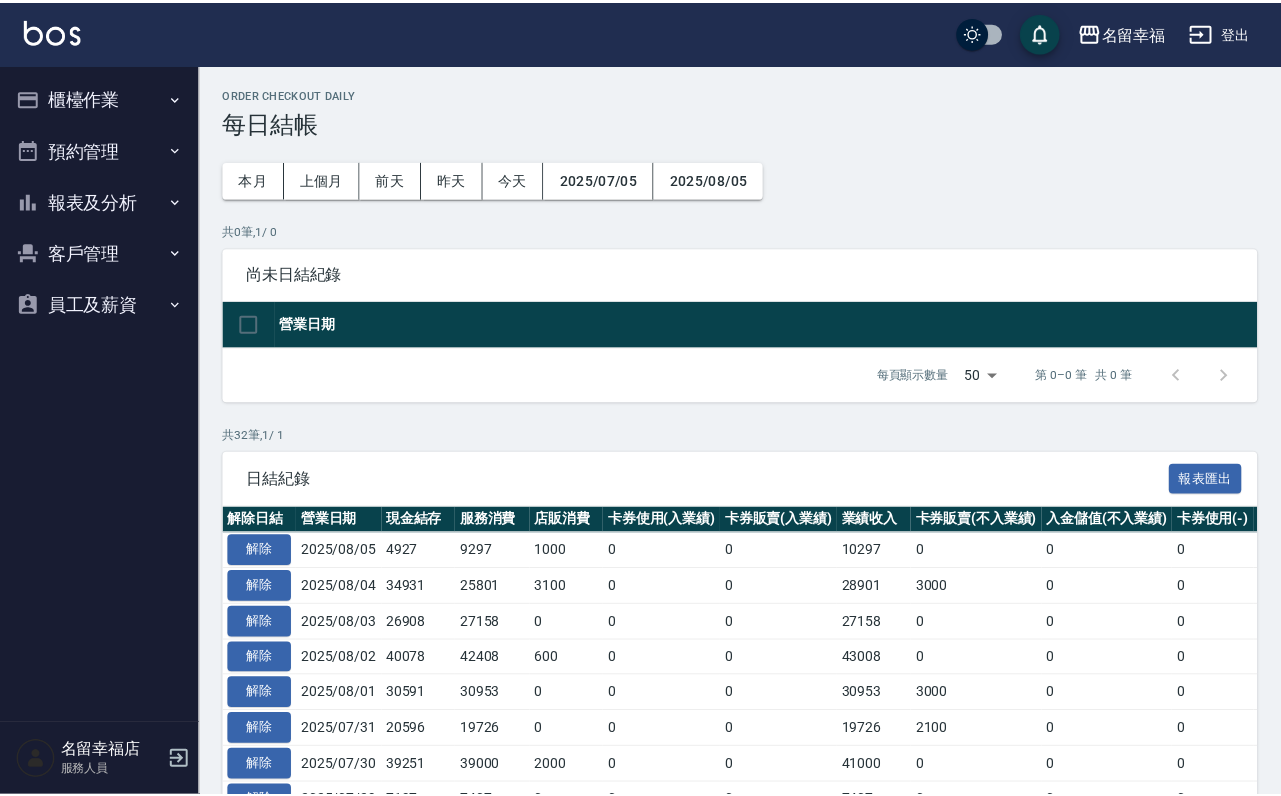 scroll, scrollTop: 0, scrollLeft: 0, axis: both 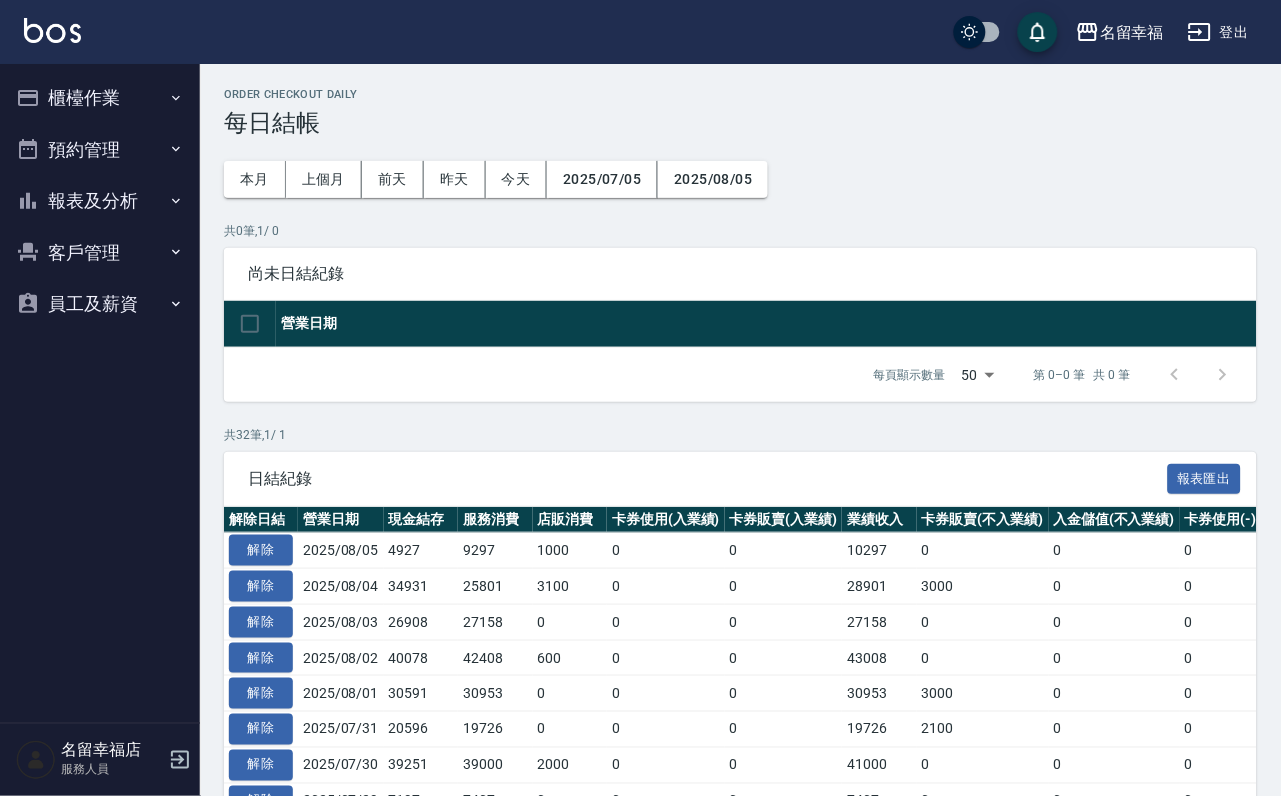 click on "報表及分析" at bounding box center (100, 201) 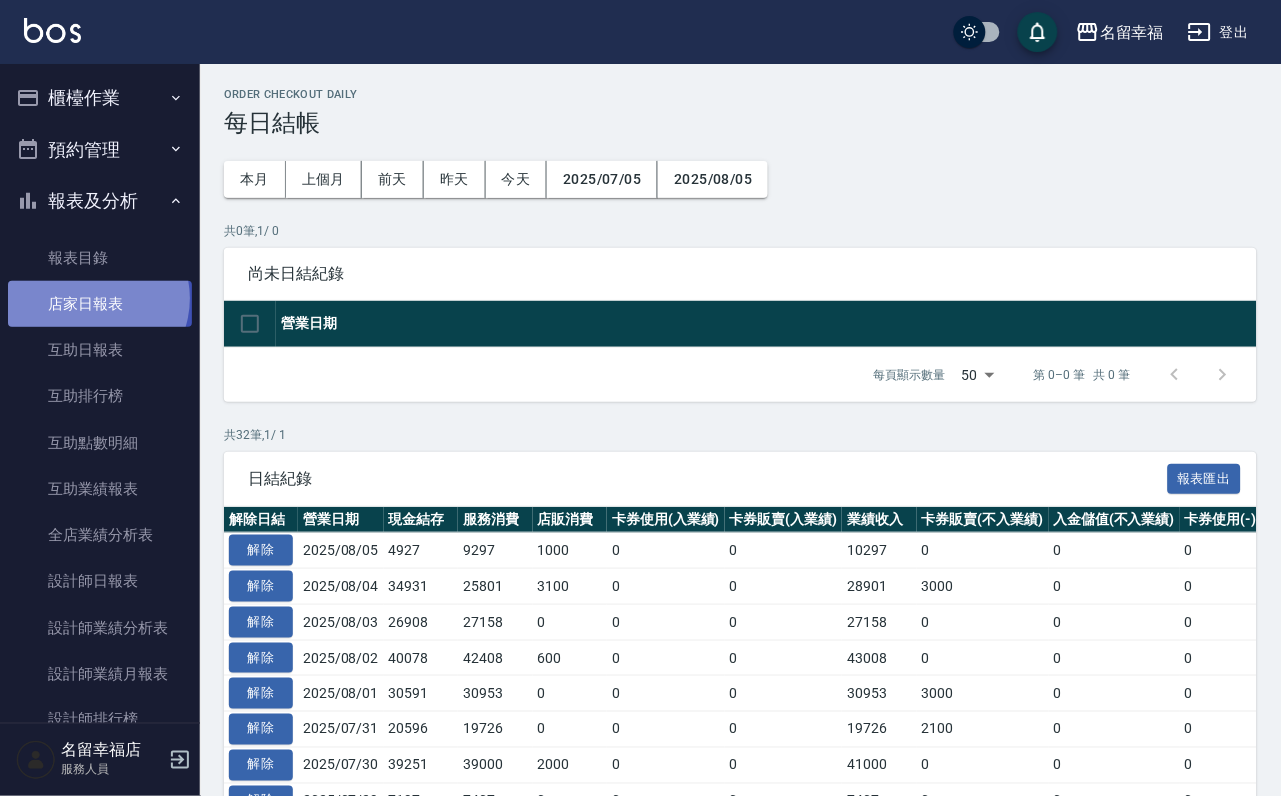 click on "店家日報表" at bounding box center (100, 304) 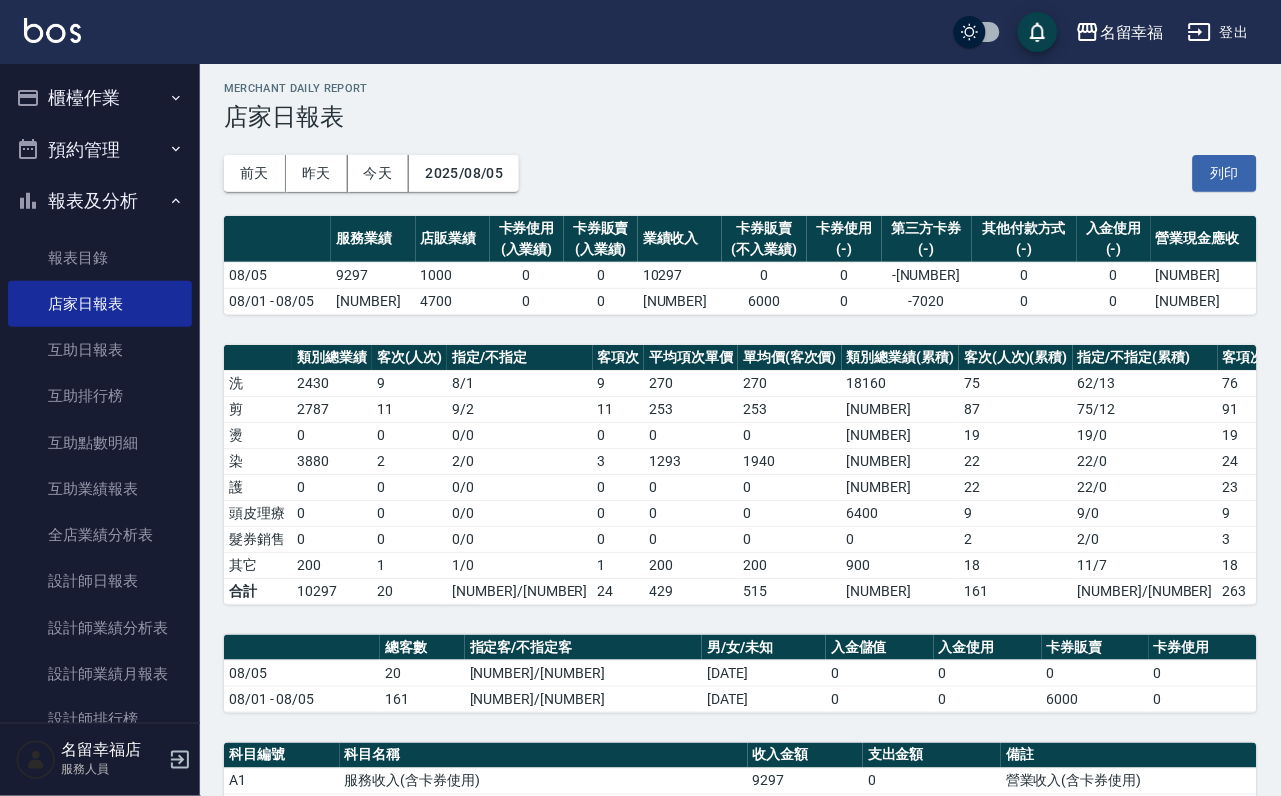 scroll, scrollTop: 450, scrollLeft: 0, axis: vertical 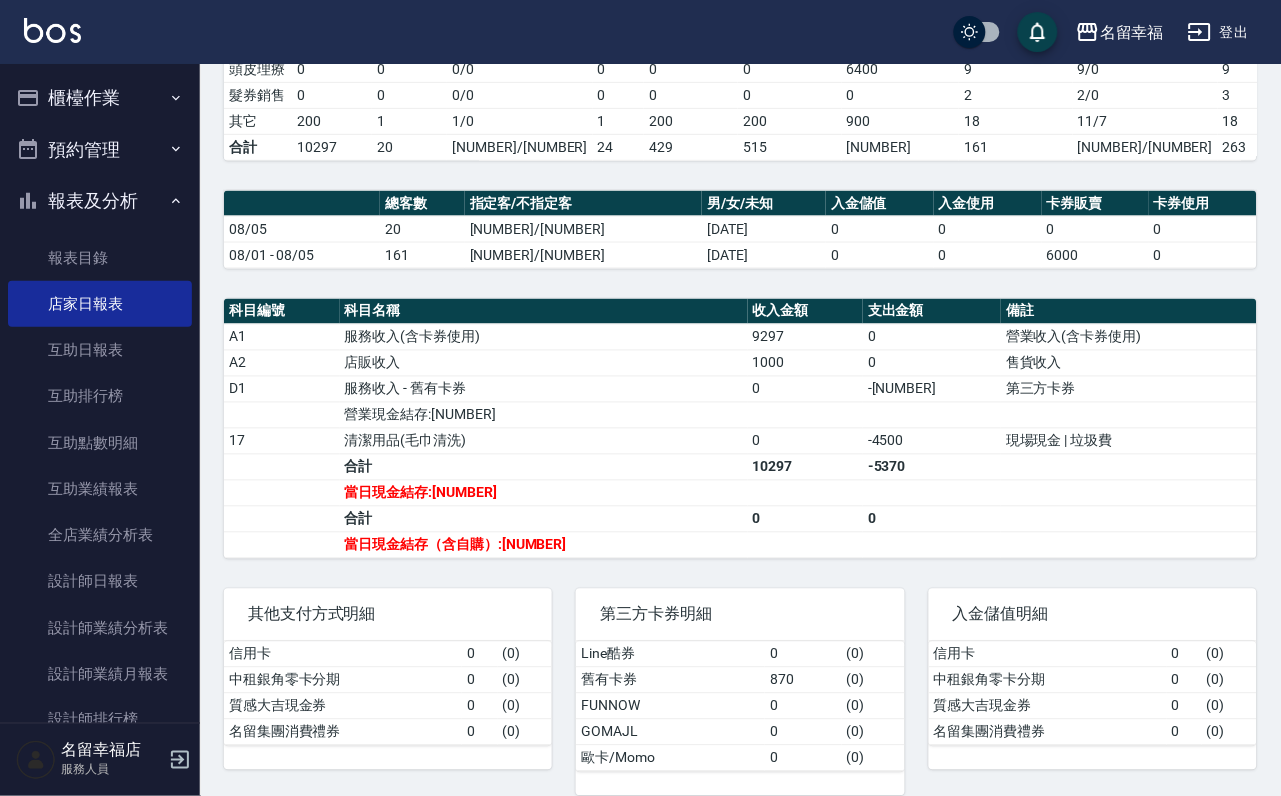 click on "櫃檯作業" at bounding box center [100, 98] 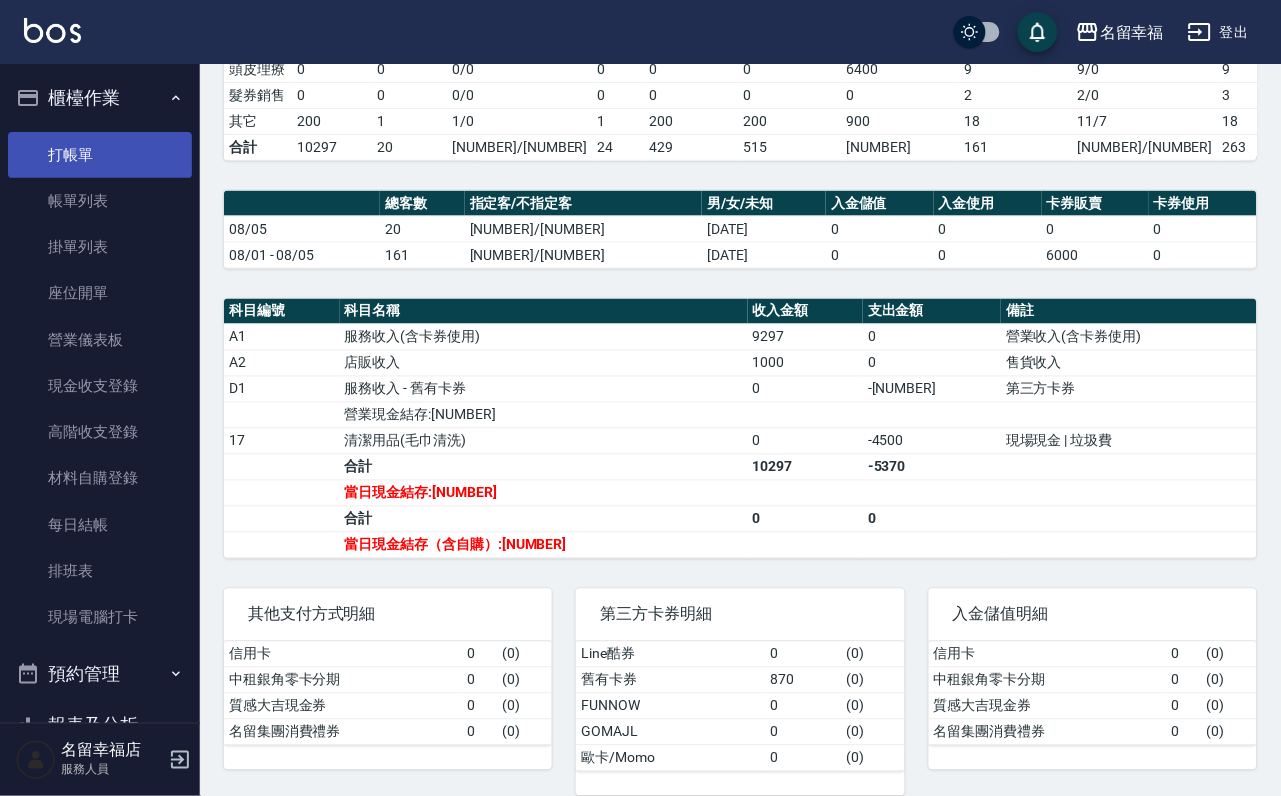 click on "打帳單" at bounding box center [100, 155] 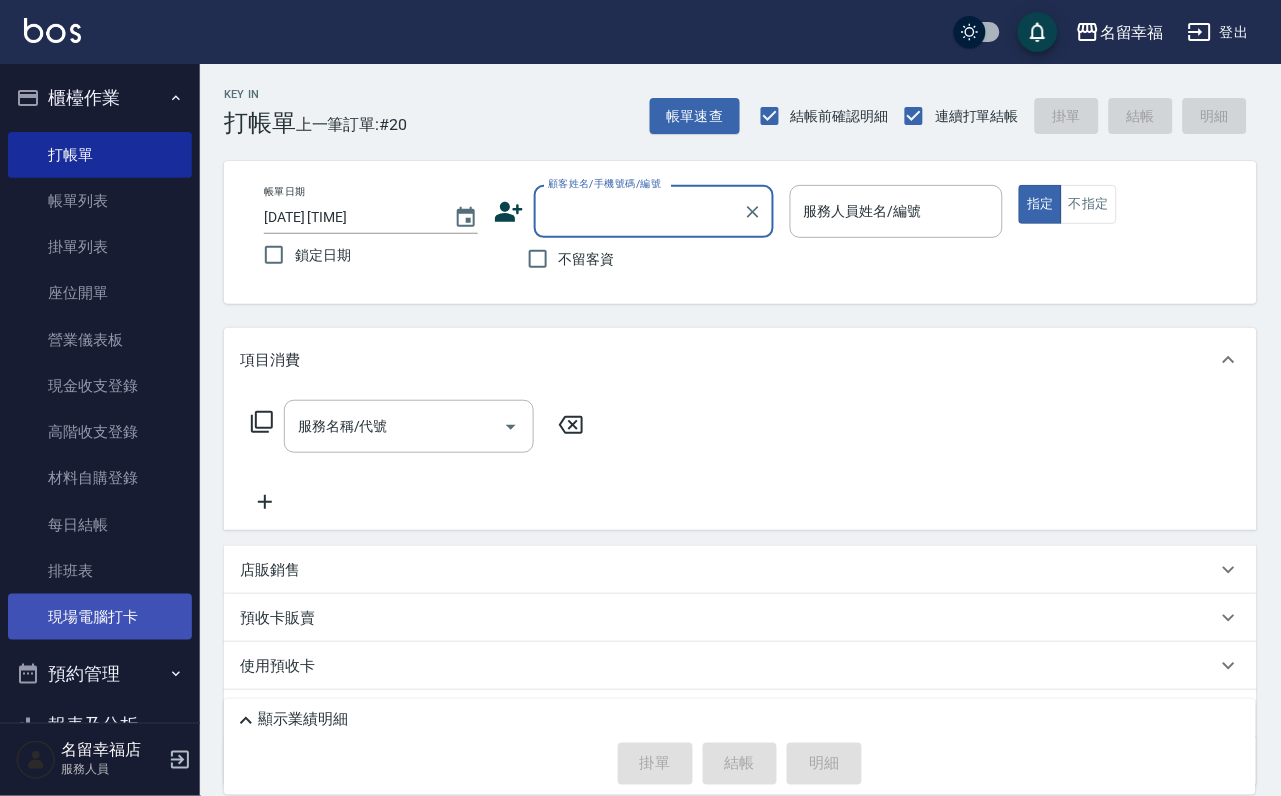click on "現場電腦打卡" at bounding box center [100, 617] 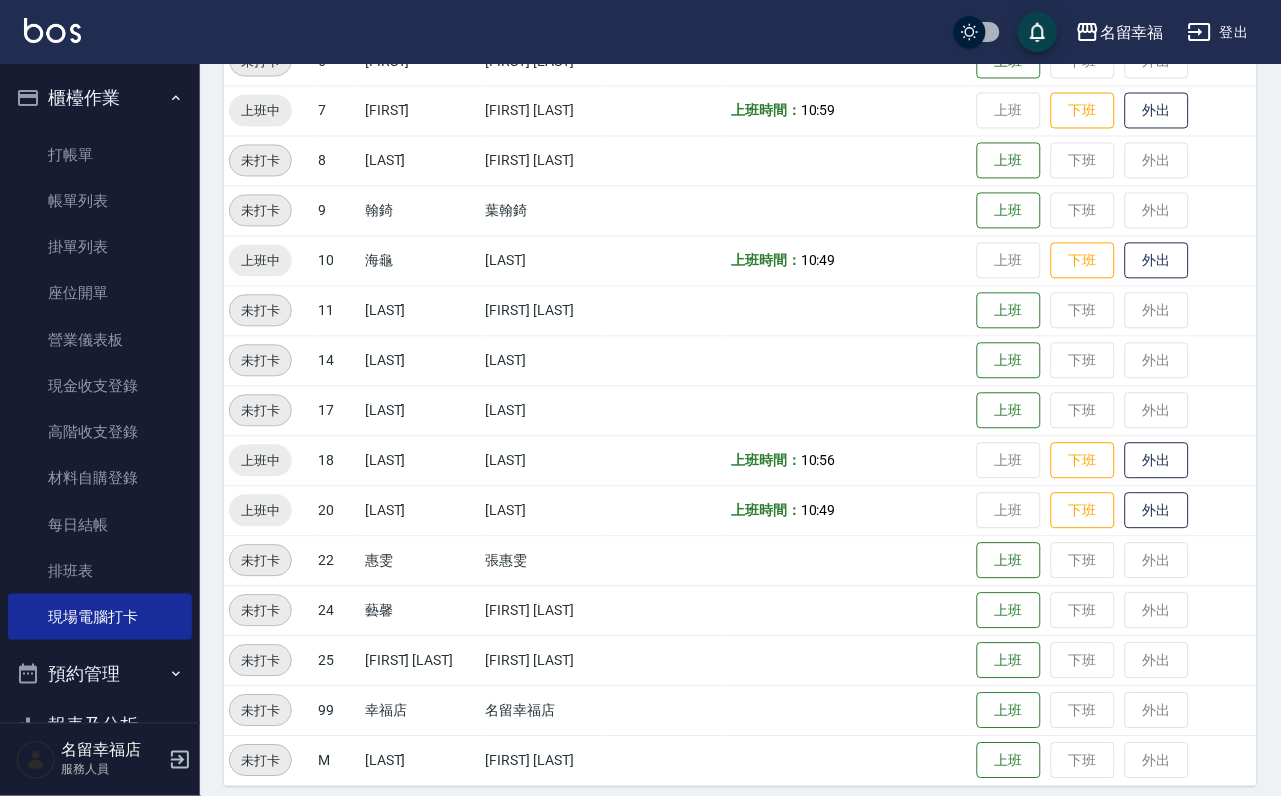 scroll, scrollTop: 655, scrollLeft: 0, axis: vertical 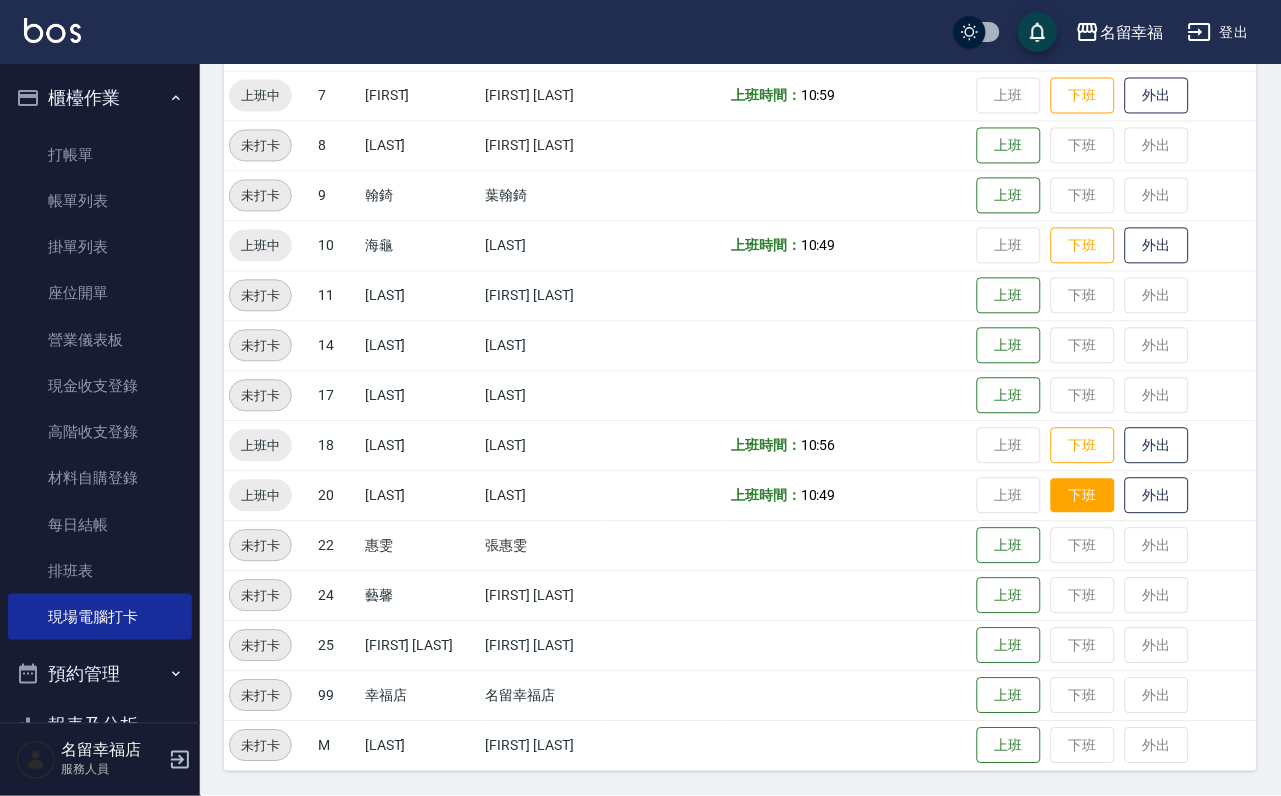 click on "下班" at bounding box center (1083, 496) 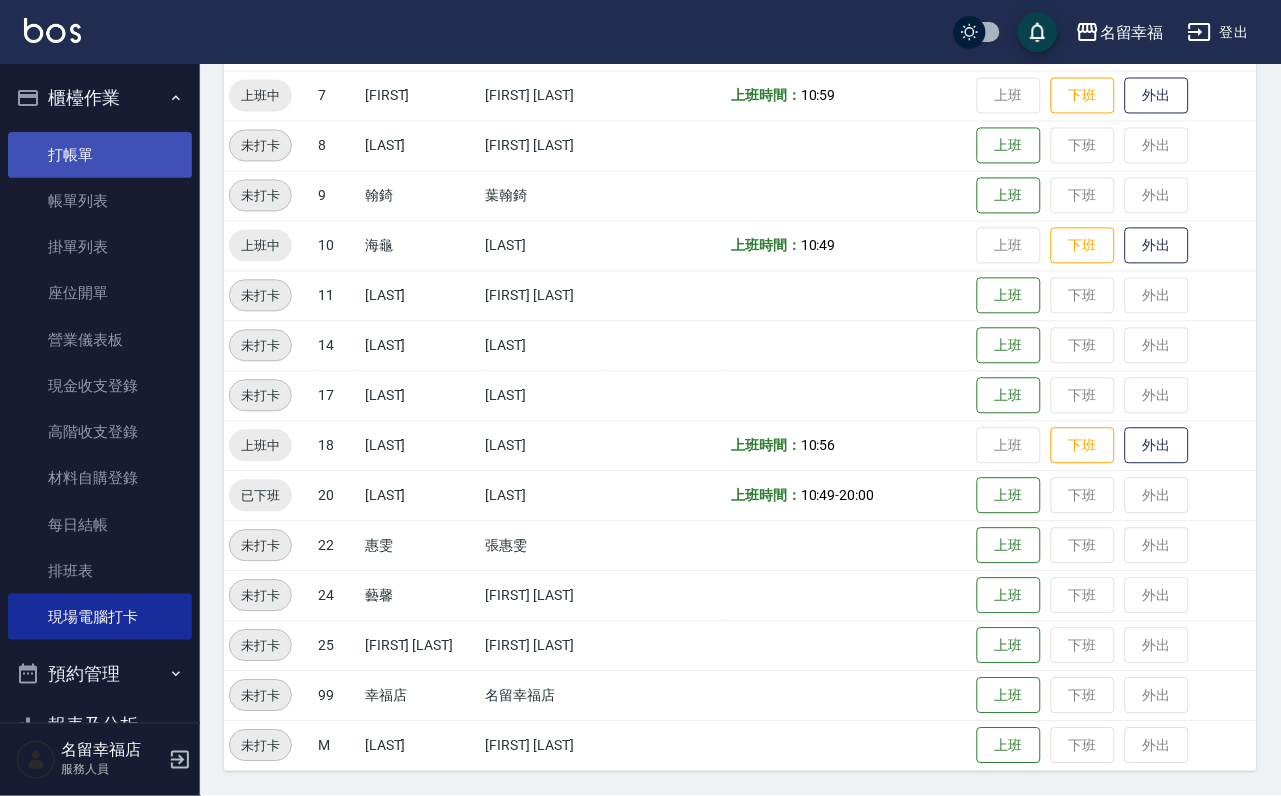 click on "打帳單" at bounding box center [100, 155] 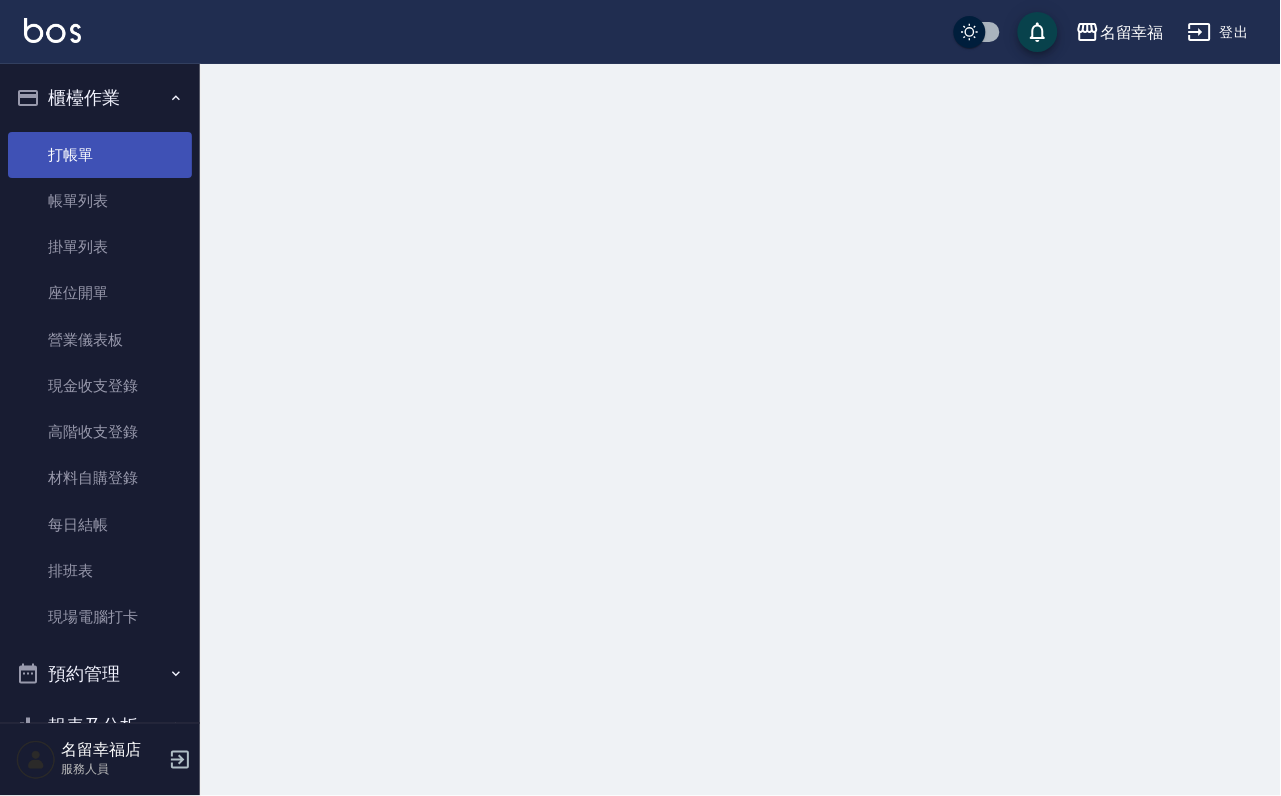 scroll, scrollTop: 0, scrollLeft: 0, axis: both 